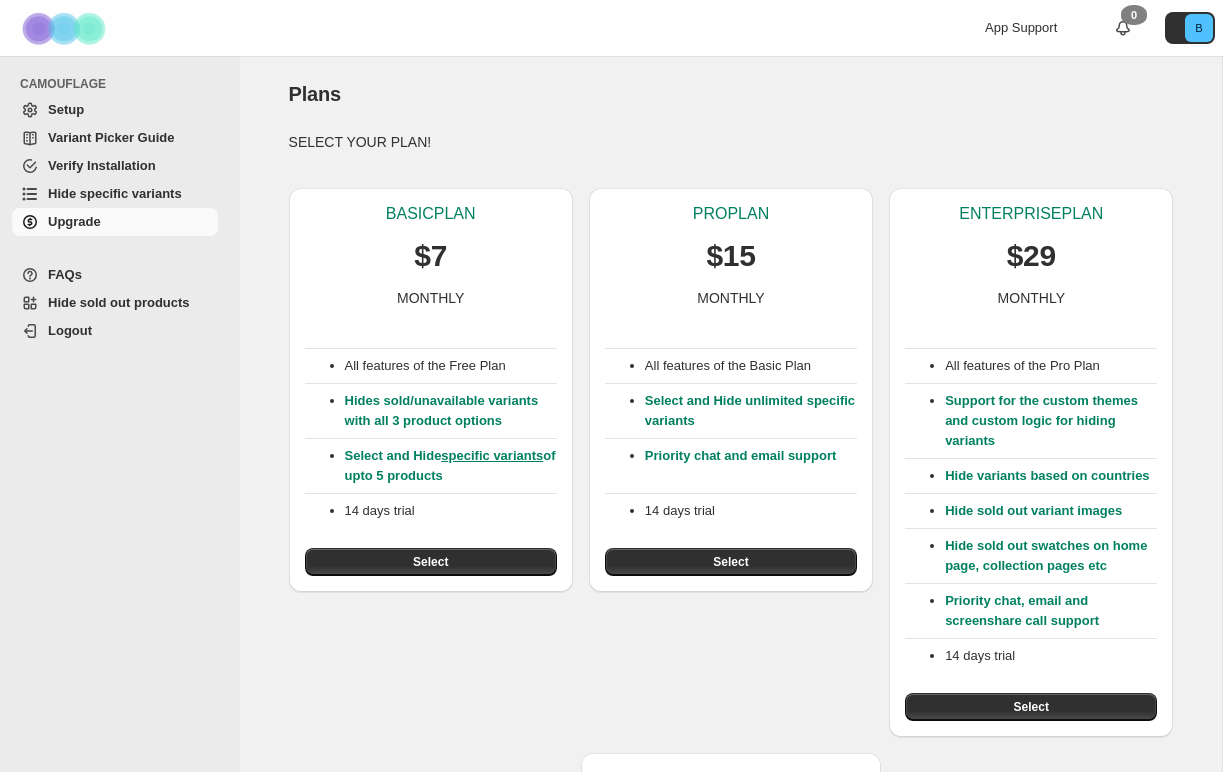 scroll, scrollTop: 0, scrollLeft: 0, axis: both 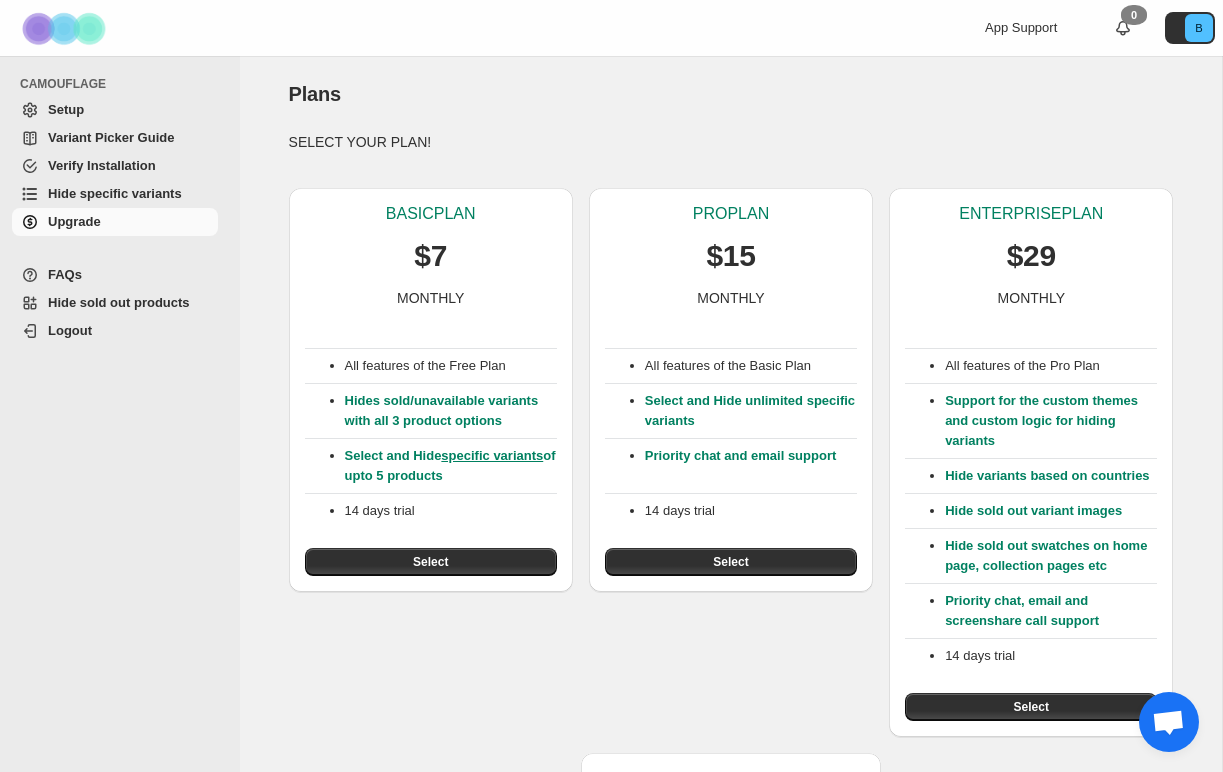 click on "Setup" at bounding box center (131, 110) 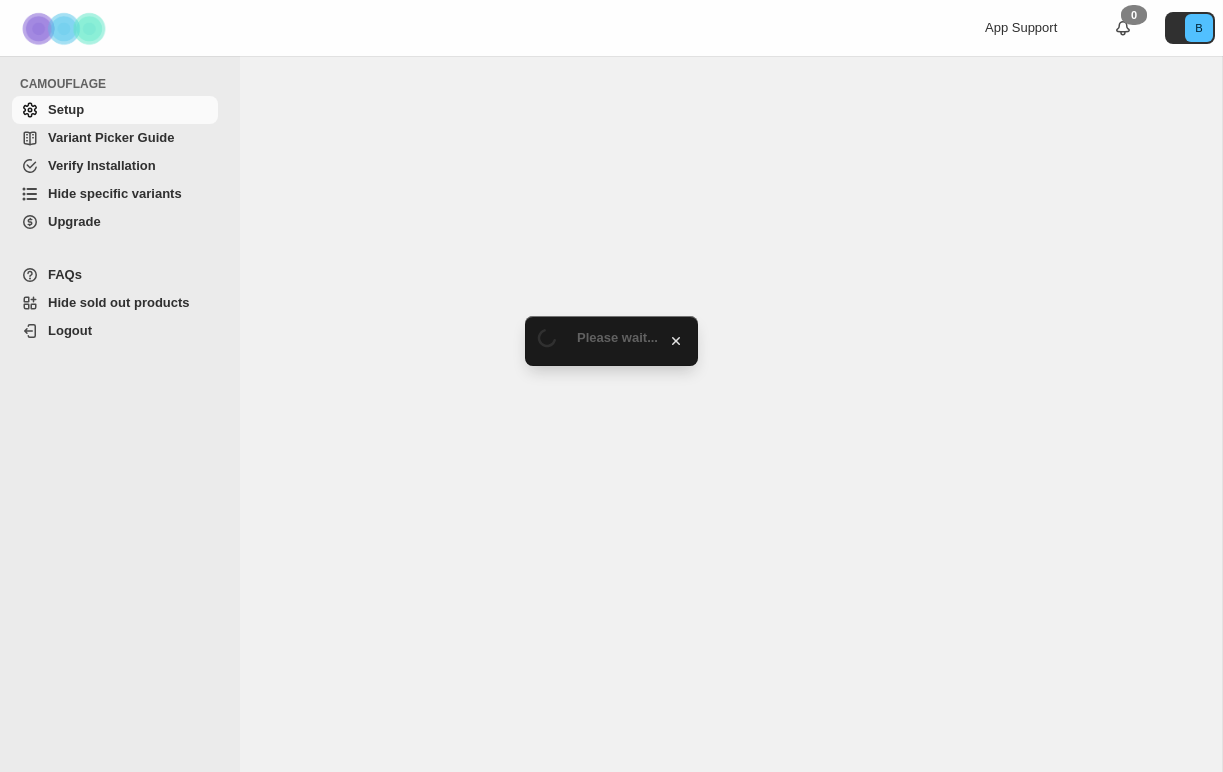 scroll, scrollTop: 0, scrollLeft: 0, axis: both 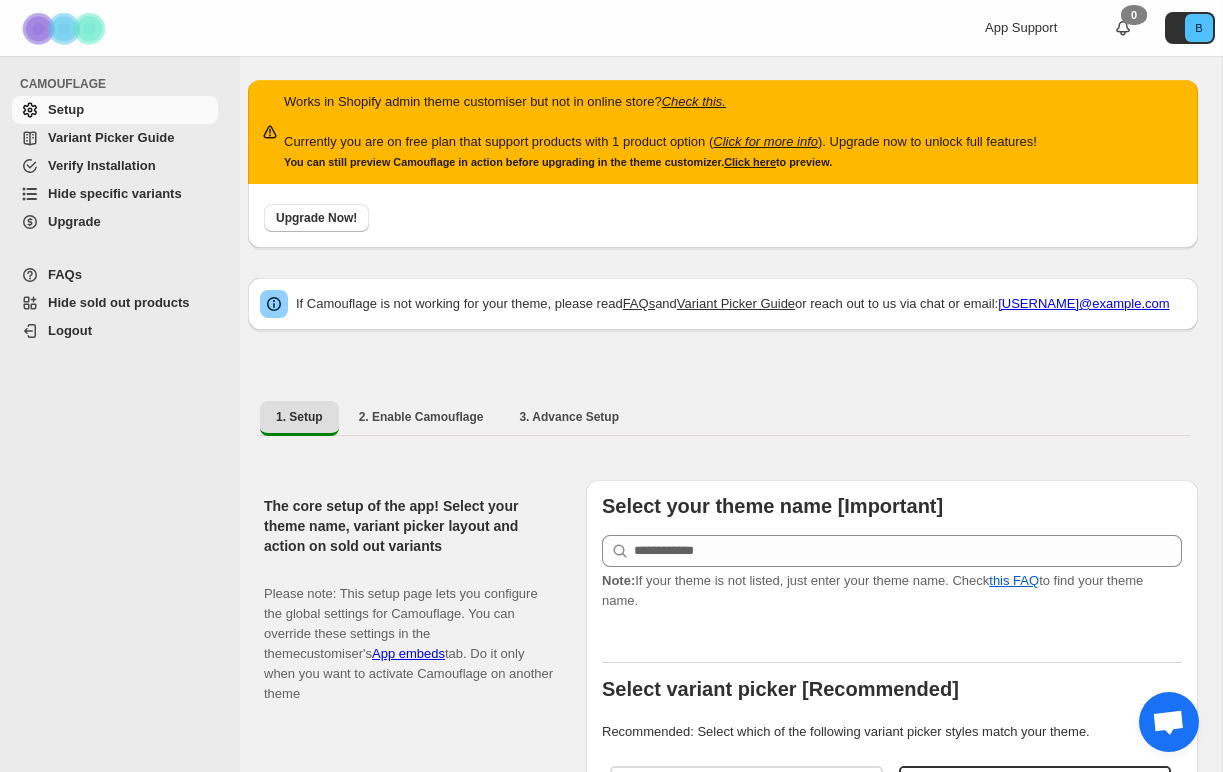 click on "Hide specific variants" at bounding box center (115, 193) 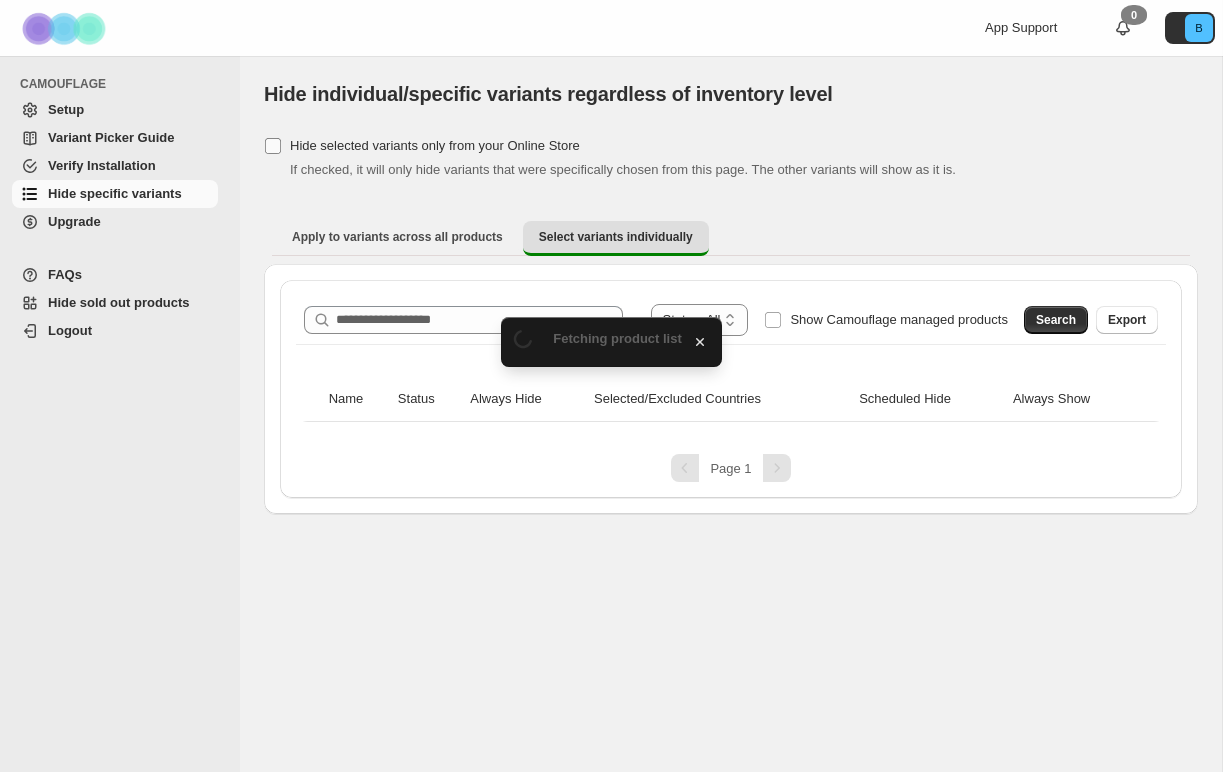 scroll, scrollTop: 0, scrollLeft: 0, axis: both 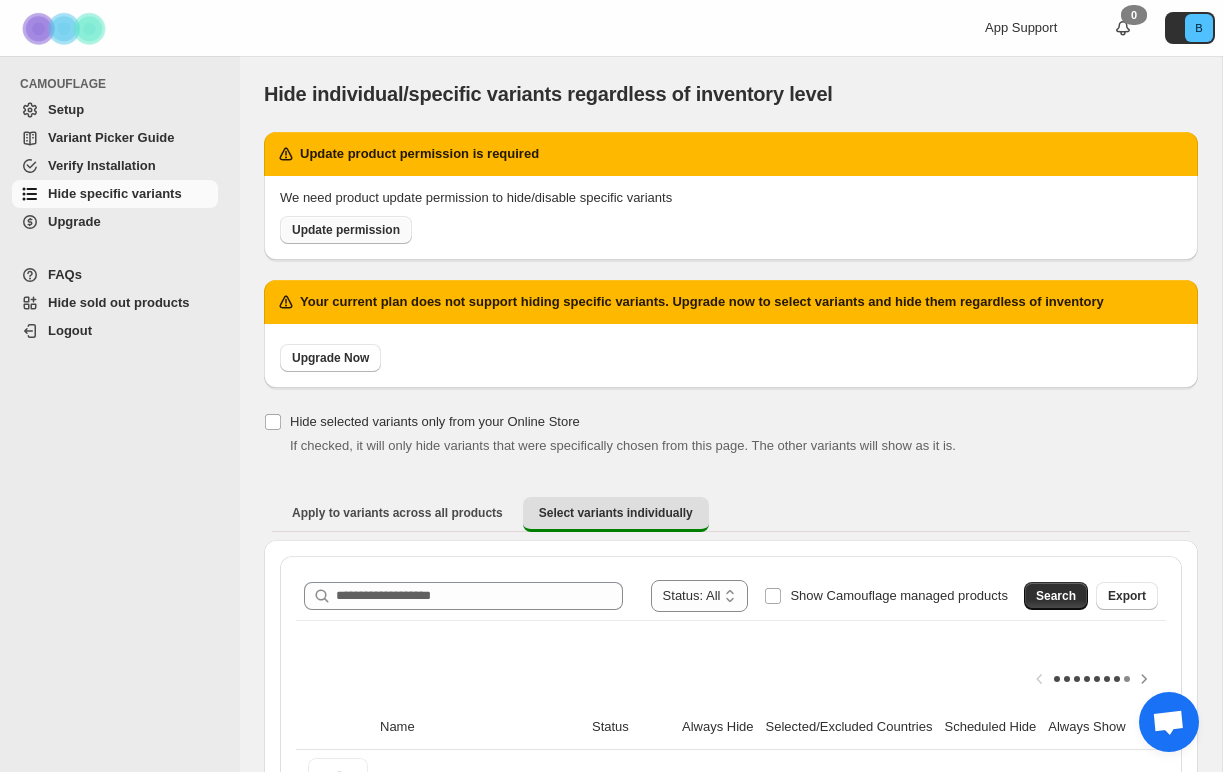 click on "Update permission" at bounding box center [346, 230] 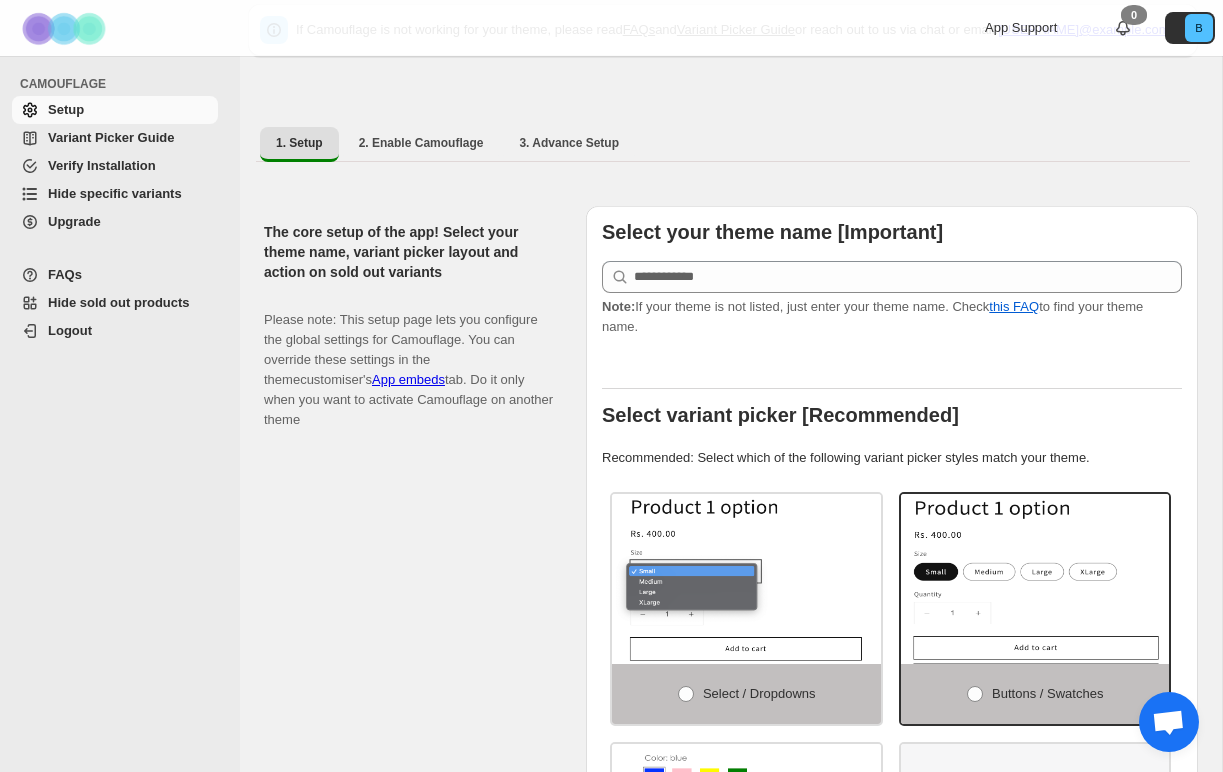 scroll, scrollTop: 275, scrollLeft: 0, axis: vertical 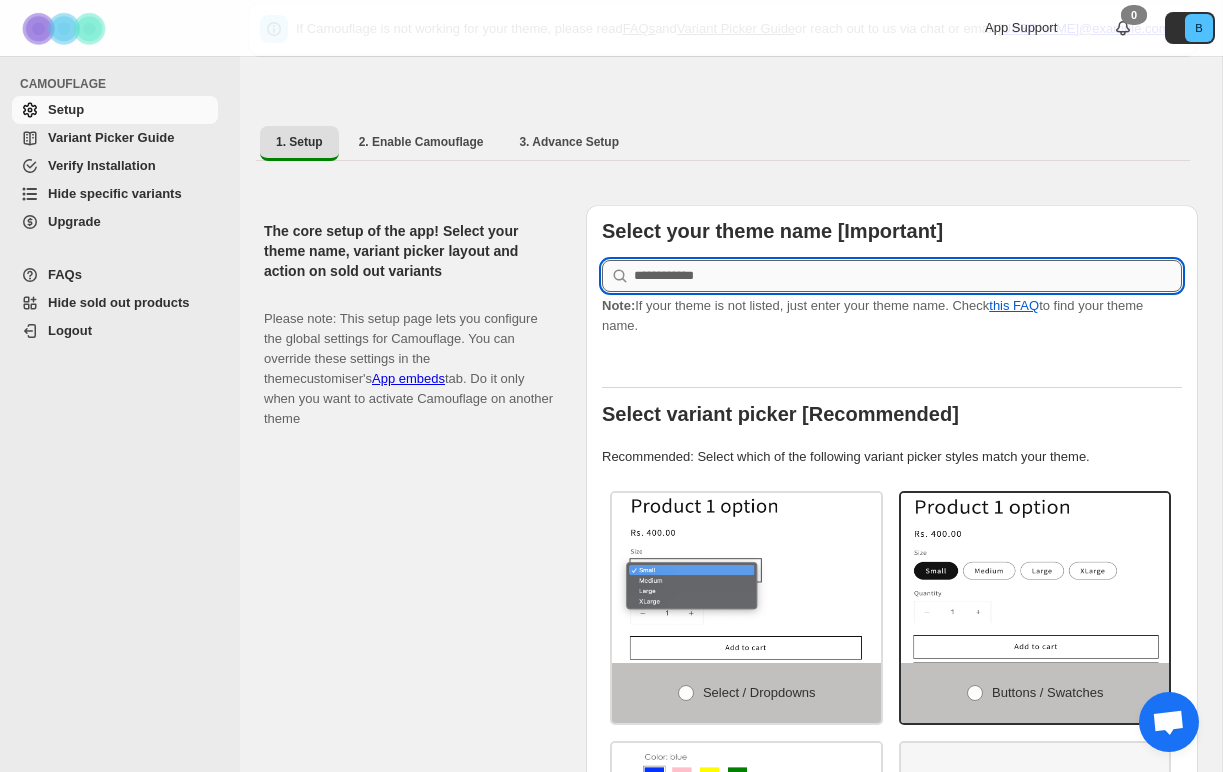 click at bounding box center [908, 276] 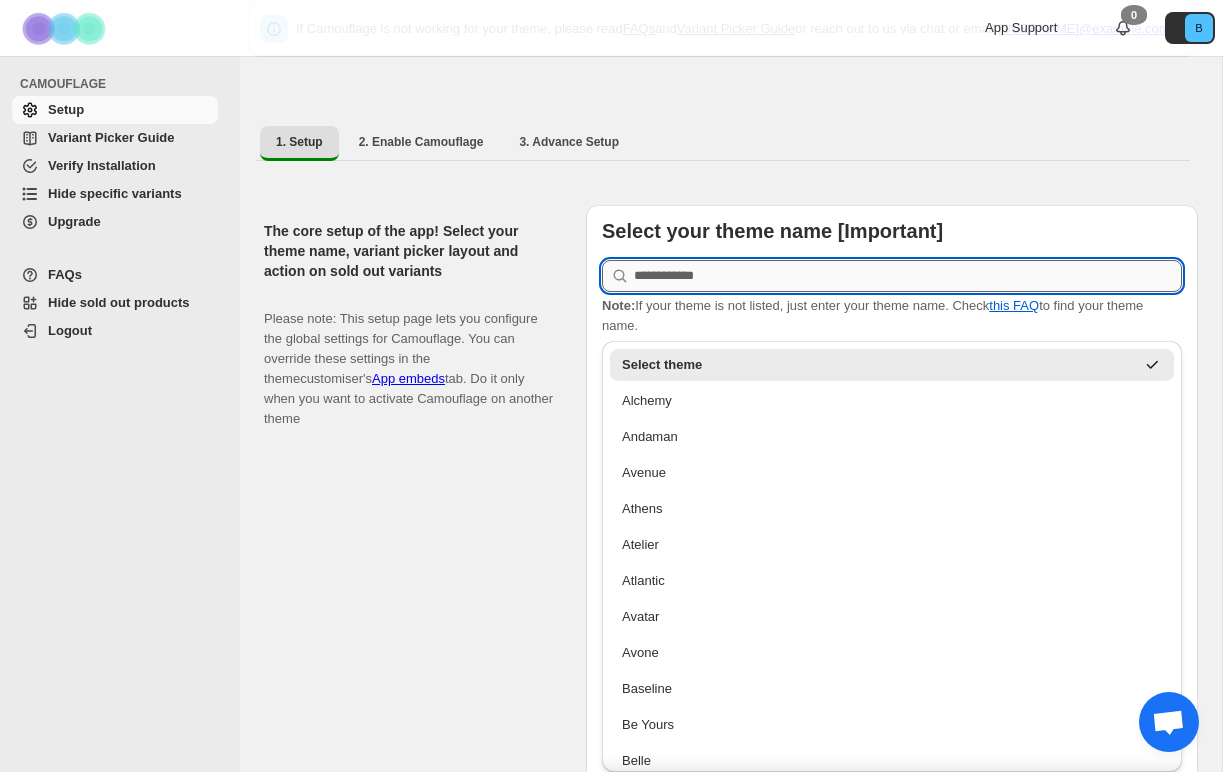 click at bounding box center [908, 276] 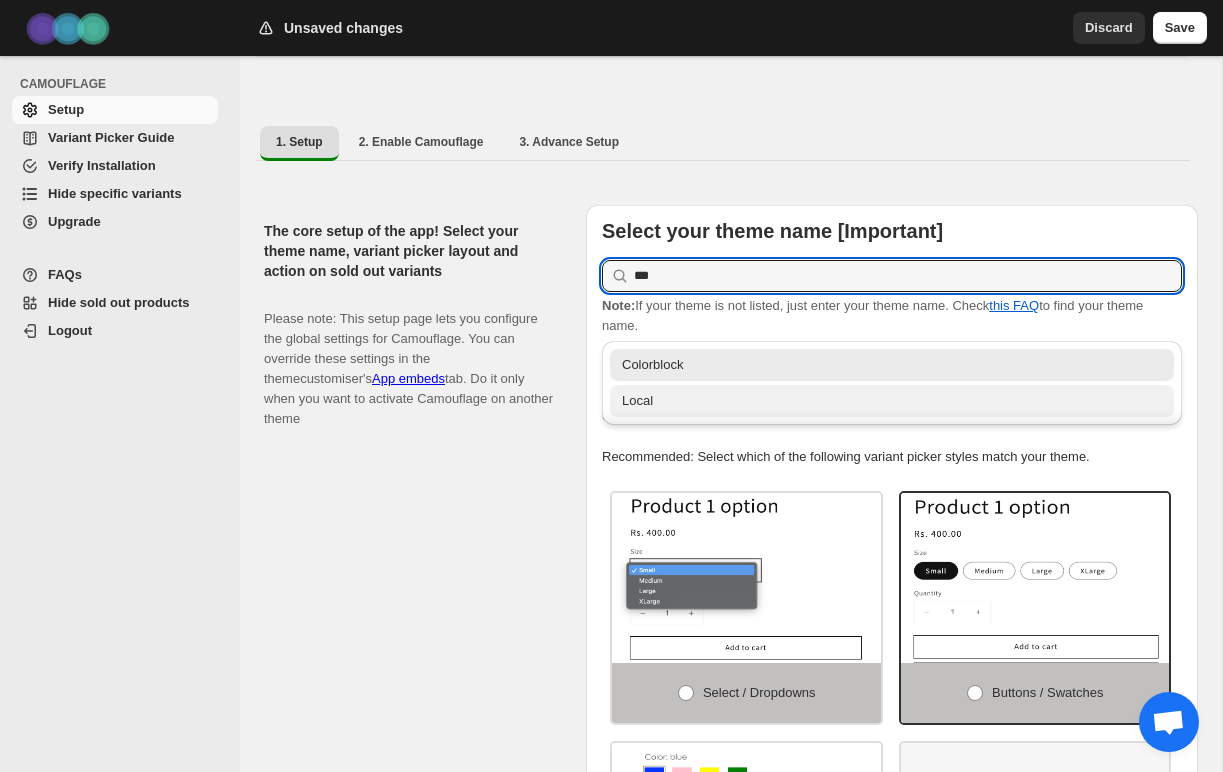 click on "Local" at bounding box center [892, 401] 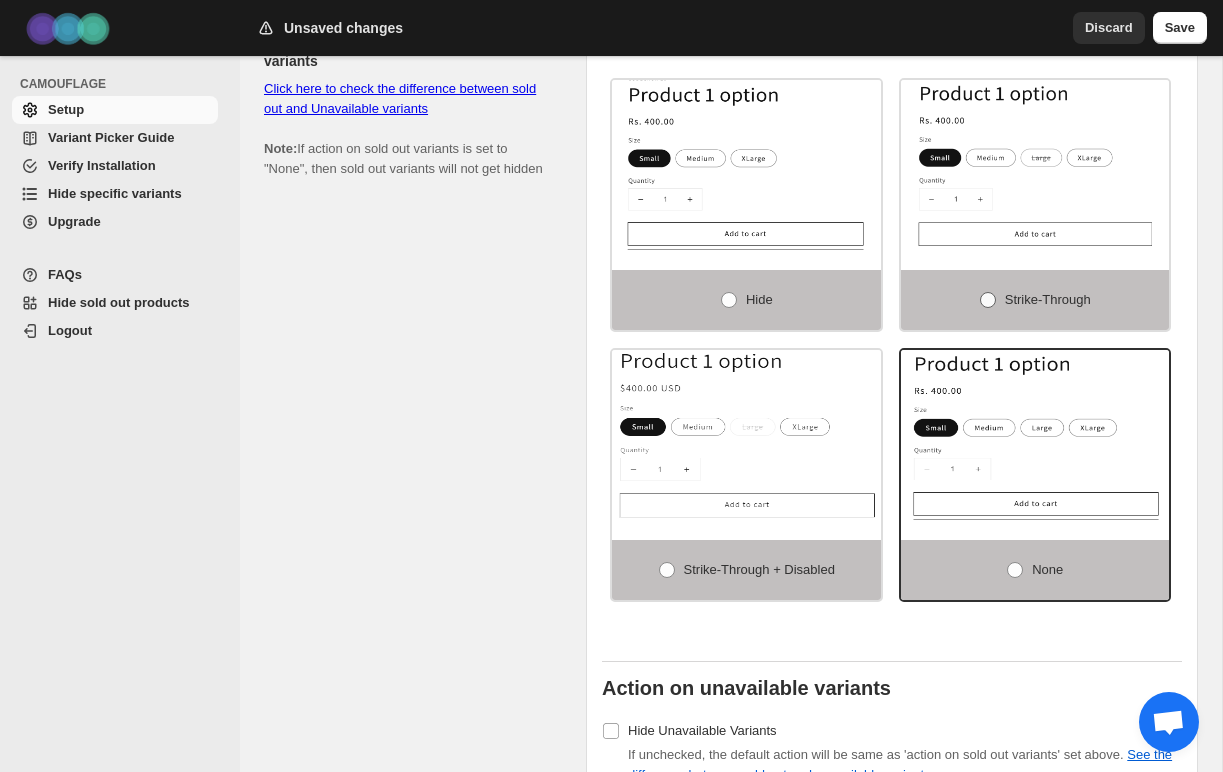 scroll, scrollTop: 1490, scrollLeft: 0, axis: vertical 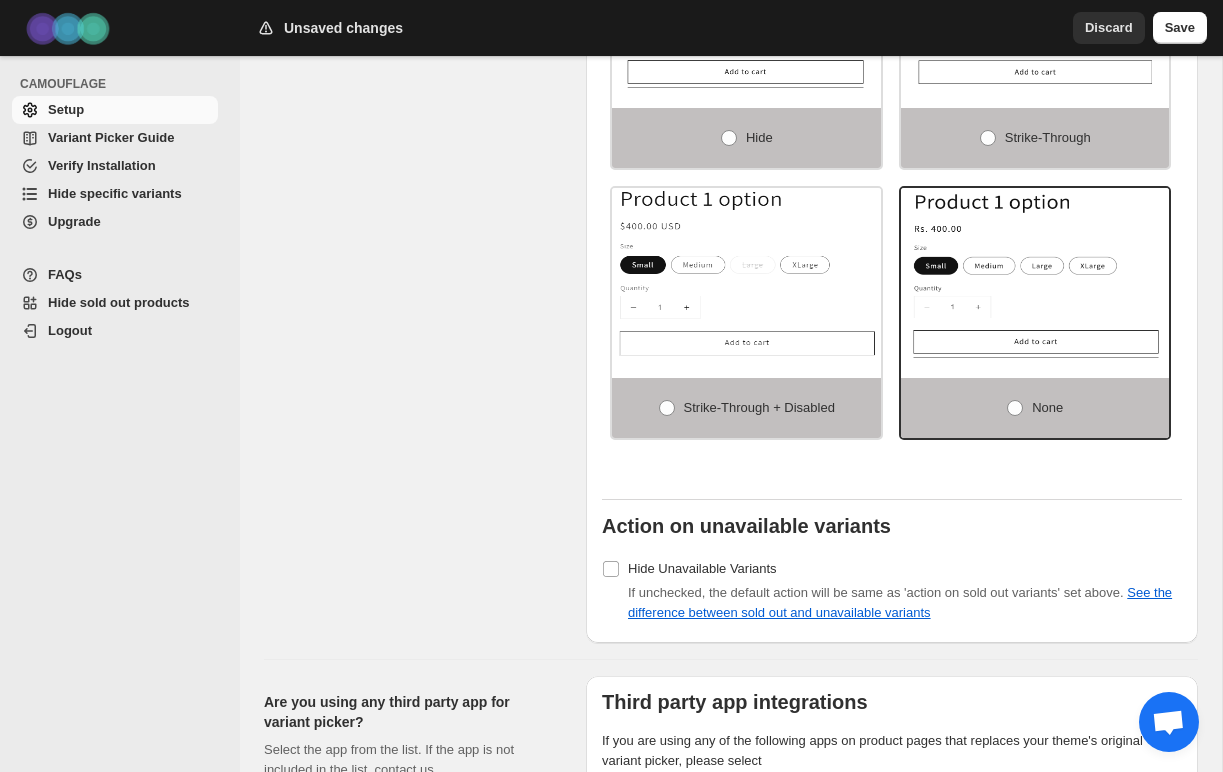 click on "Hide specific variants" at bounding box center [115, 193] 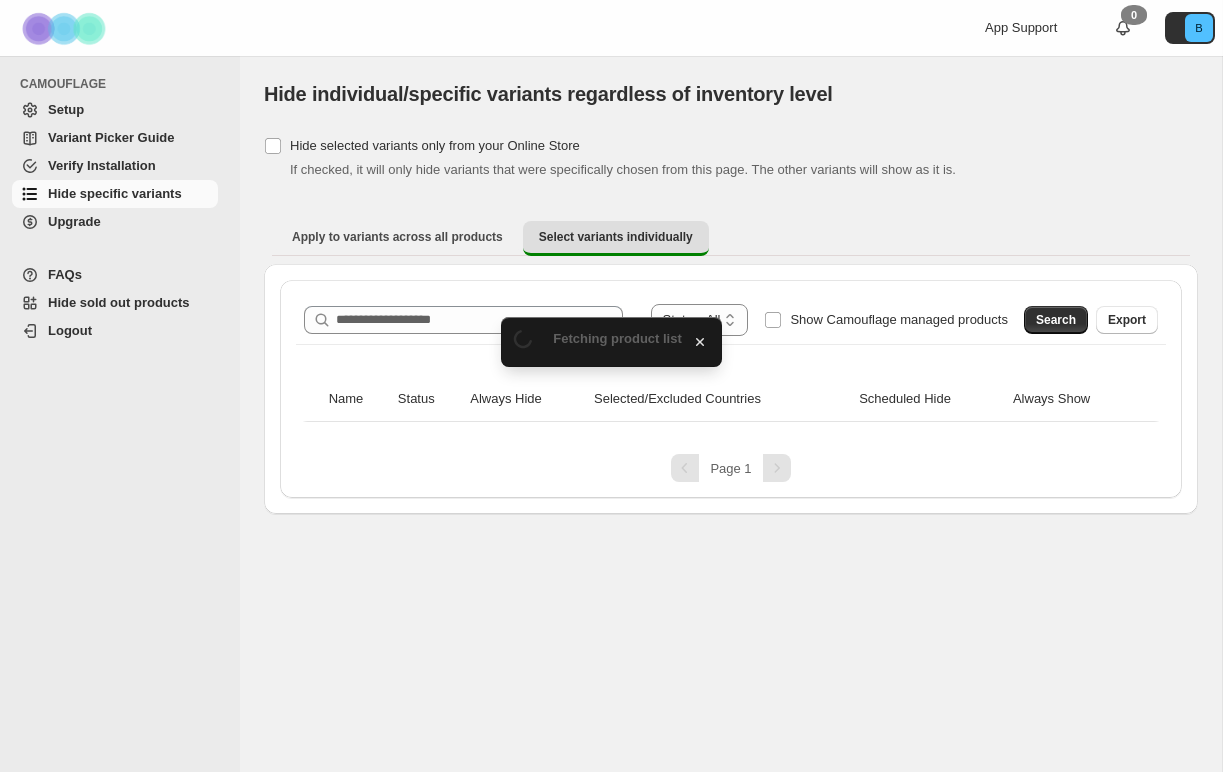 scroll, scrollTop: 0, scrollLeft: 0, axis: both 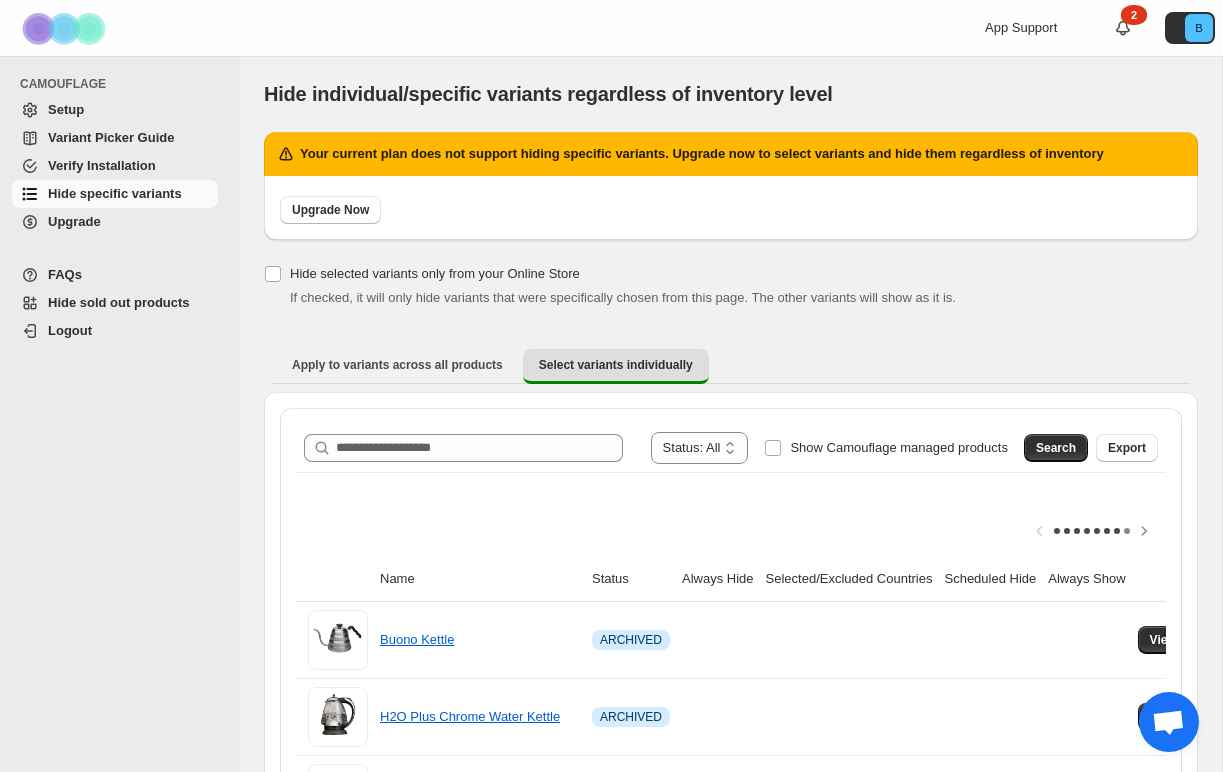 click on "Upgrade" at bounding box center (131, 222) 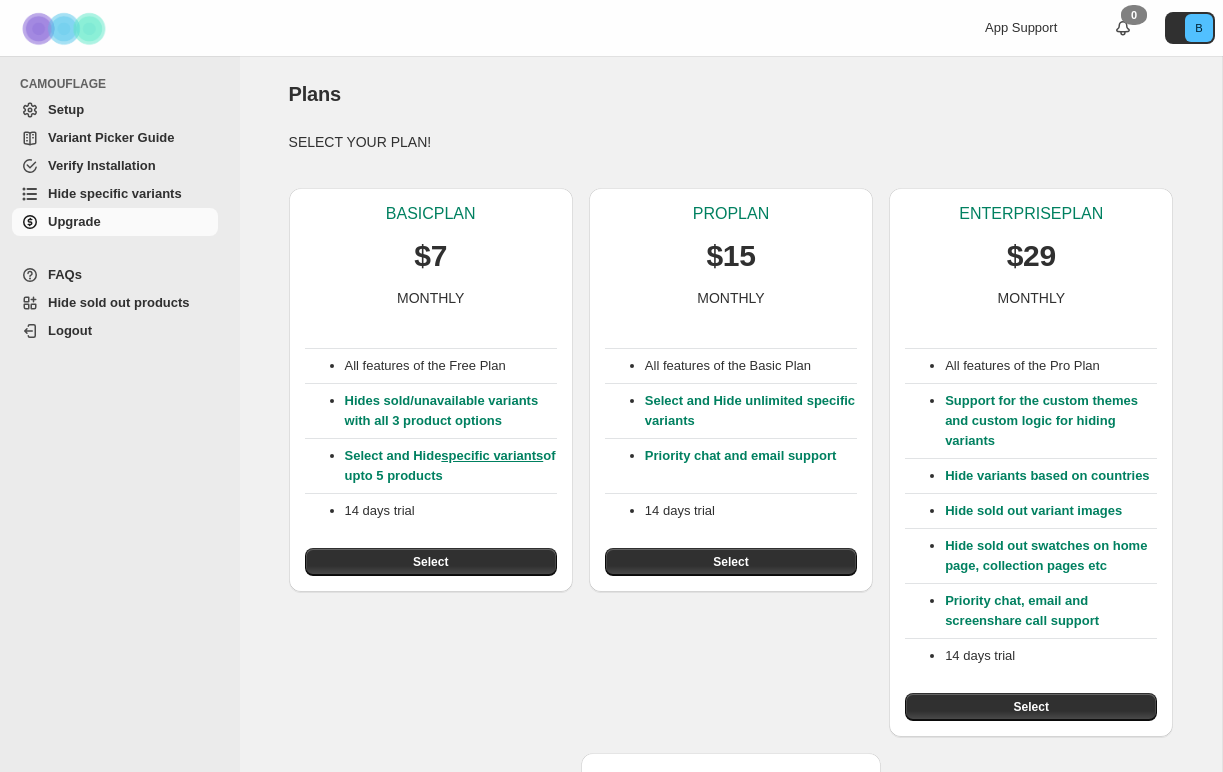 scroll, scrollTop: 0, scrollLeft: 0, axis: both 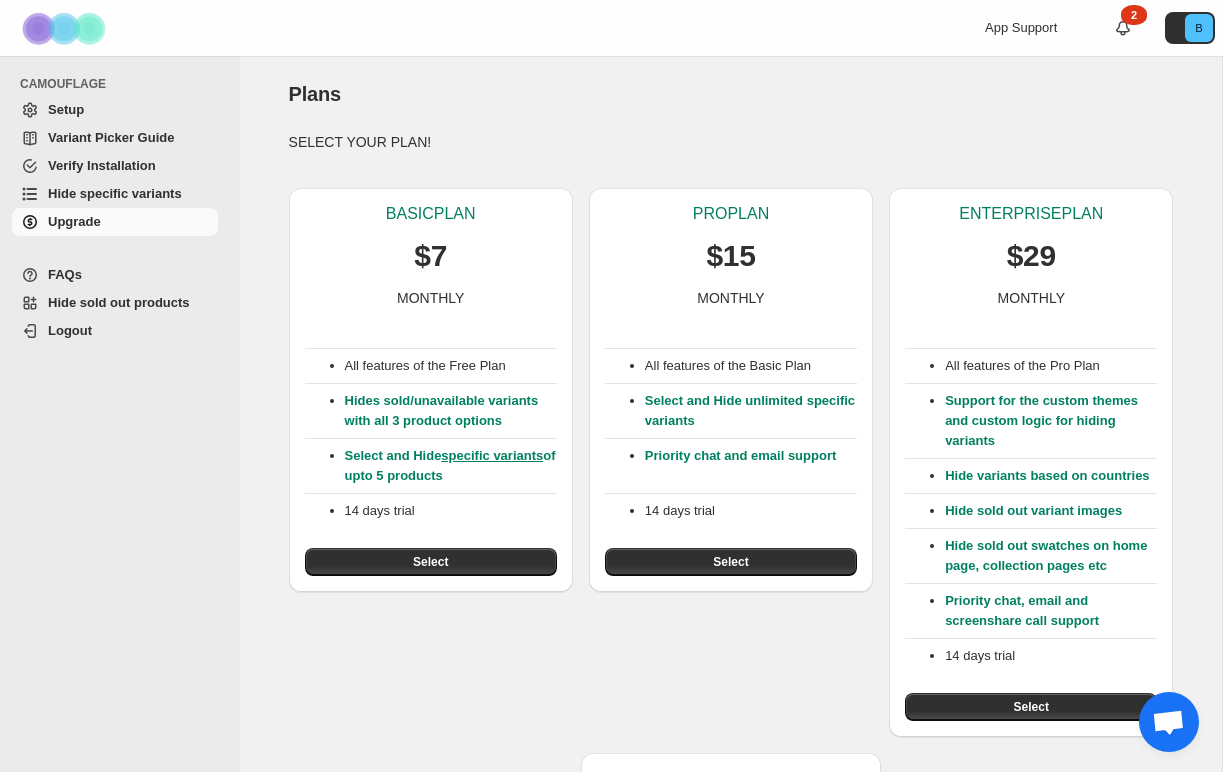 click on "PRO   PLAN $[PRICE] MONTHLY All features of the Basic Plan Select and Hide unlimited specific variants Priority chat and email support  [NUMBER] days trial Select" at bounding box center (431, 390) 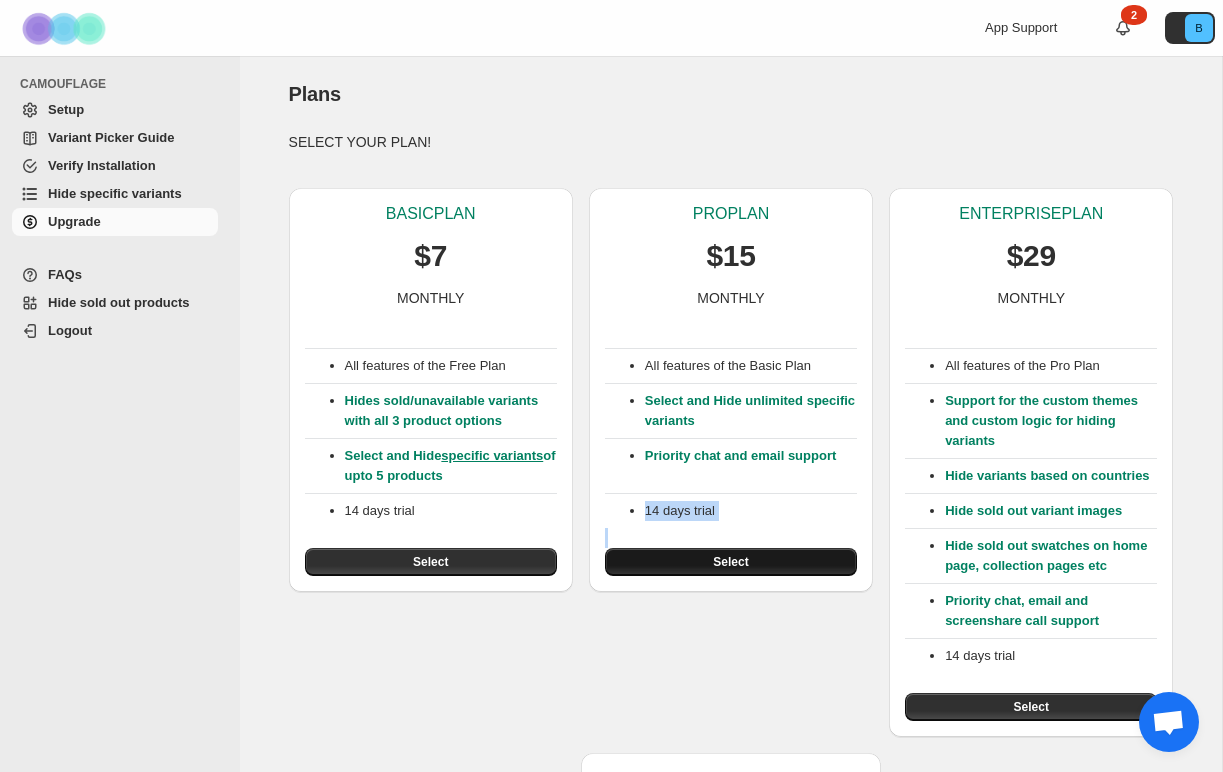 click on "Select" at bounding box center (431, 562) 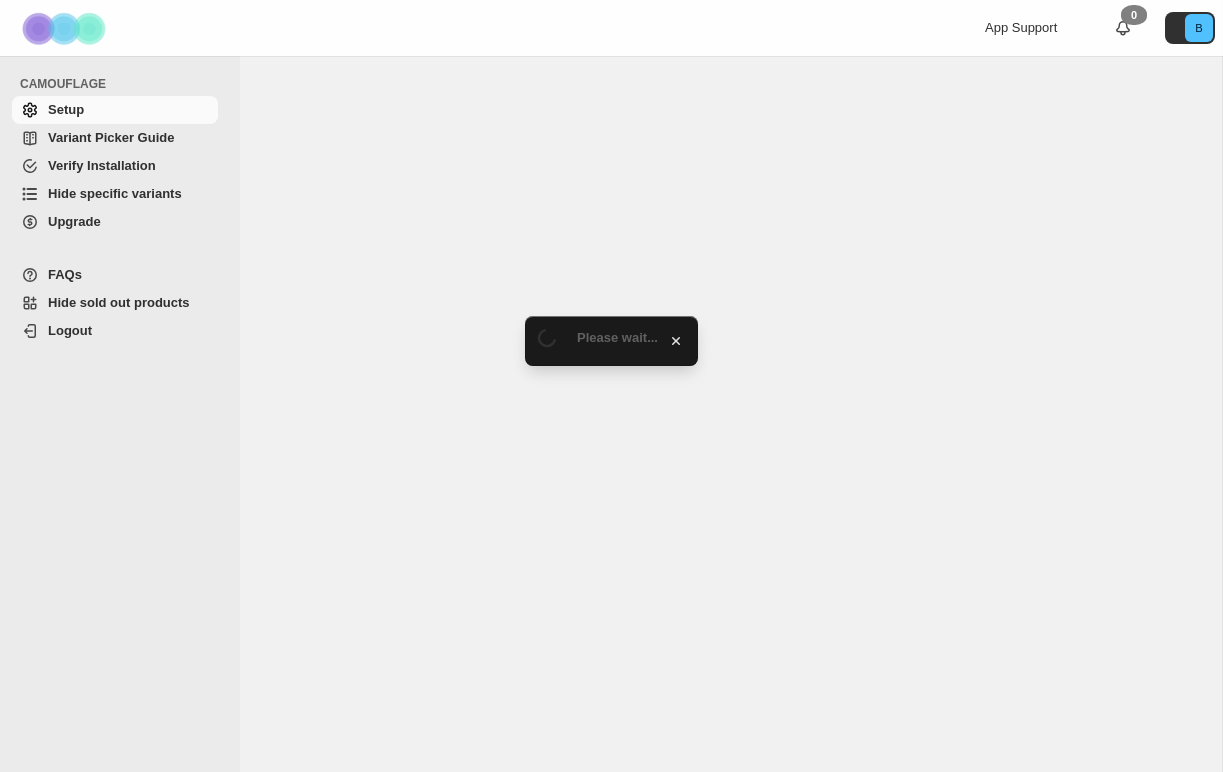 scroll, scrollTop: 0, scrollLeft: 0, axis: both 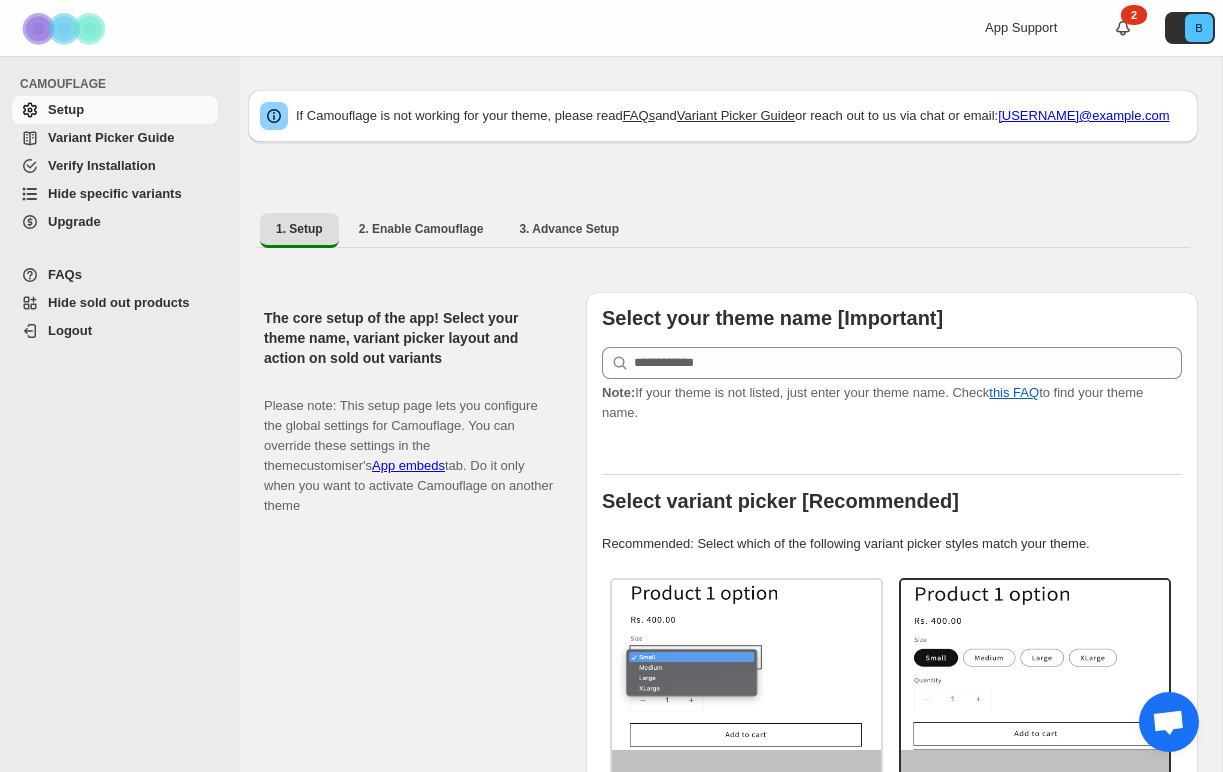 click on "Hide specific variants" at bounding box center (115, 193) 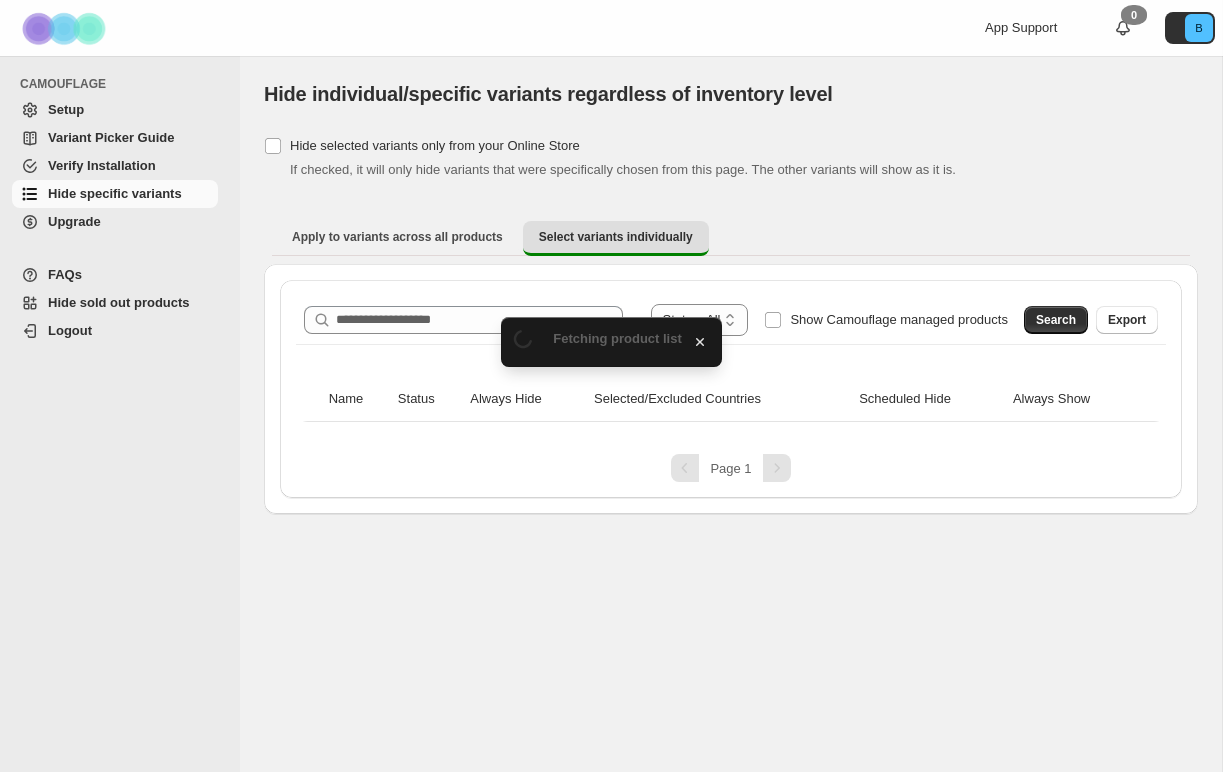 scroll, scrollTop: 0, scrollLeft: 0, axis: both 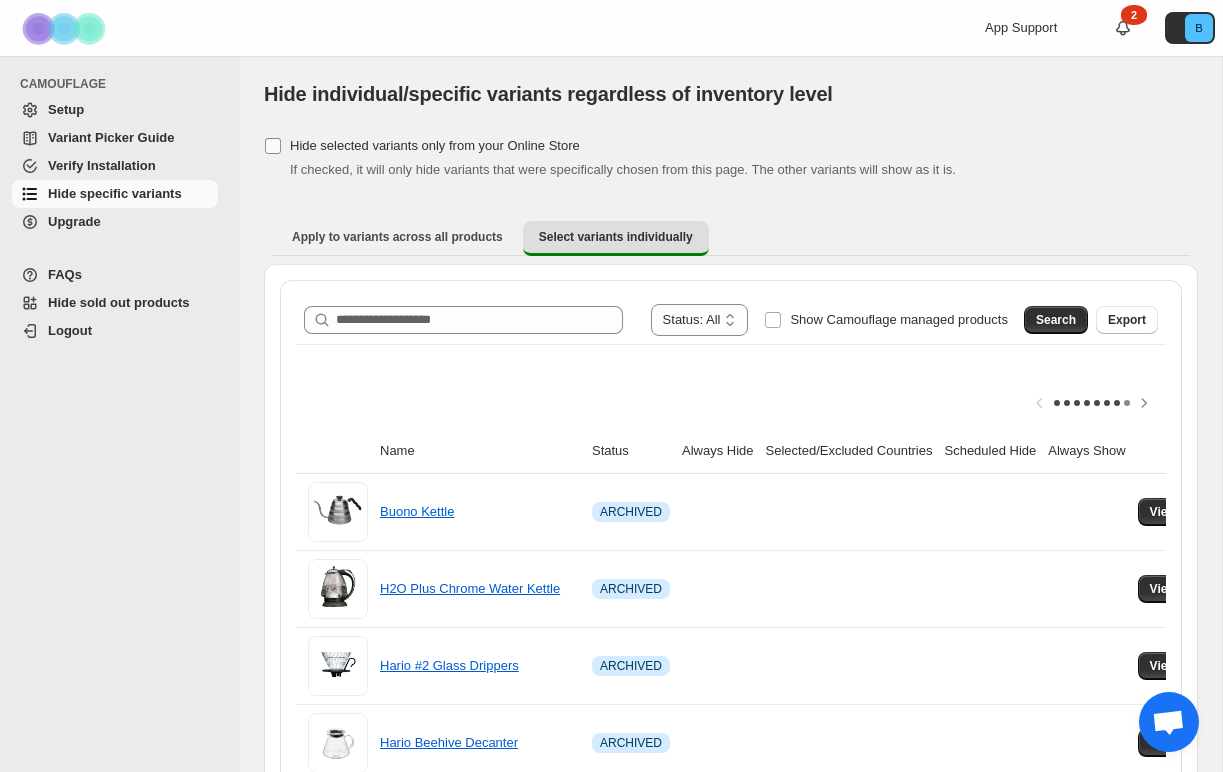 click on "Hide selected variants only from your Online Store" at bounding box center (435, 145) 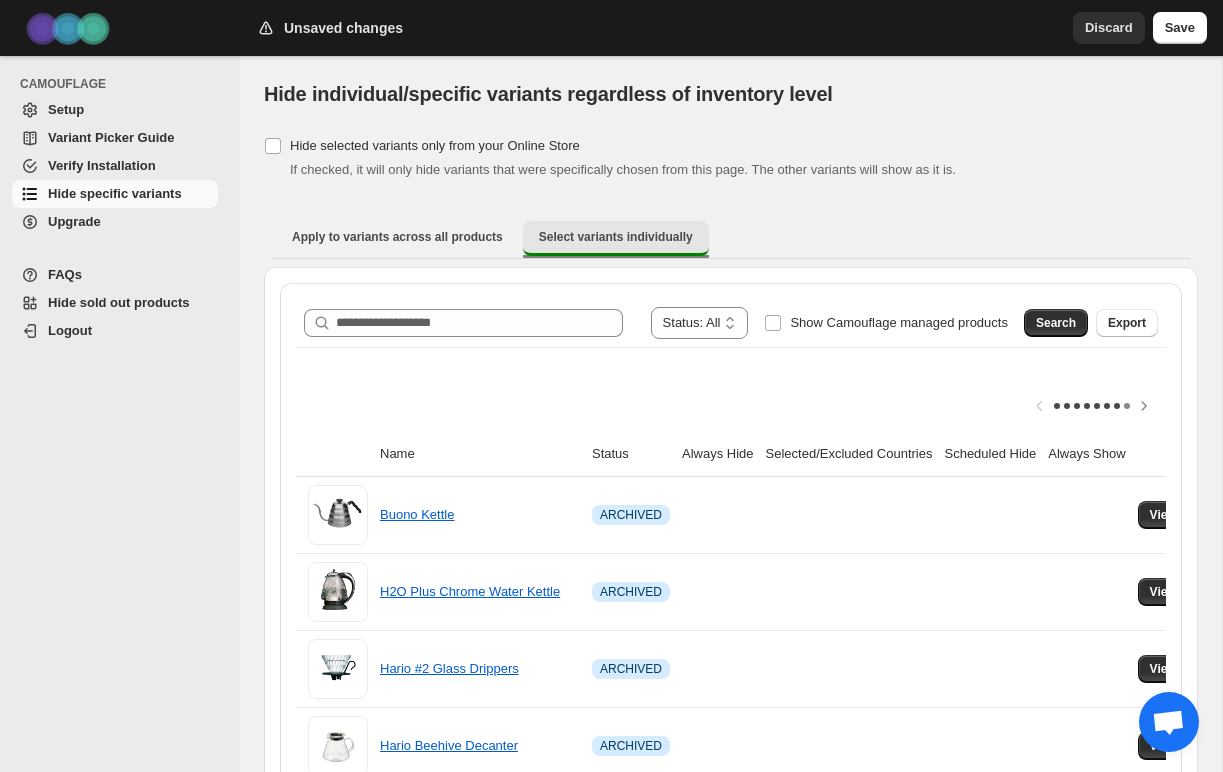 click on "Select variants individually" at bounding box center [616, 237] 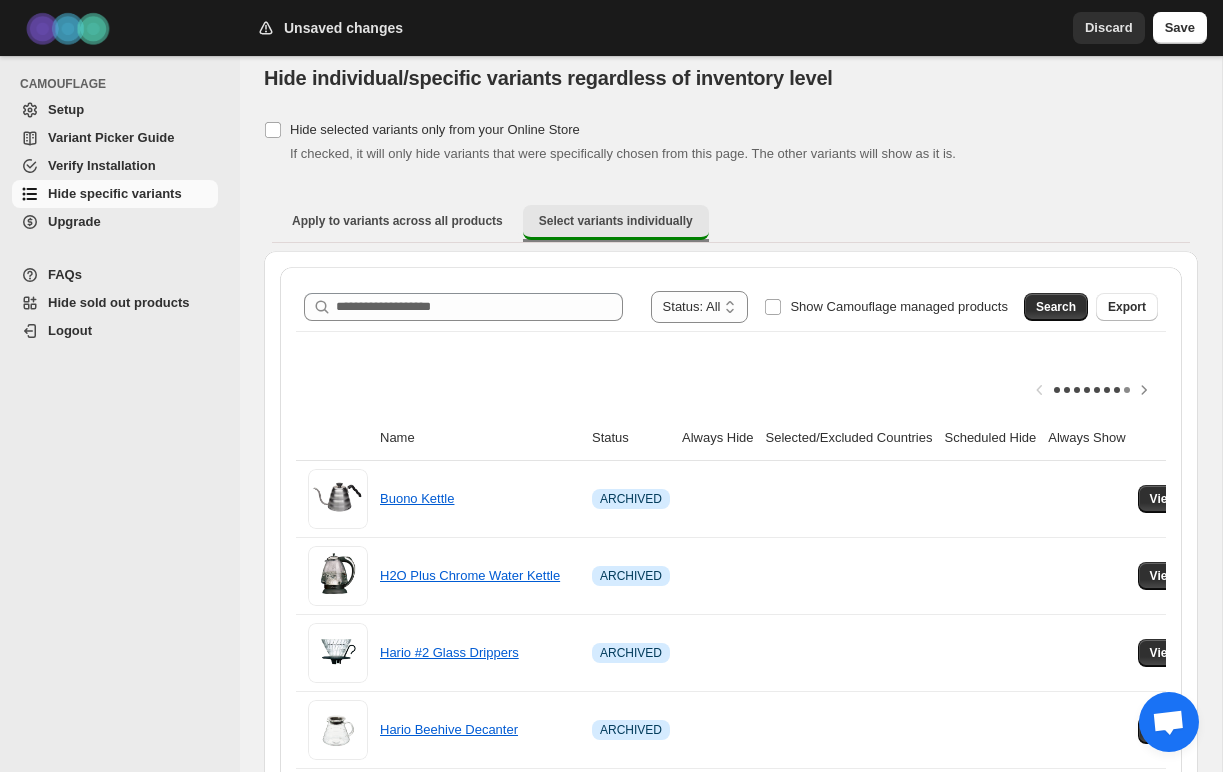 scroll, scrollTop: 20, scrollLeft: 0, axis: vertical 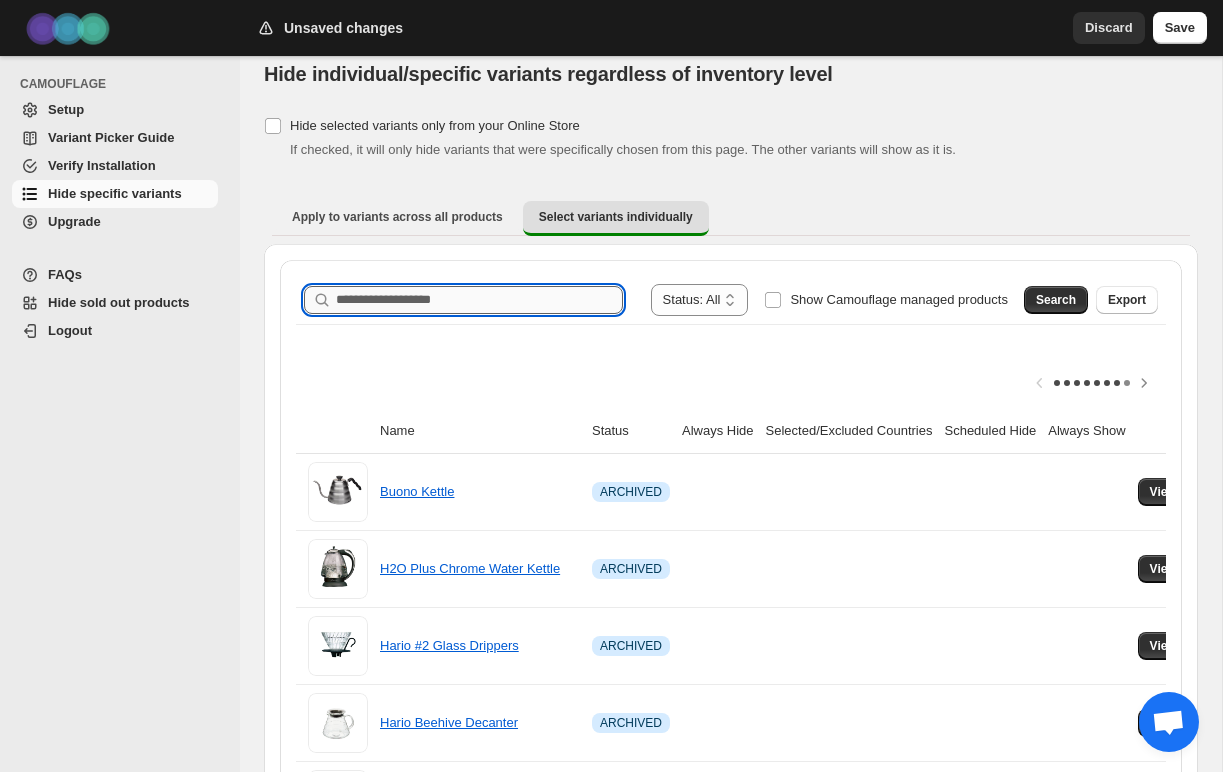 click on "Search product name" at bounding box center [479, 300] 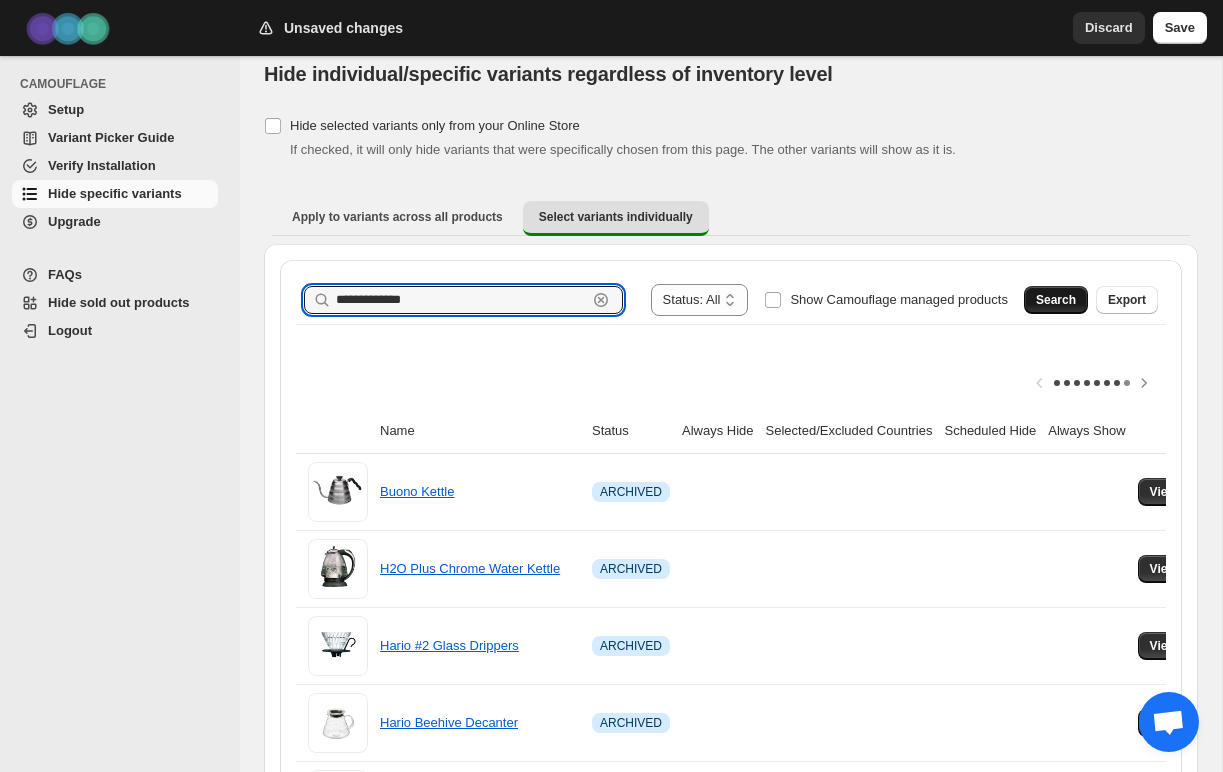 type on "**********" 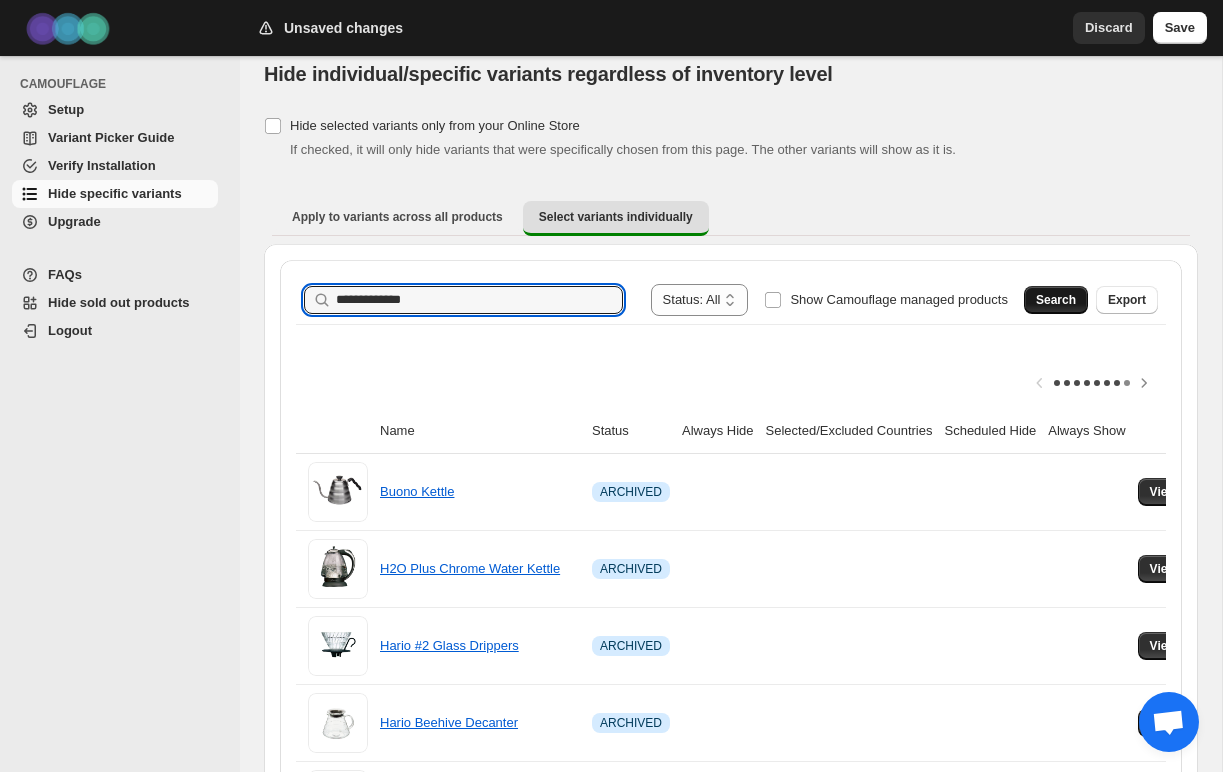 click on "Search" at bounding box center [1056, 300] 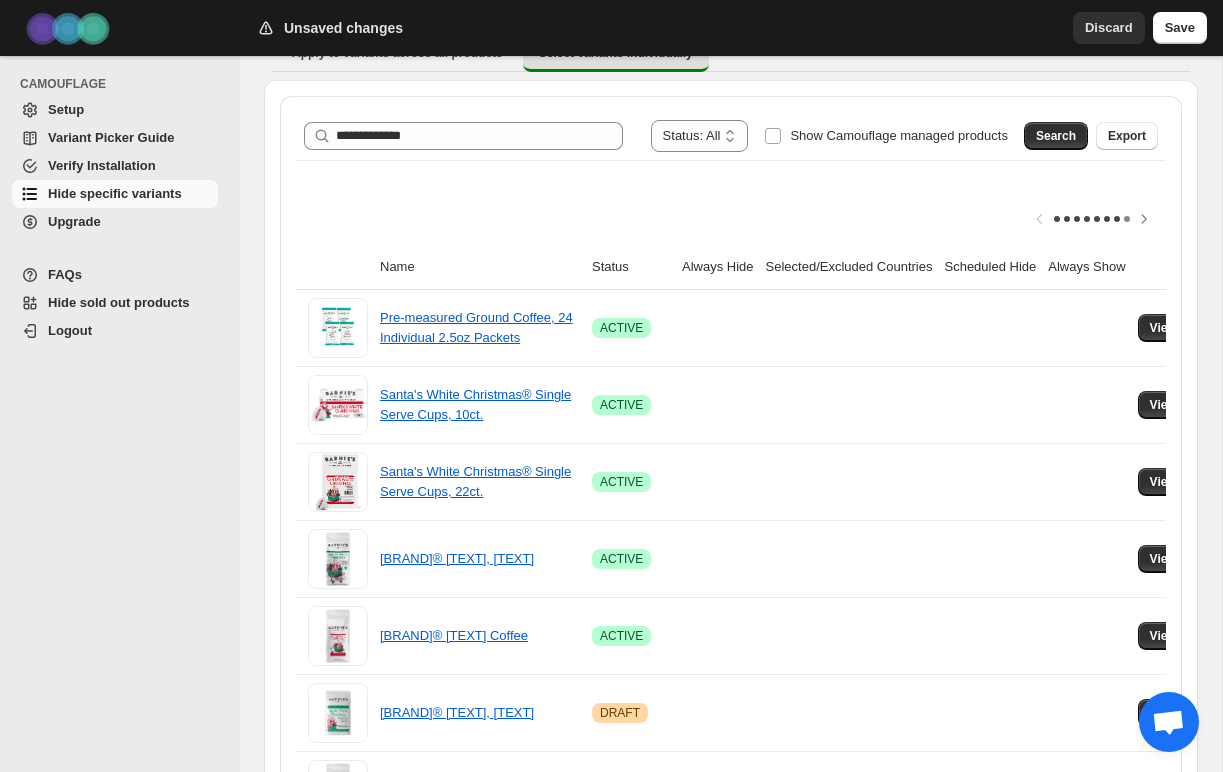 scroll, scrollTop: 263, scrollLeft: 0, axis: vertical 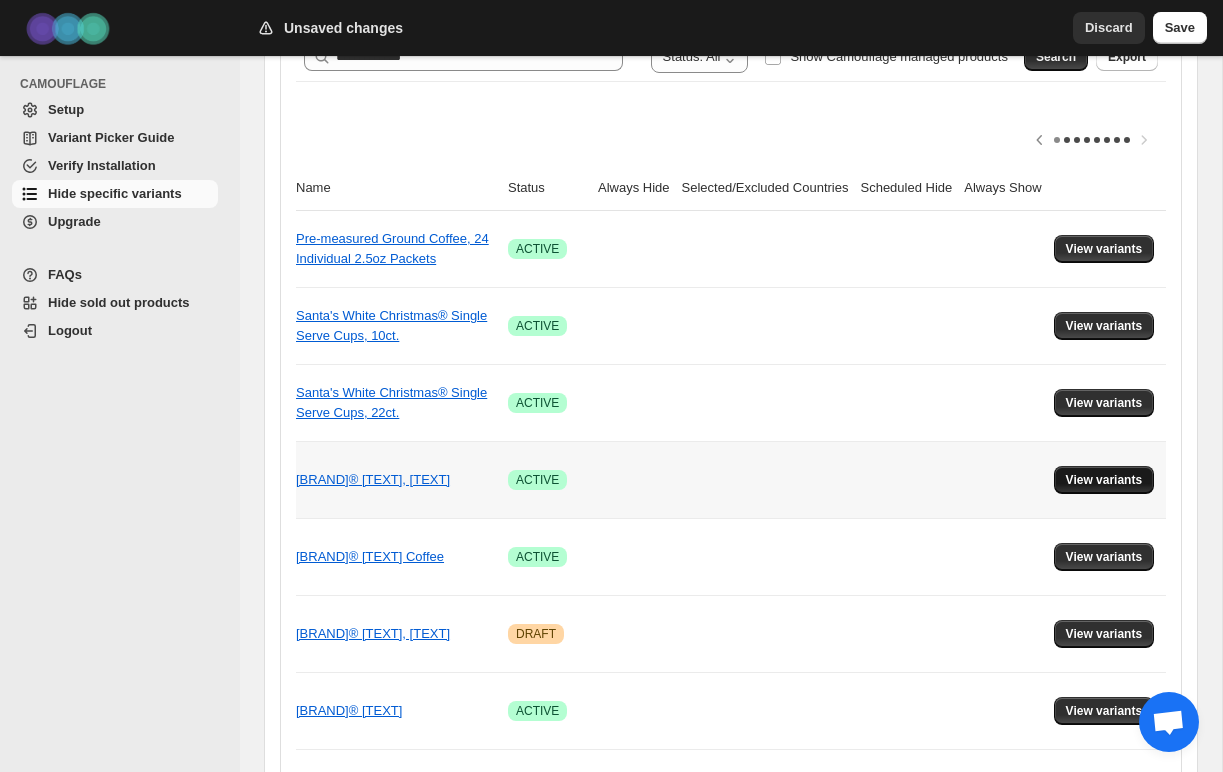 click on "View variants" at bounding box center [1104, 480] 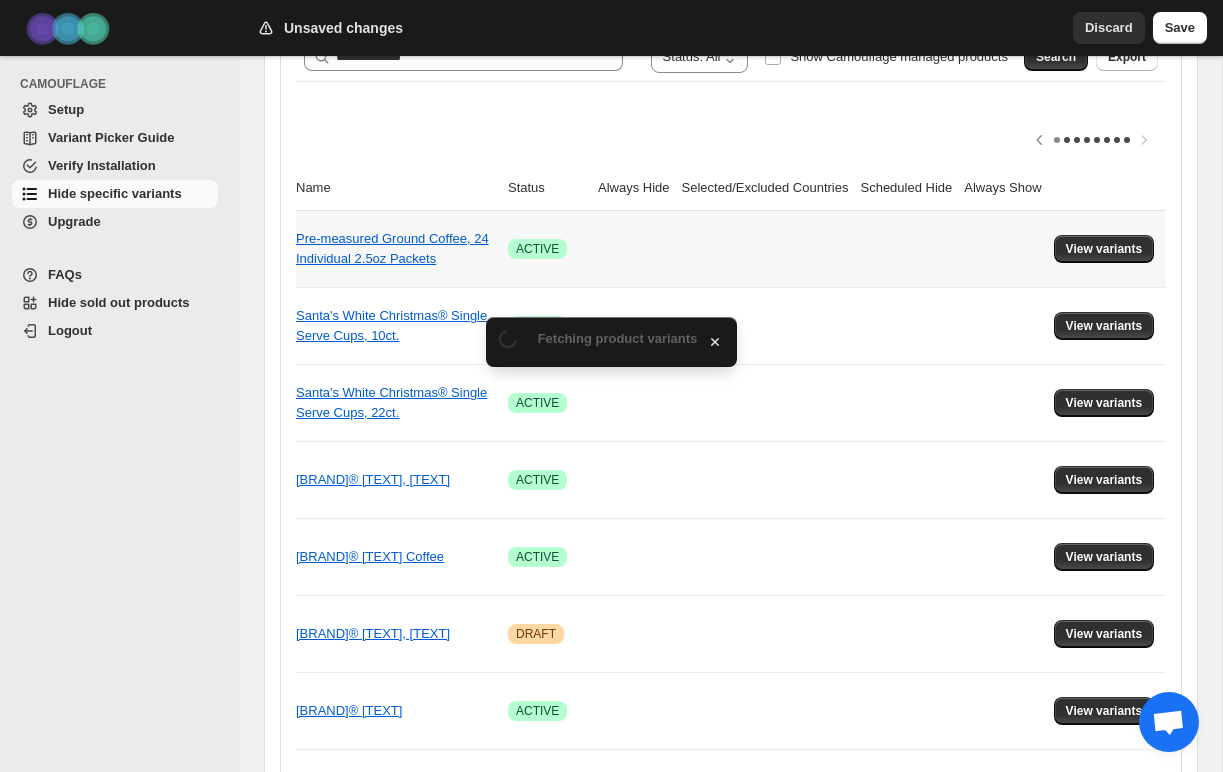 scroll, scrollTop: 0, scrollLeft: 0, axis: both 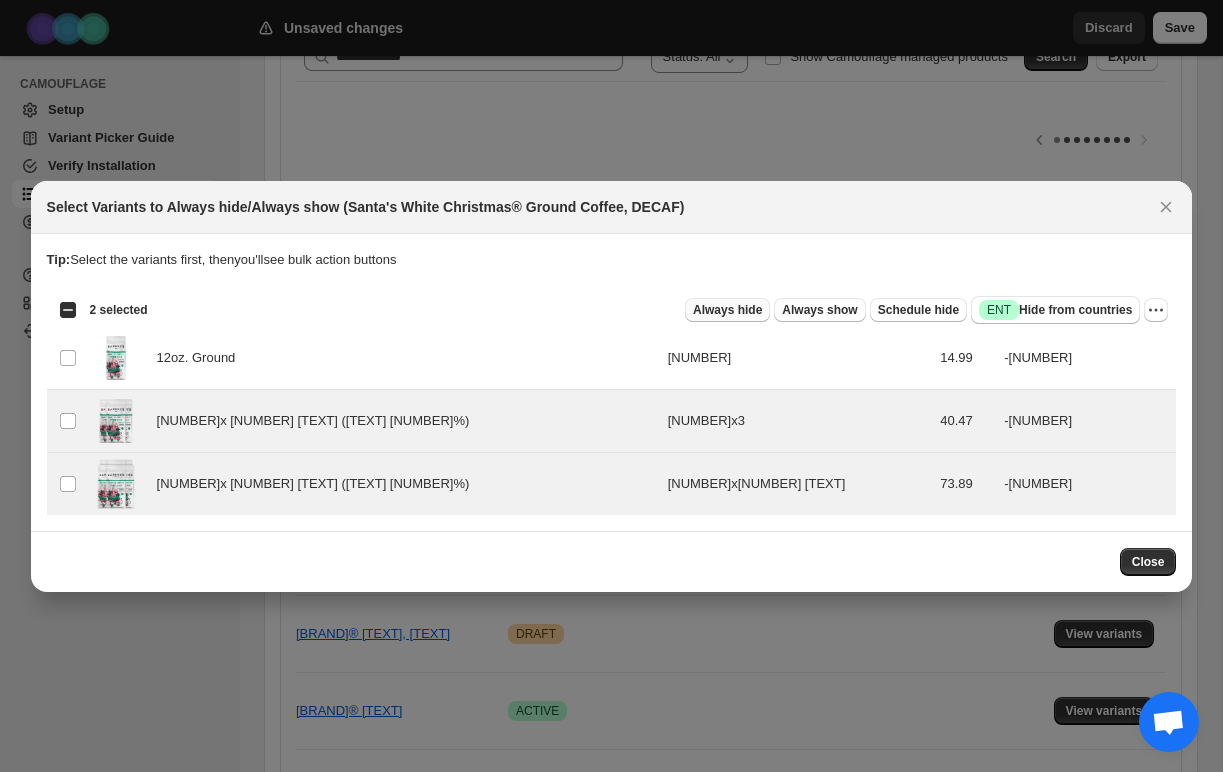 click on "Always hide" at bounding box center (727, 310) 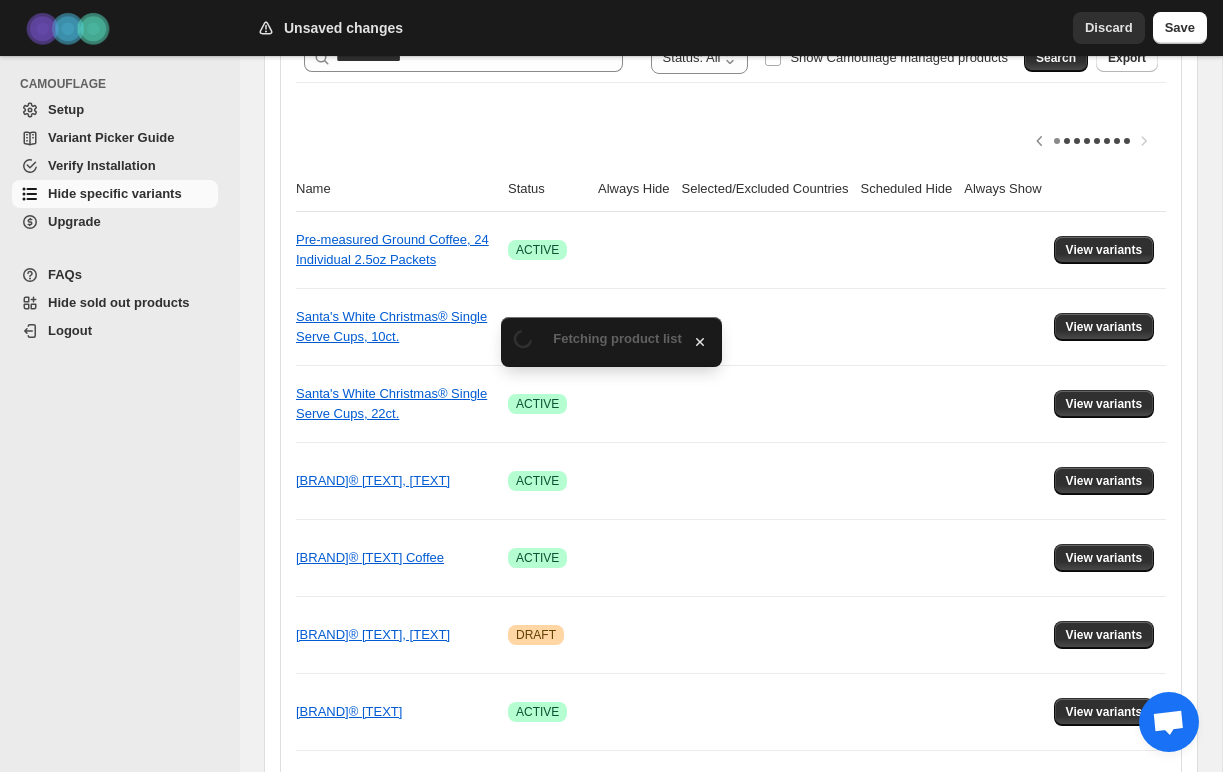 scroll, scrollTop: 263, scrollLeft: 0, axis: vertical 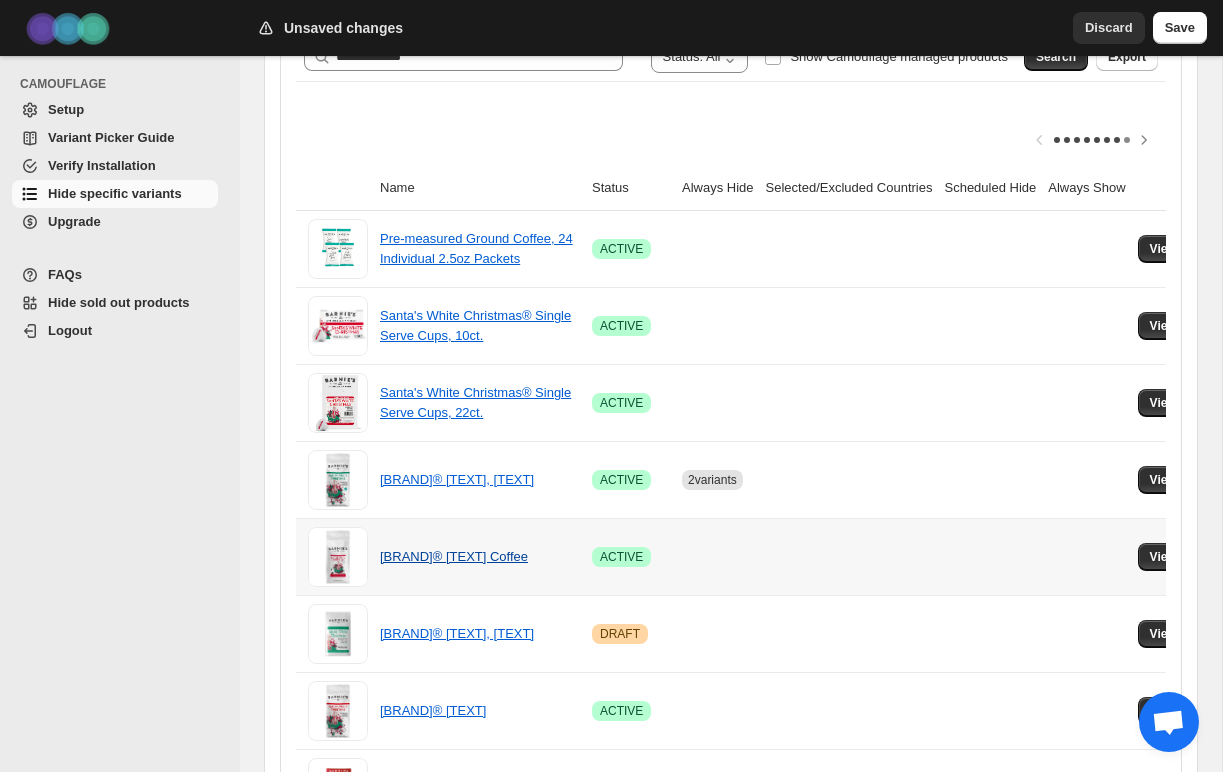 click on "Santa's White Christmas® Whole Bean Coffee" at bounding box center [454, 556] 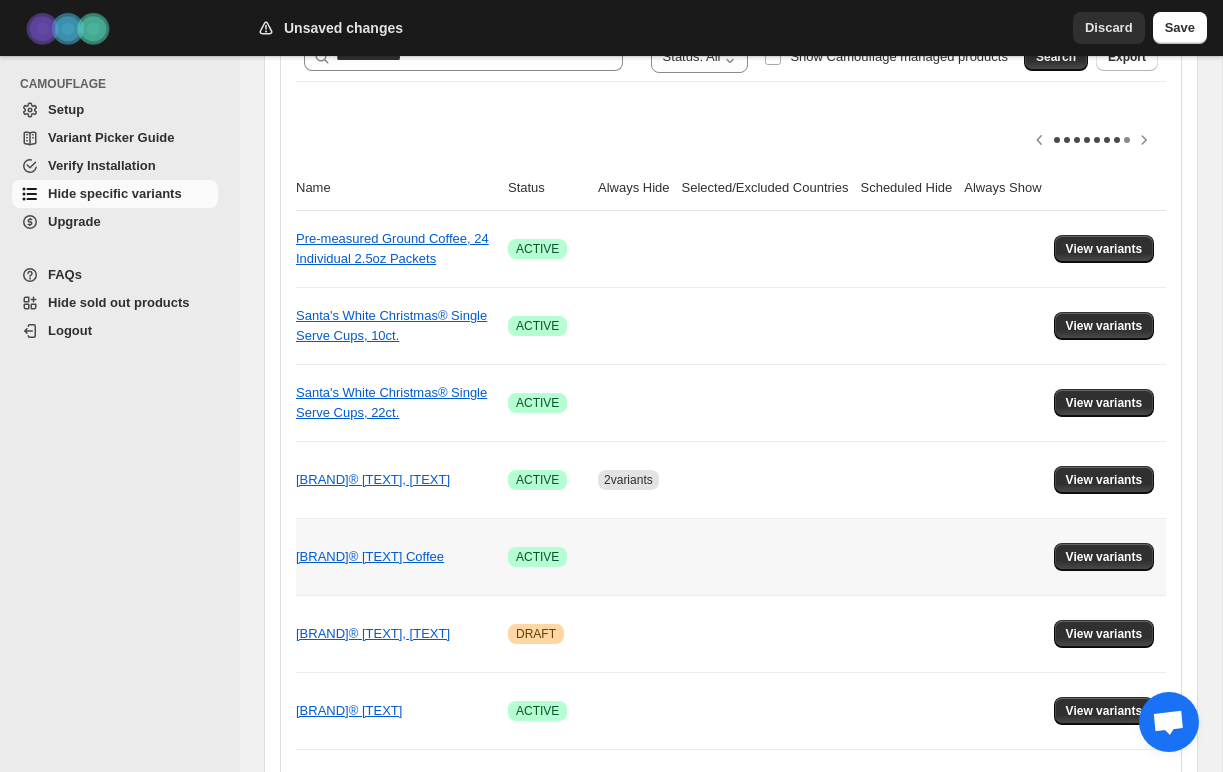 scroll, scrollTop: 0, scrollLeft: 105, axis: horizontal 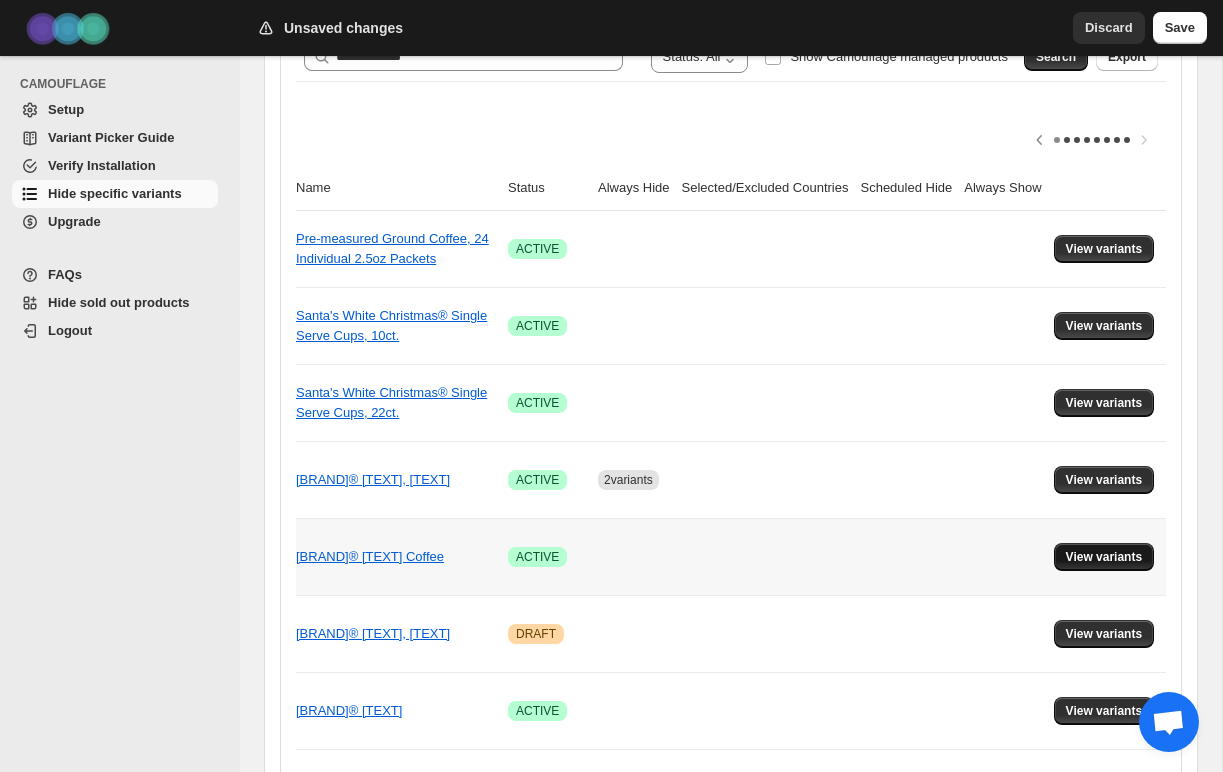 click on "View variants" at bounding box center [1104, 557] 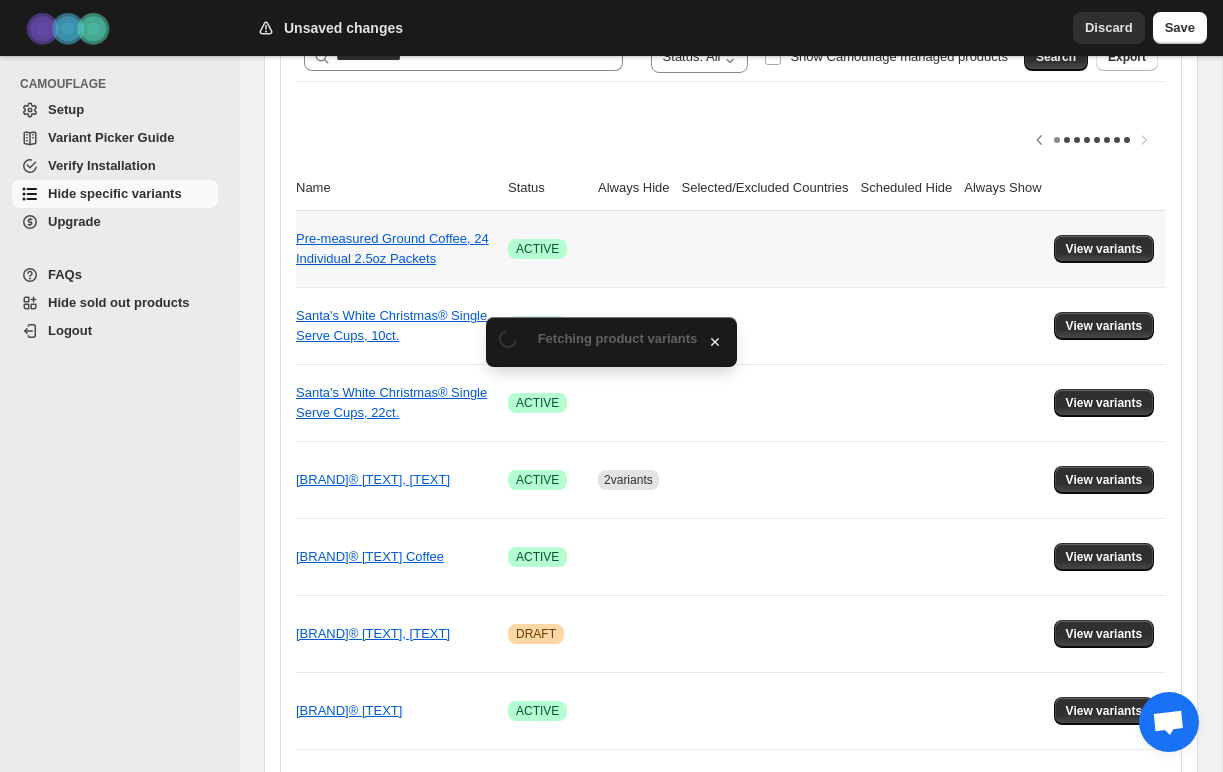 scroll, scrollTop: 0, scrollLeft: 0, axis: both 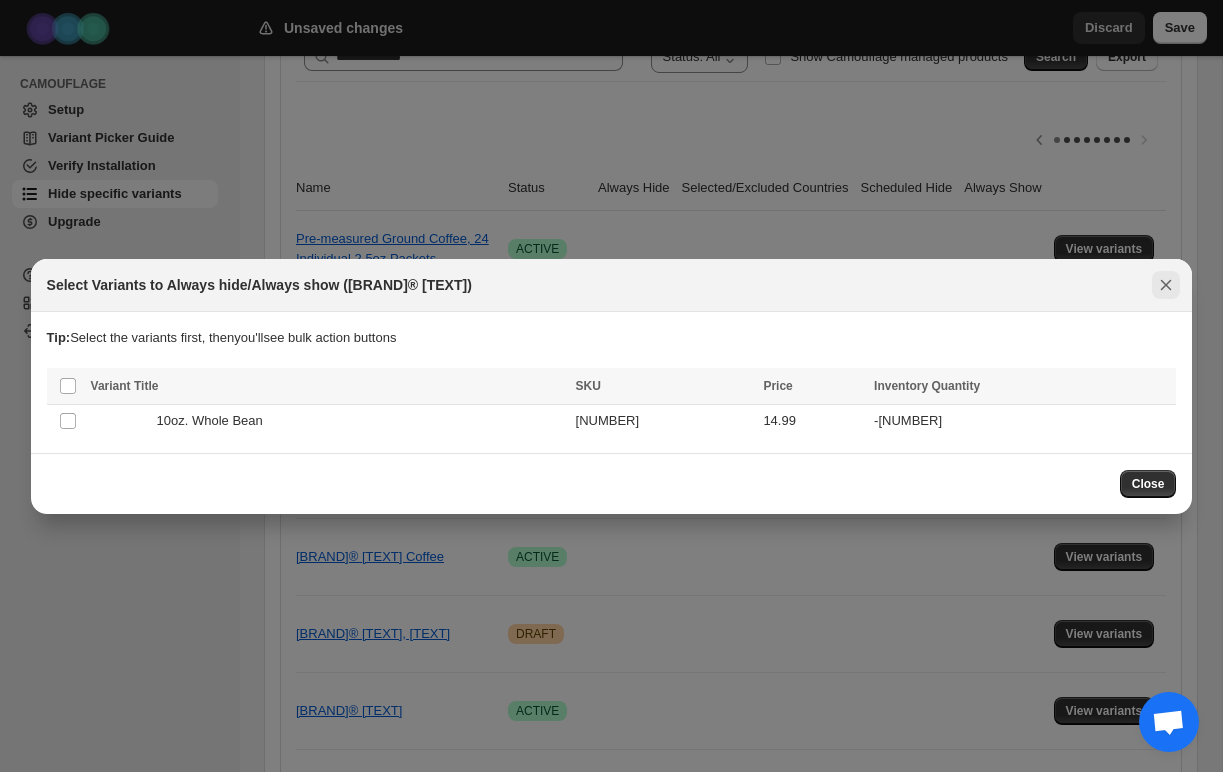 click at bounding box center (1166, 285) 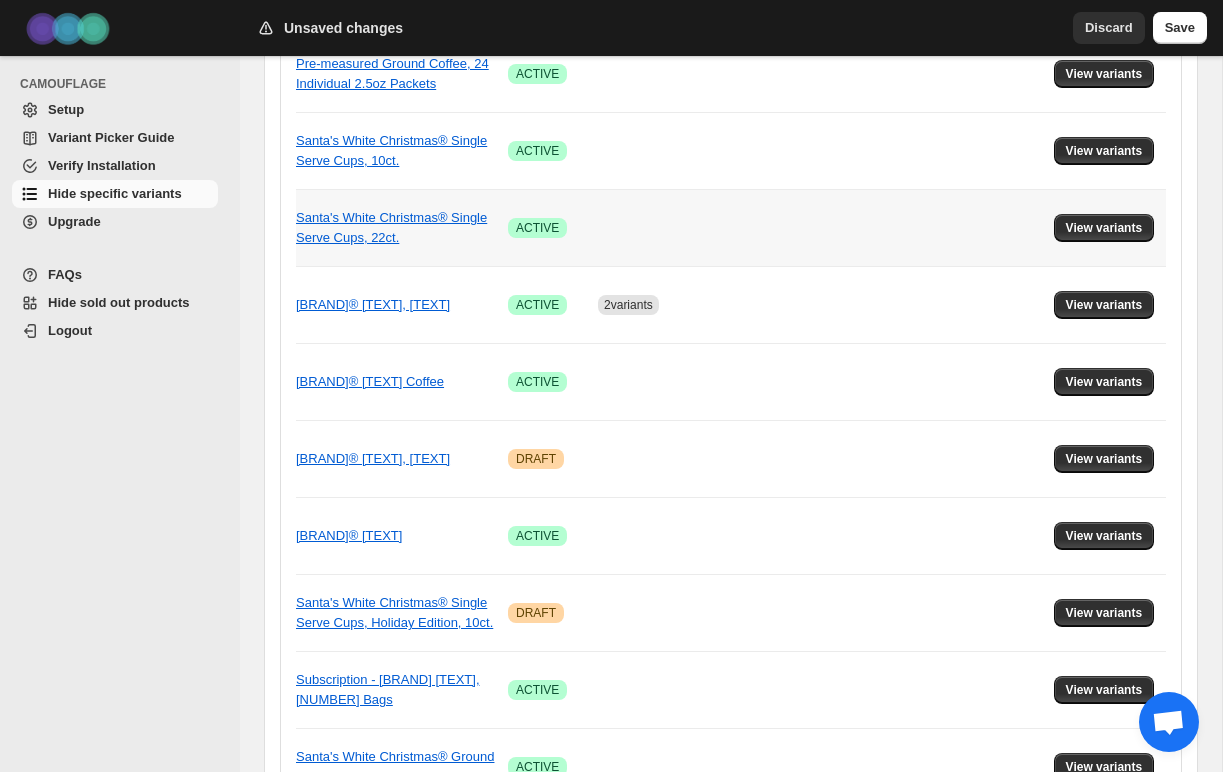 scroll, scrollTop: 496, scrollLeft: 0, axis: vertical 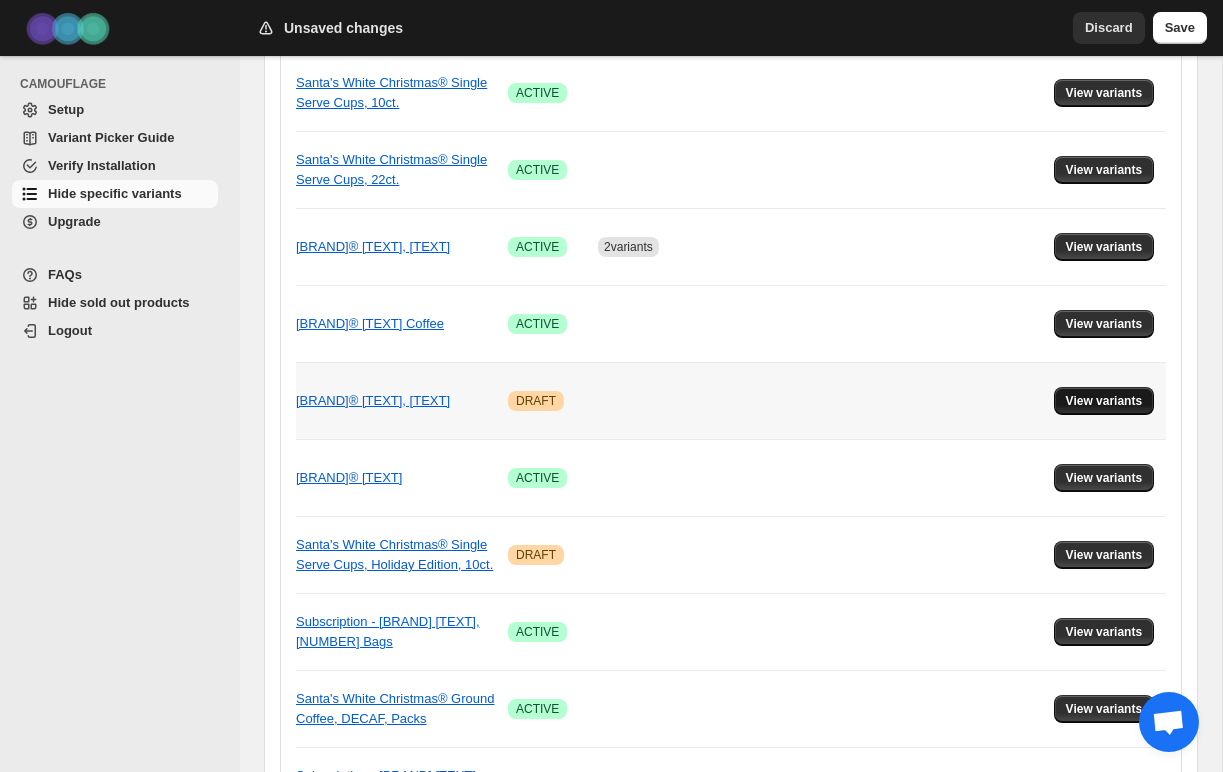 click on "View variants" at bounding box center (1104, 401) 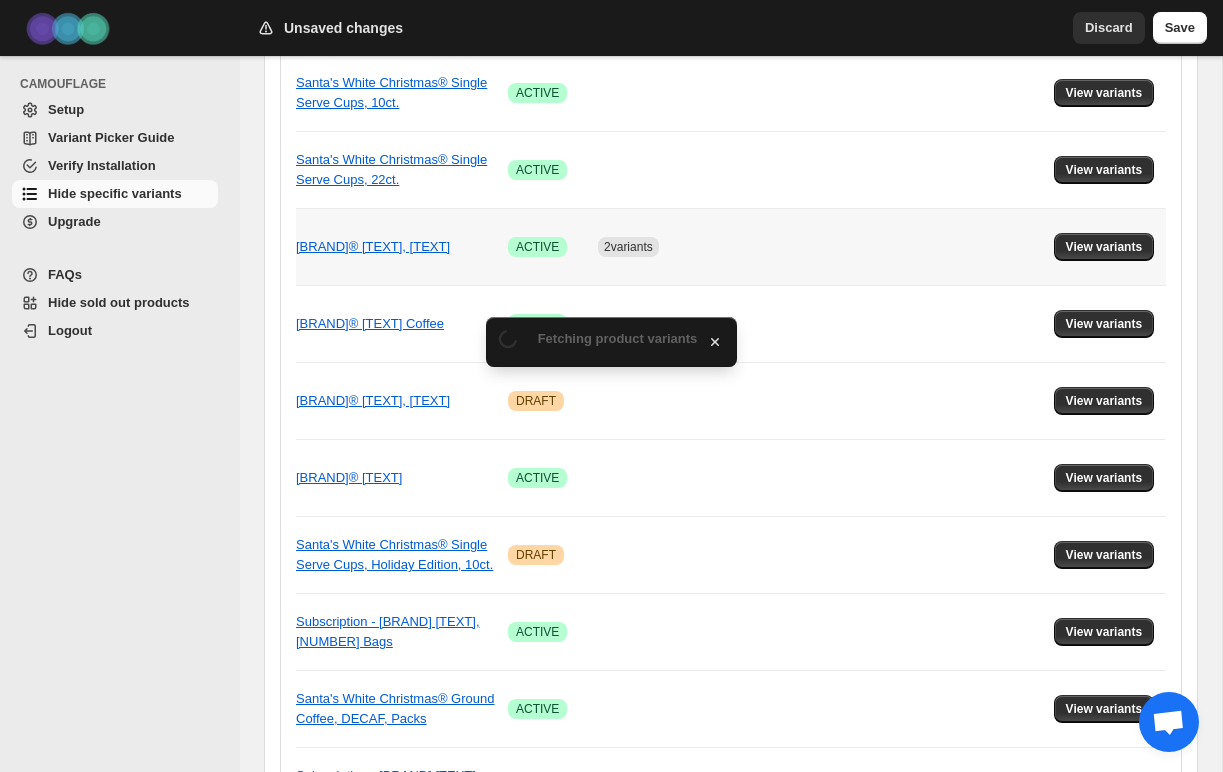 scroll, scrollTop: 0, scrollLeft: 0, axis: both 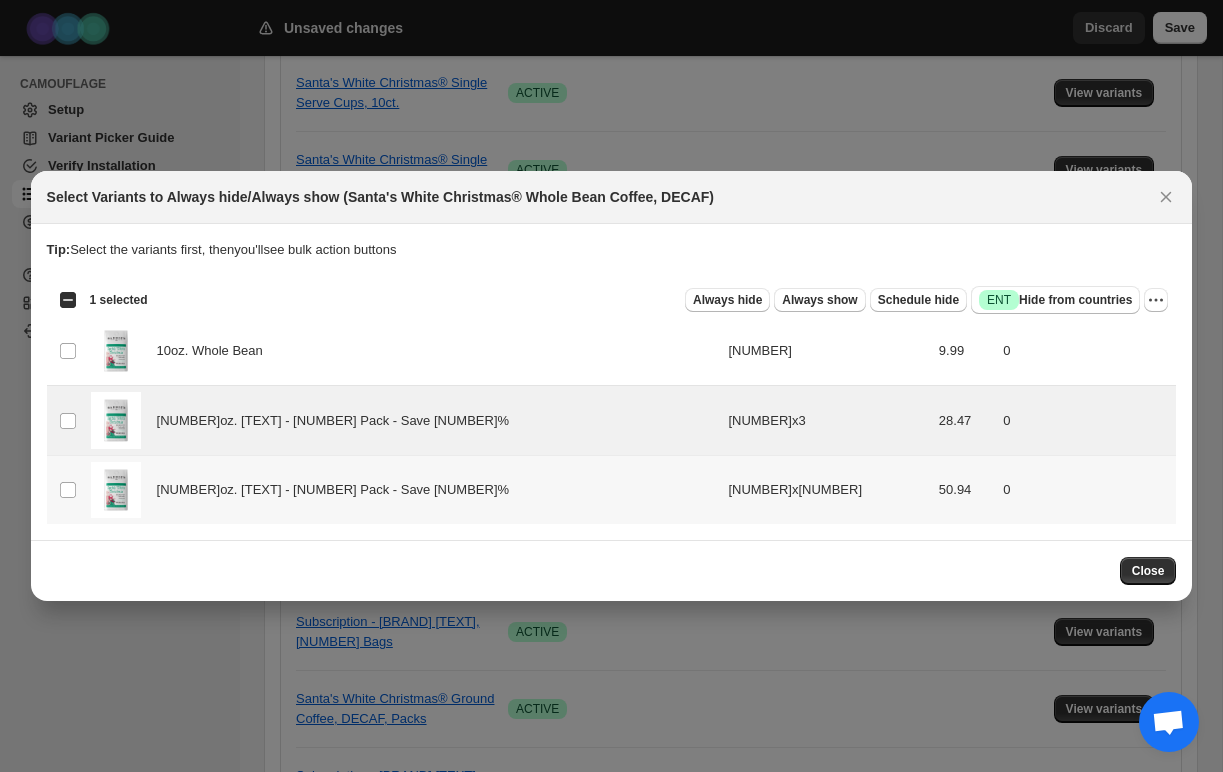 click on "Select product variant" at bounding box center [66, 489] 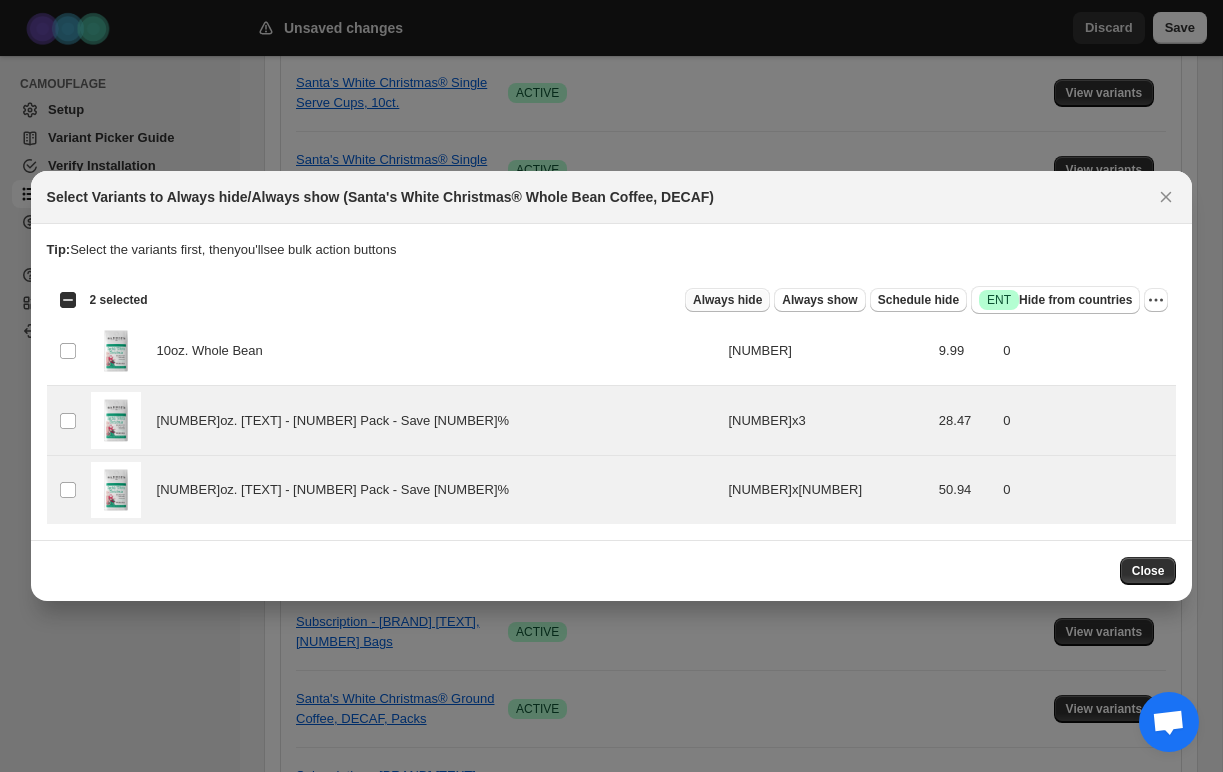 click on "Always hide" at bounding box center (727, 300) 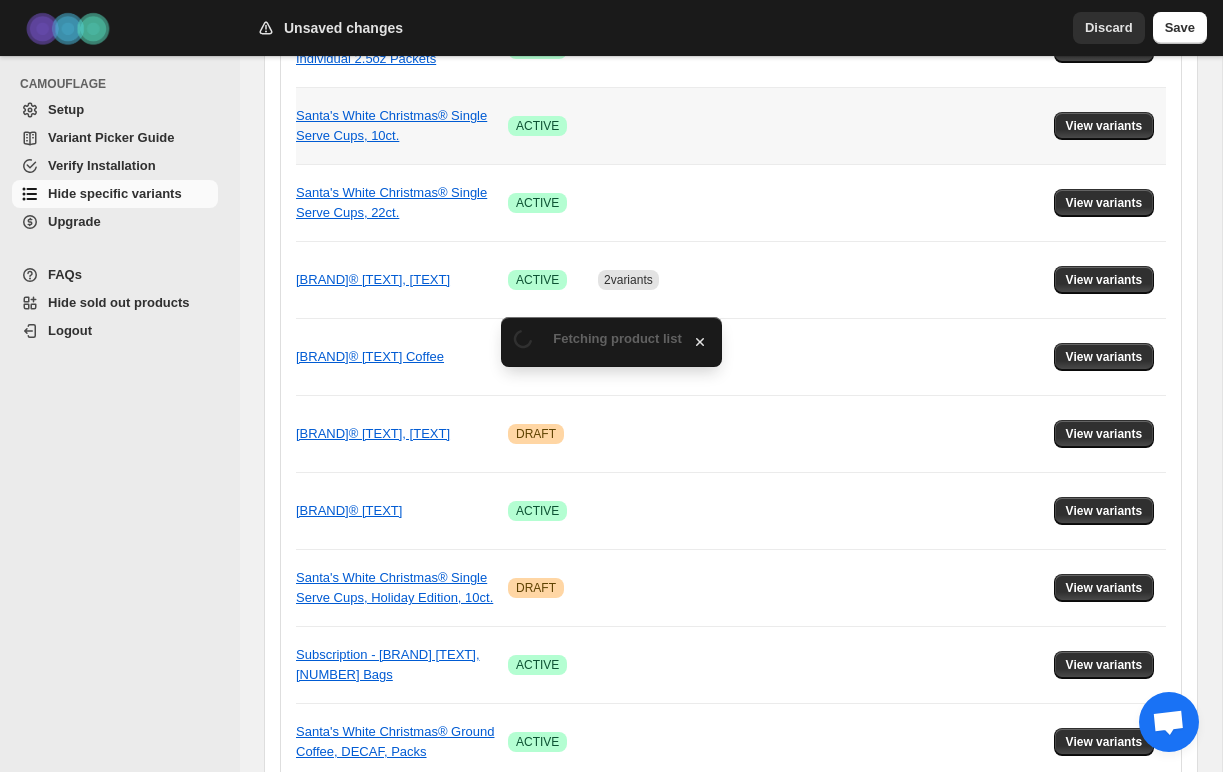 scroll, scrollTop: 496, scrollLeft: 0, axis: vertical 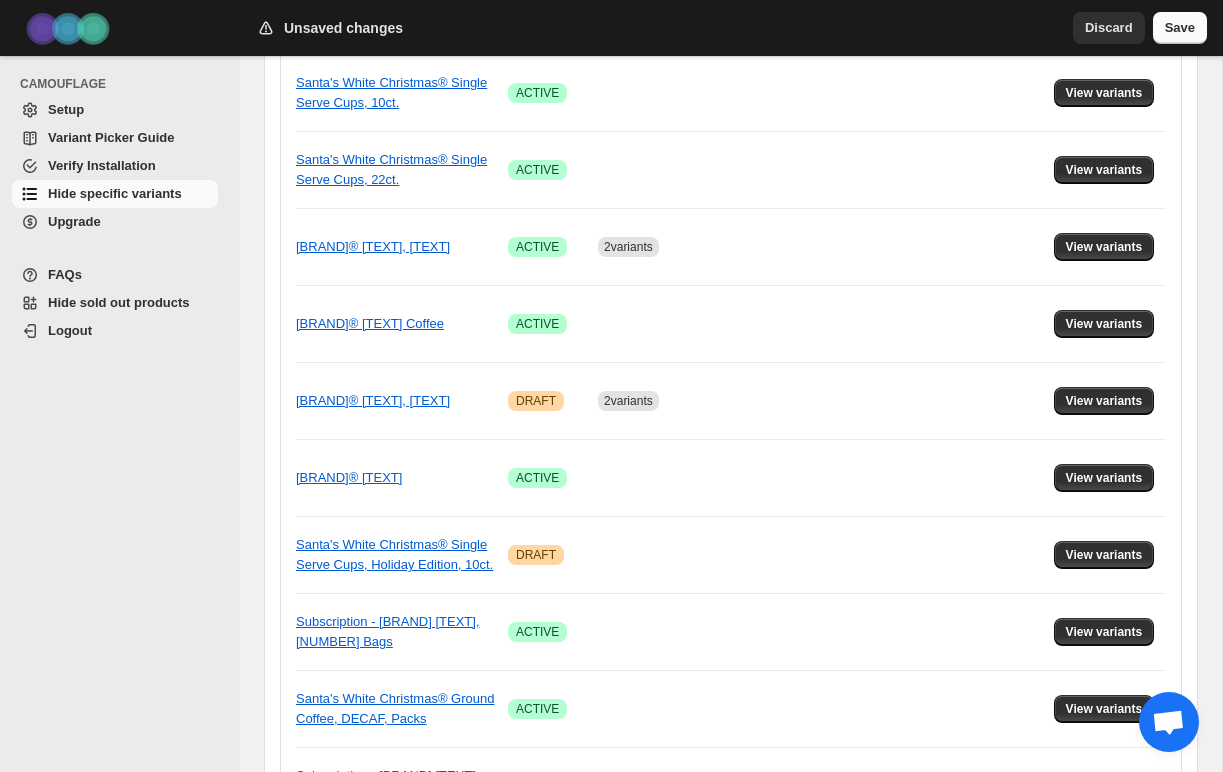 click on "Save" at bounding box center (1180, 28) 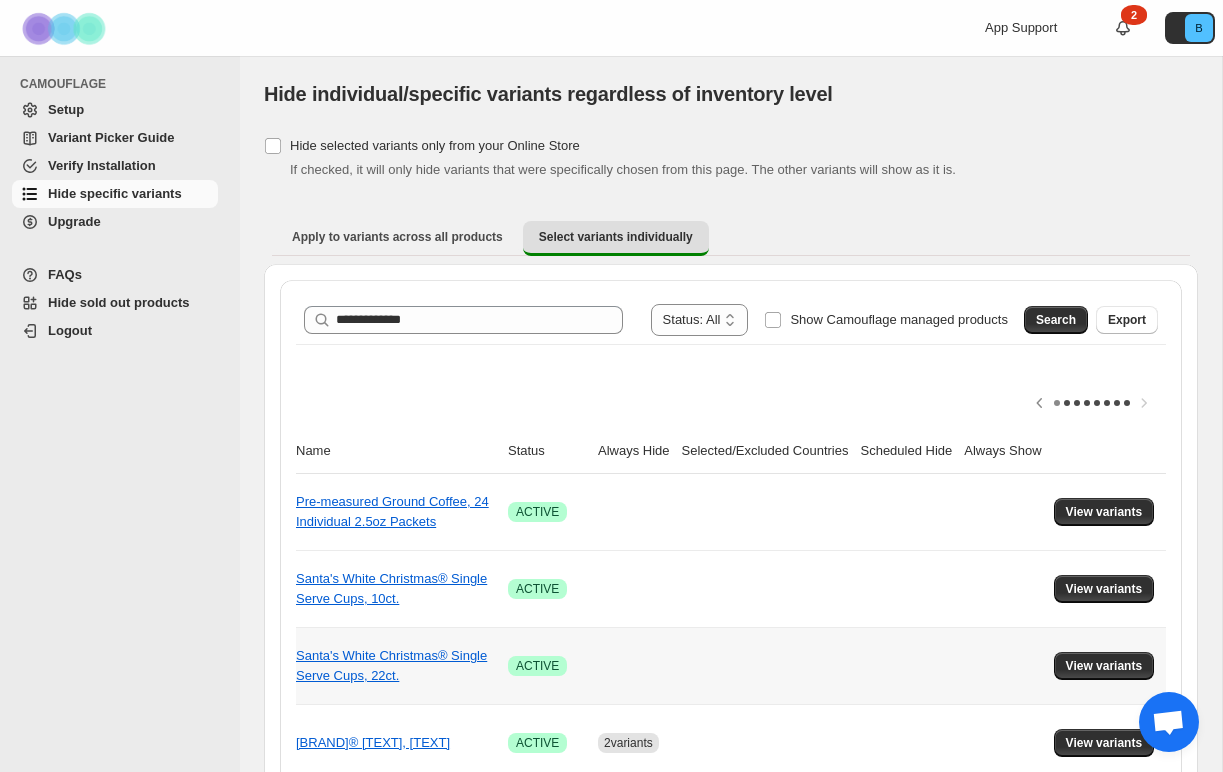 scroll, scrollTop: 0, scrollLeft: 0, axis: both 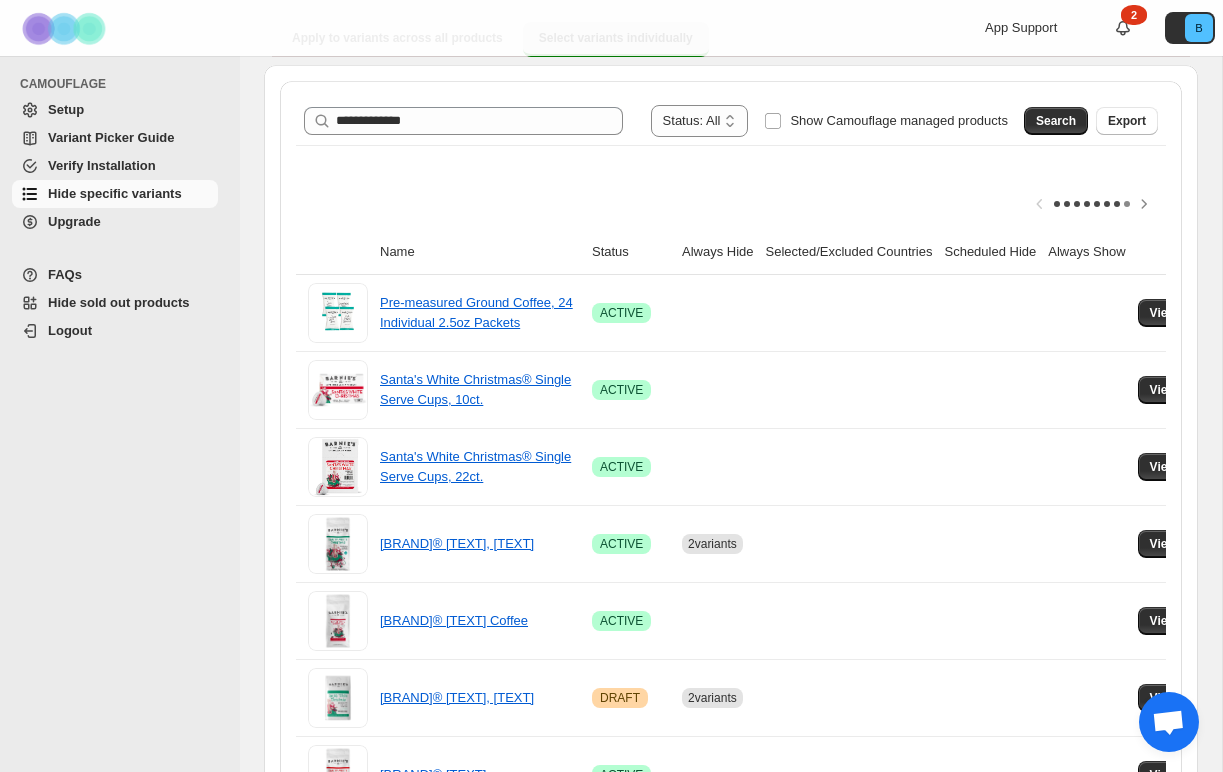 click on "Setup" at bounding box center (131, 110) 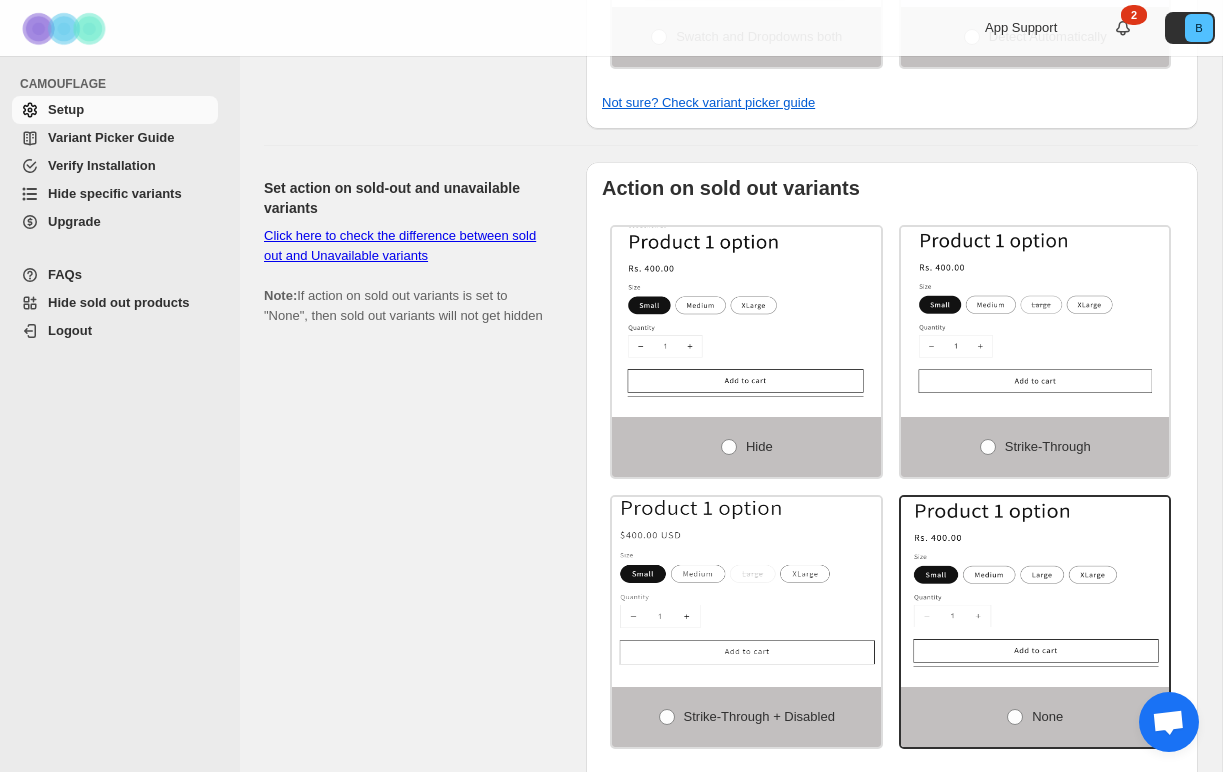 scroll, scrollTop: 1095, scrollLeft: 0, axis: vertical 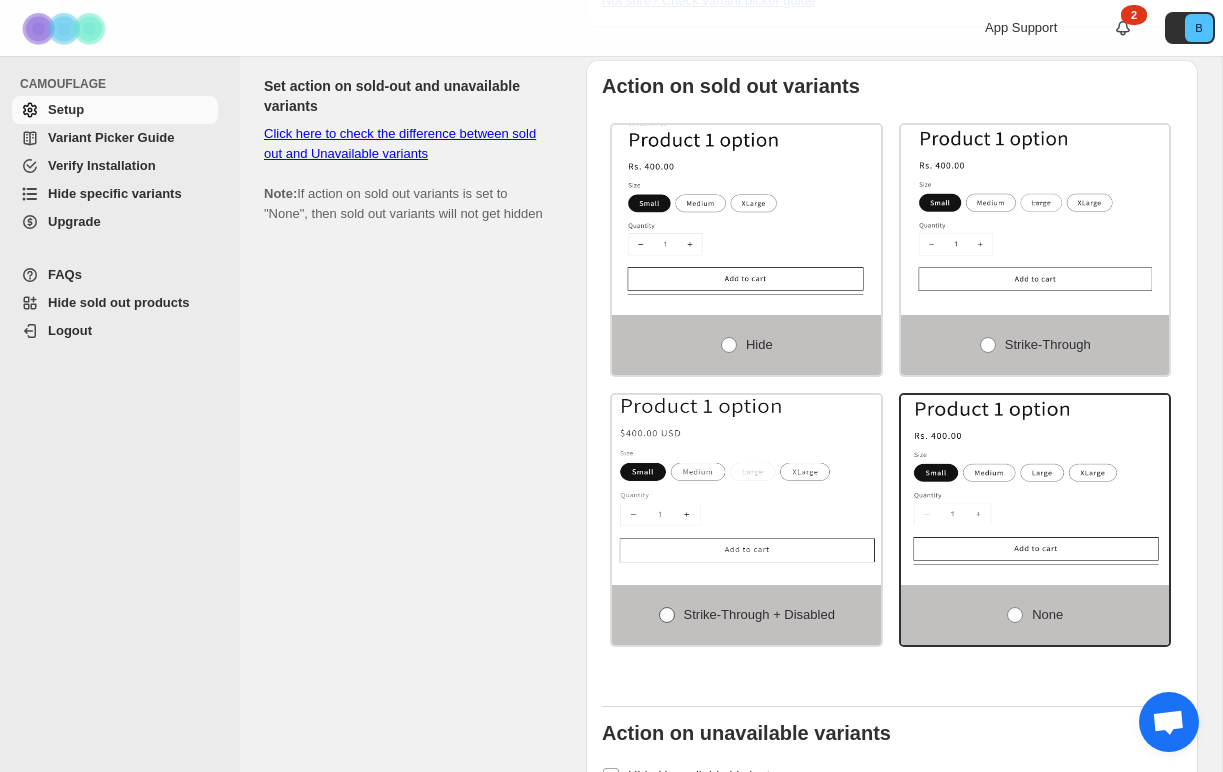 click on "Strike-through + Disabled" at bounding box center (759, 614) 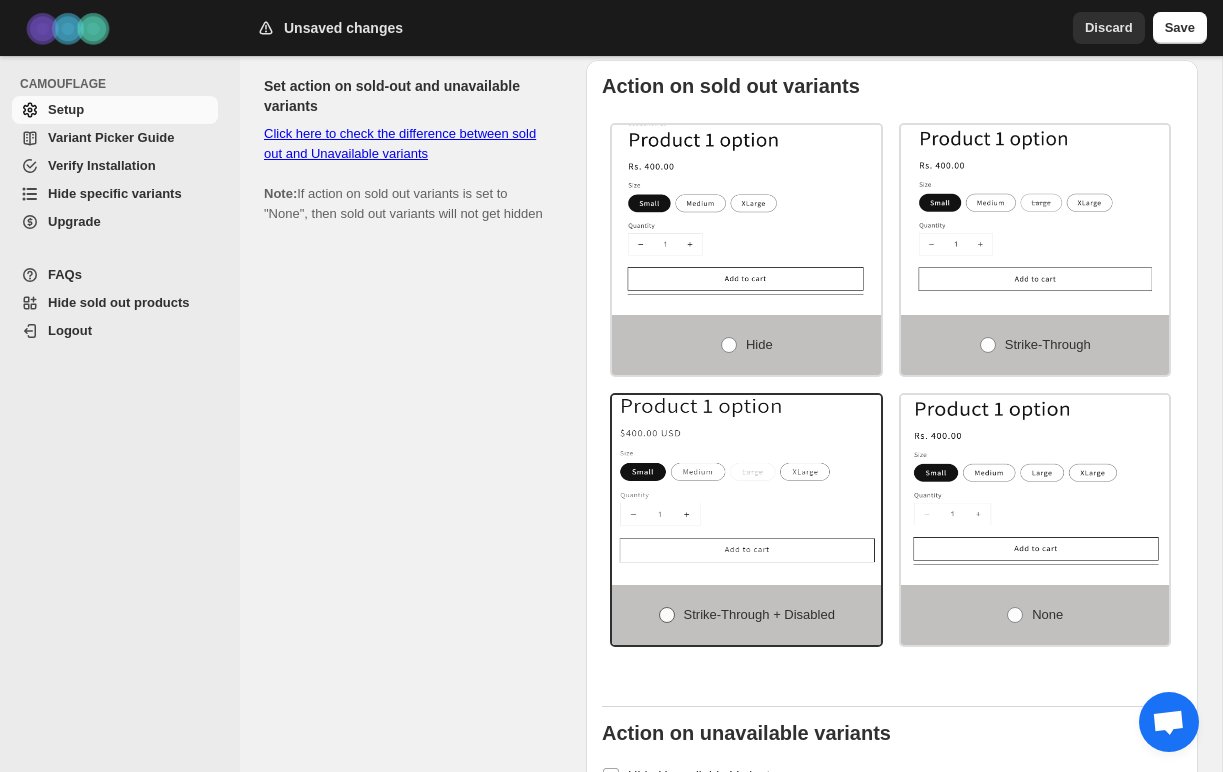 scroll, scrollTop: 1495, scrollLeft: 0, axis: vertical 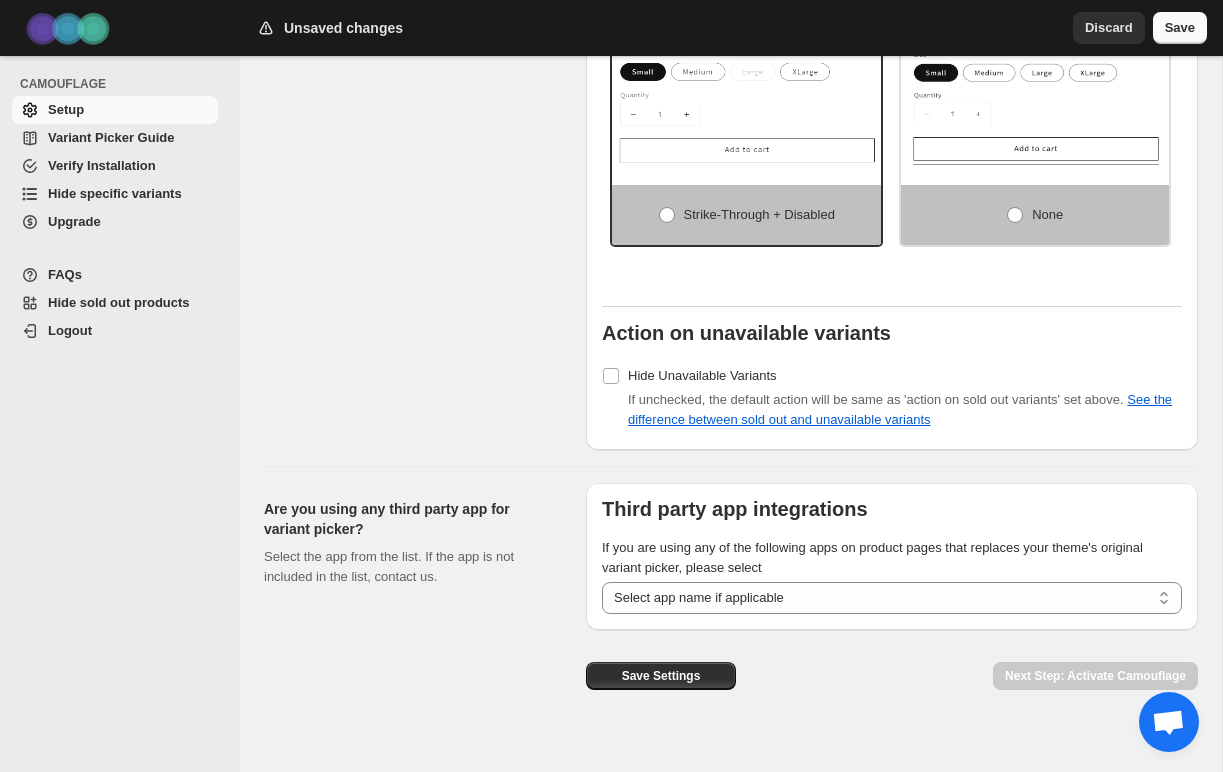 click on "Save" at bounding box center (1180, 28) 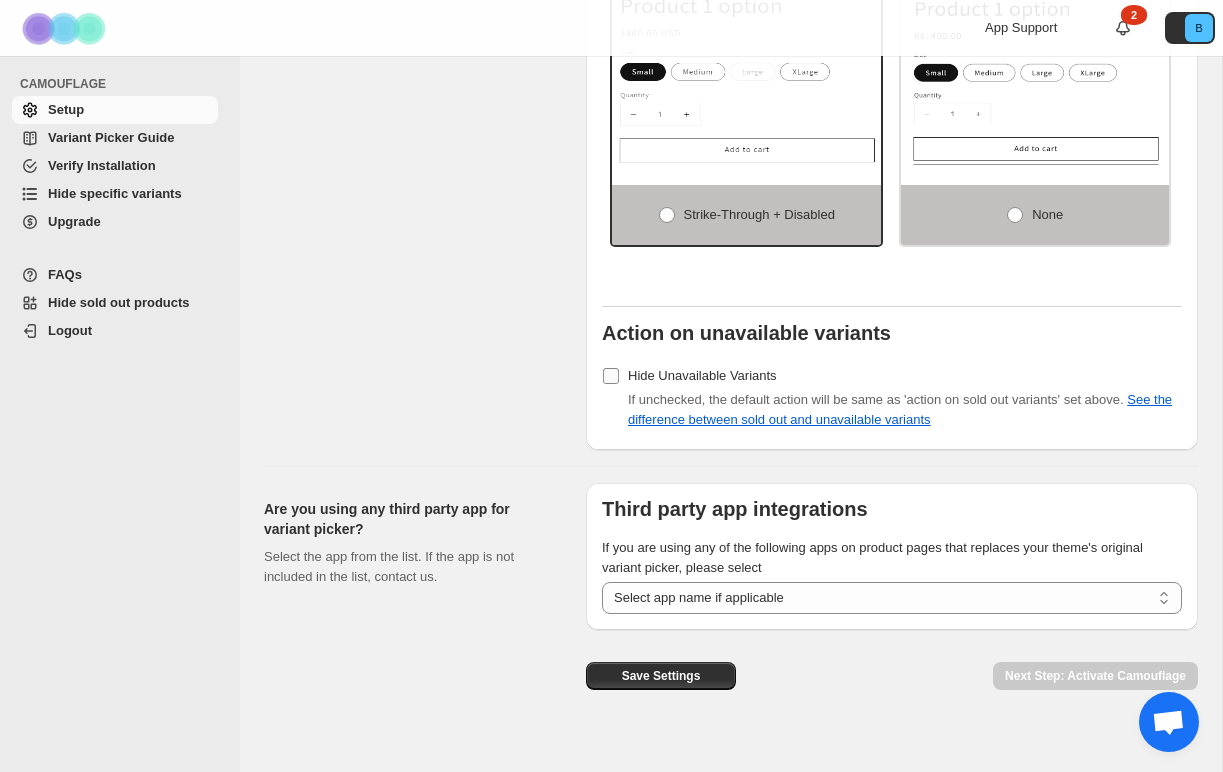 click at bounding box center (611, 376) 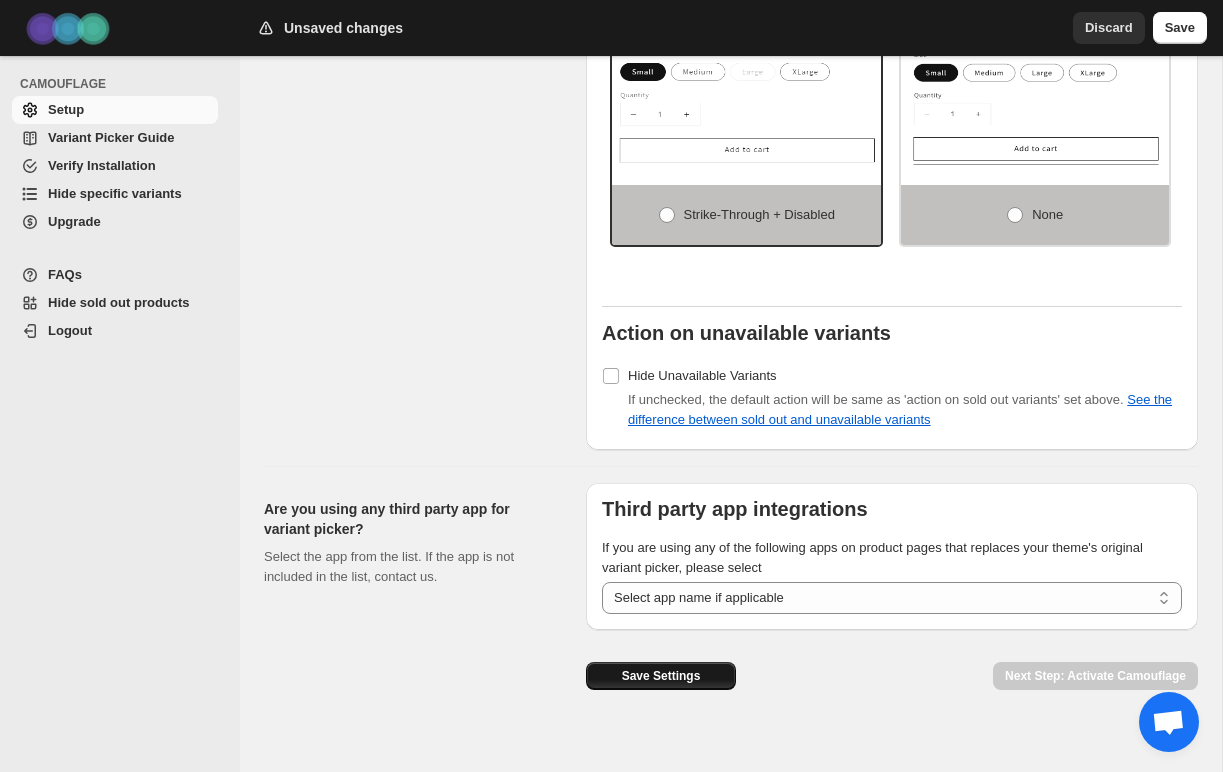click on "Save Settings" at bounding box center (661, 676) 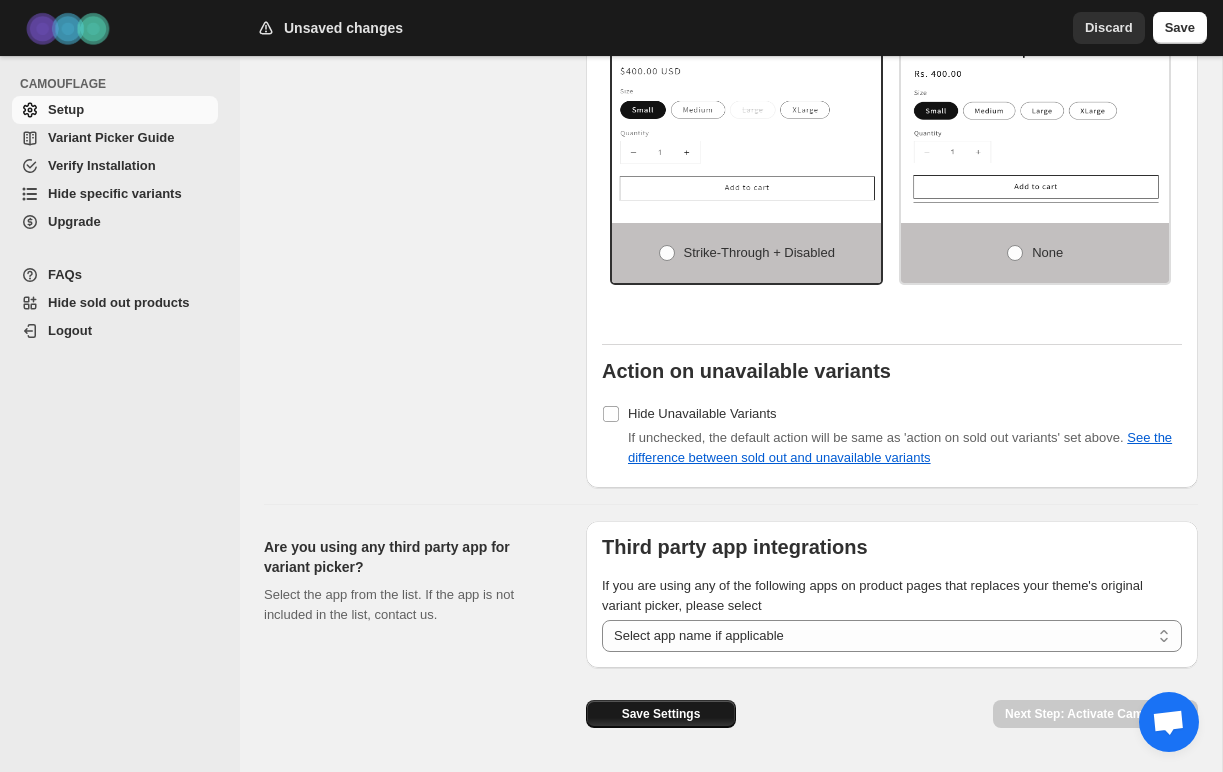 scroll, scrollTop: 1512, scrollLeft: 0, axis: vertical 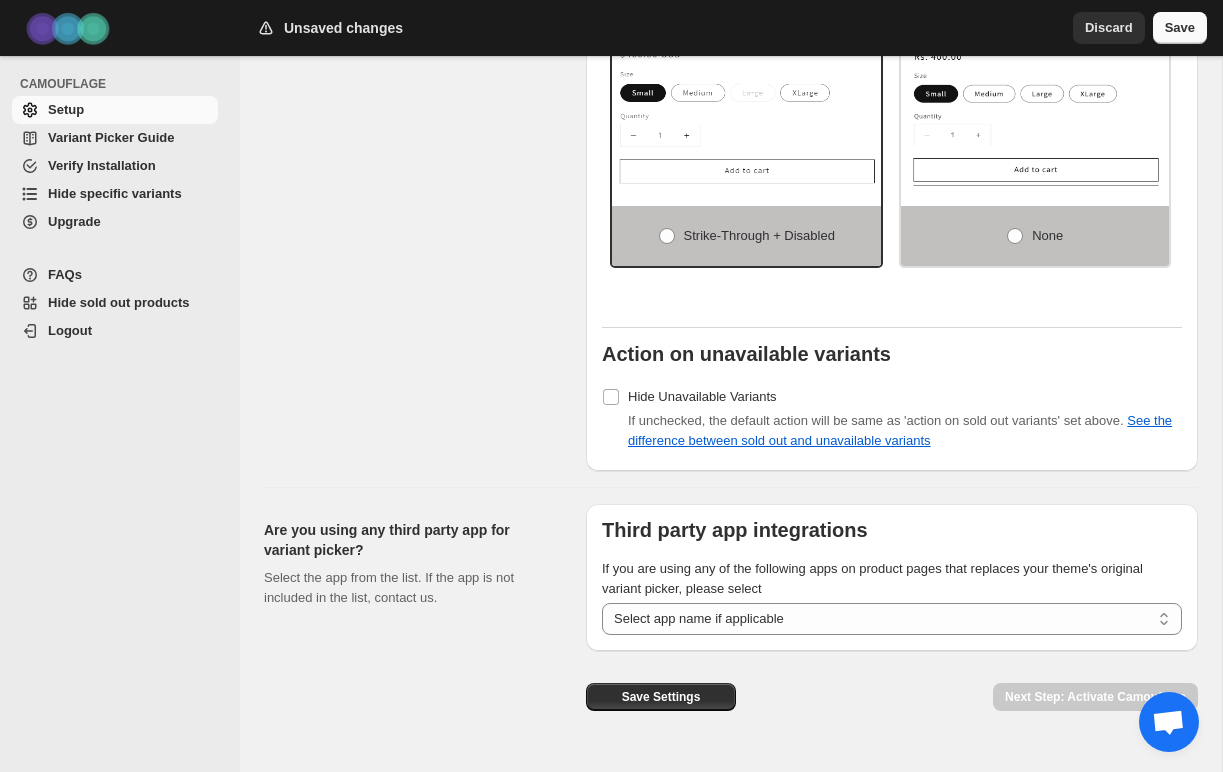 click on "Save" at bounding box center [1180, 28] 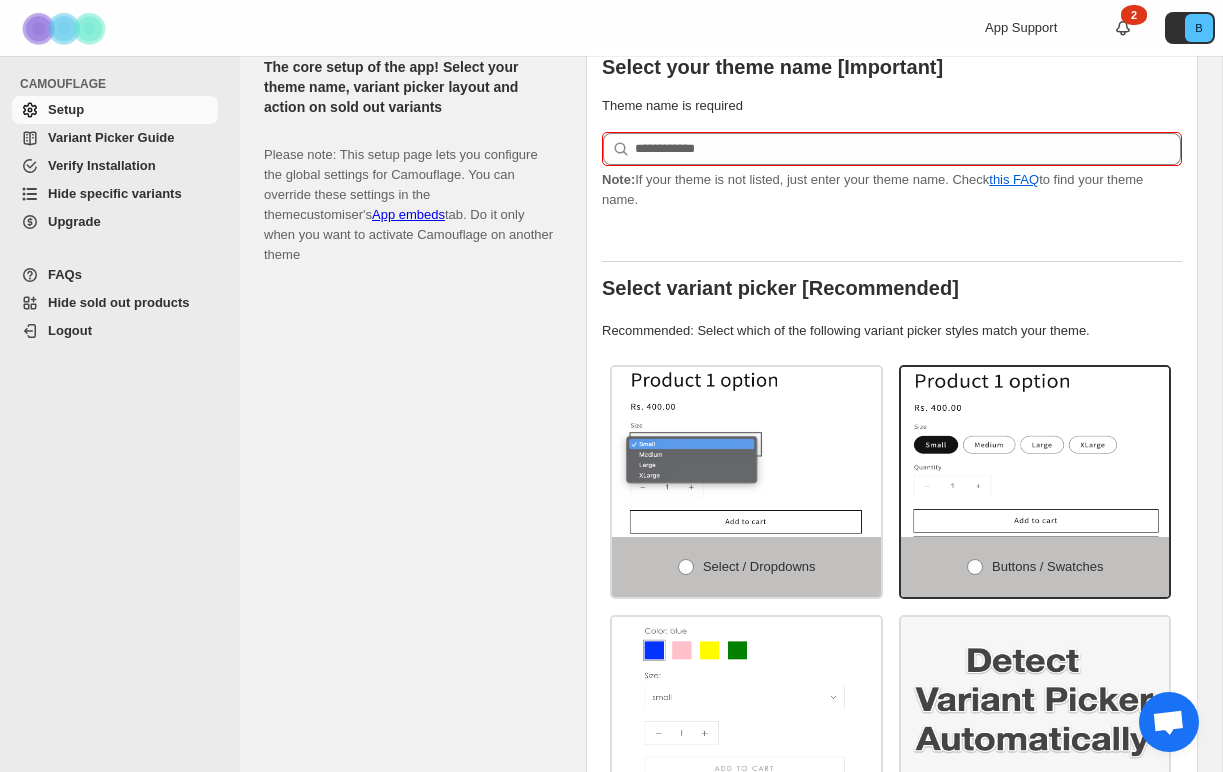 scroll, scrollTop: 199, scrollLeft: 0, axis: vertical 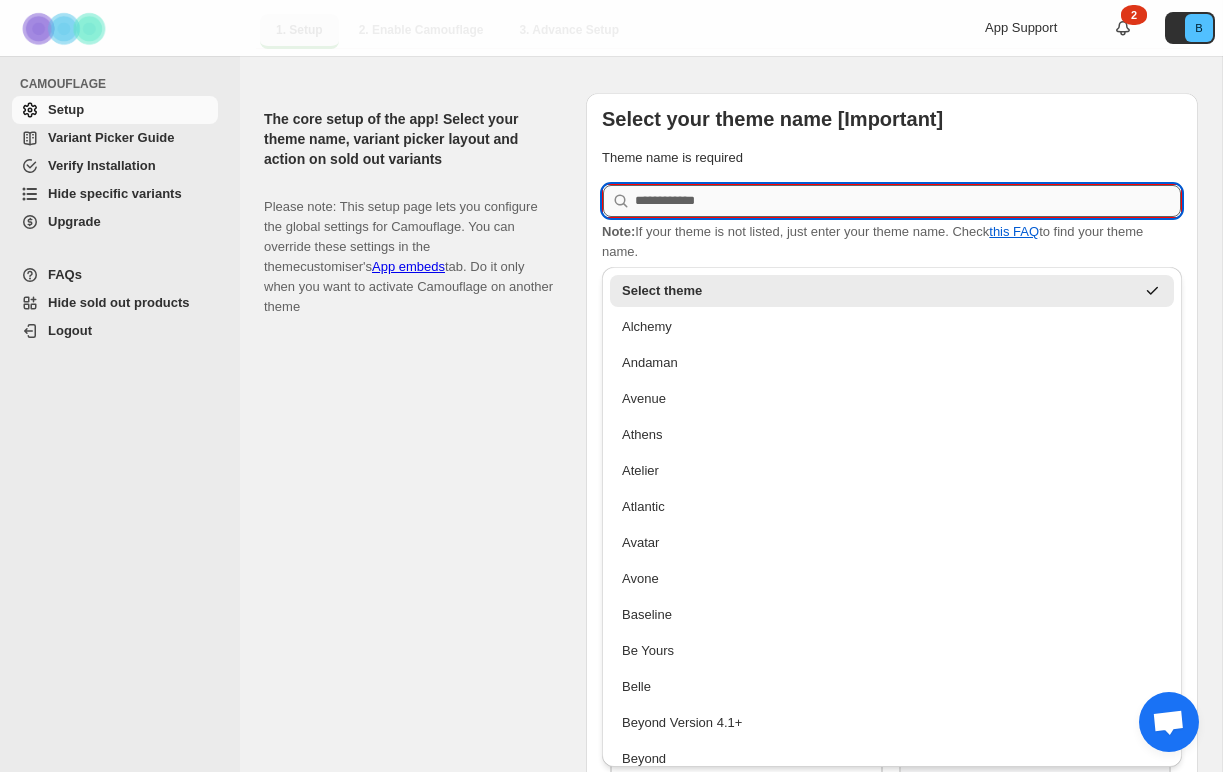 click at bounding box center [908, 201] 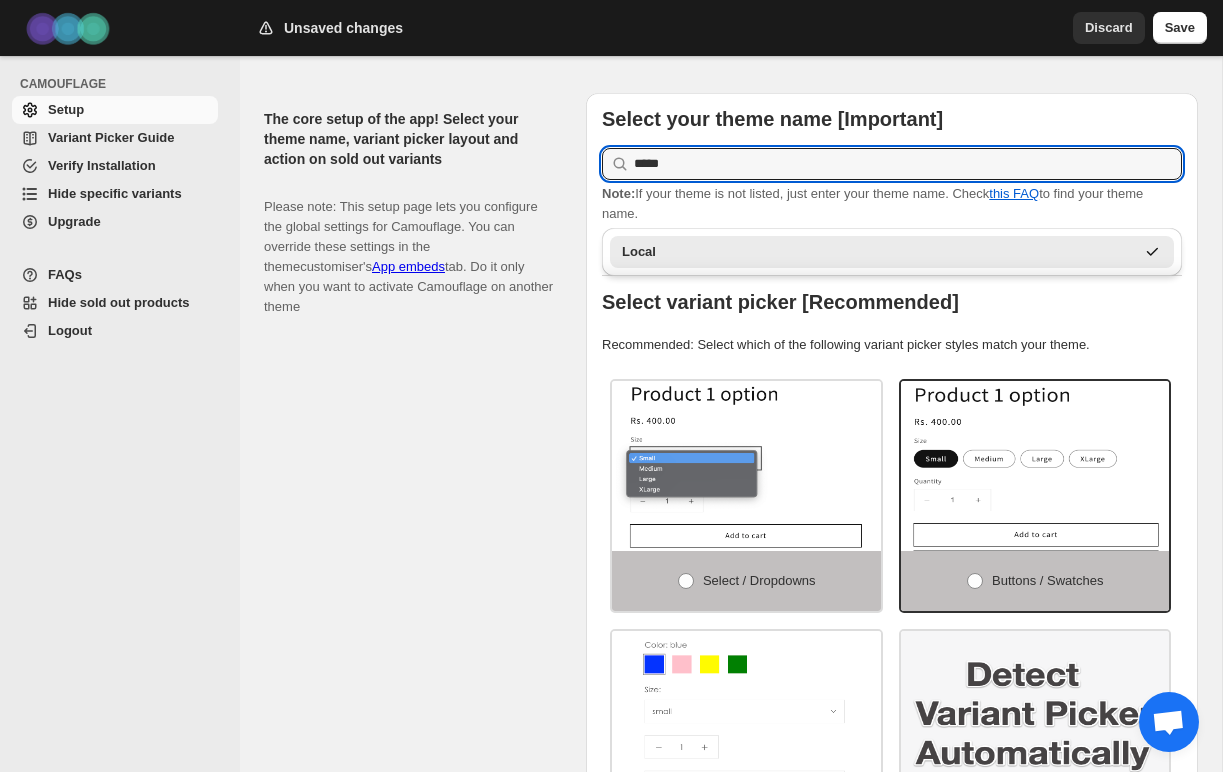 click on "Local" at bounding box center (878, 252) 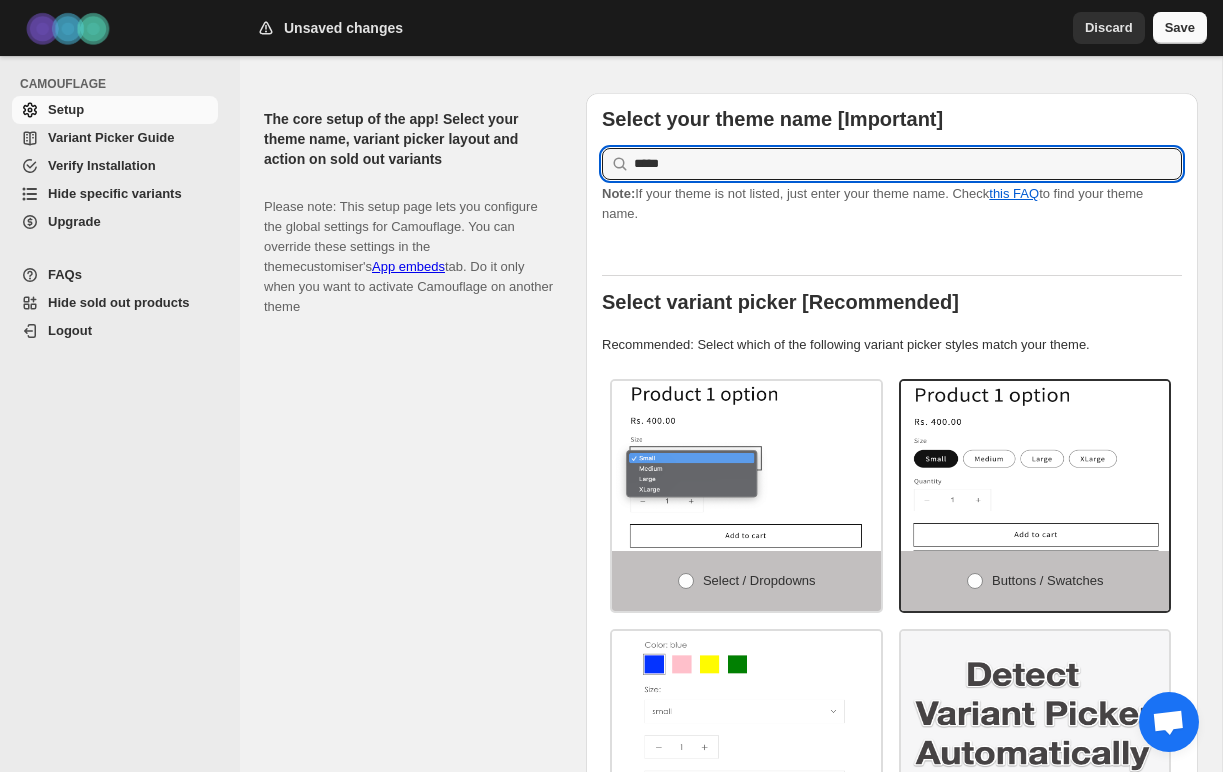 type on "*****" 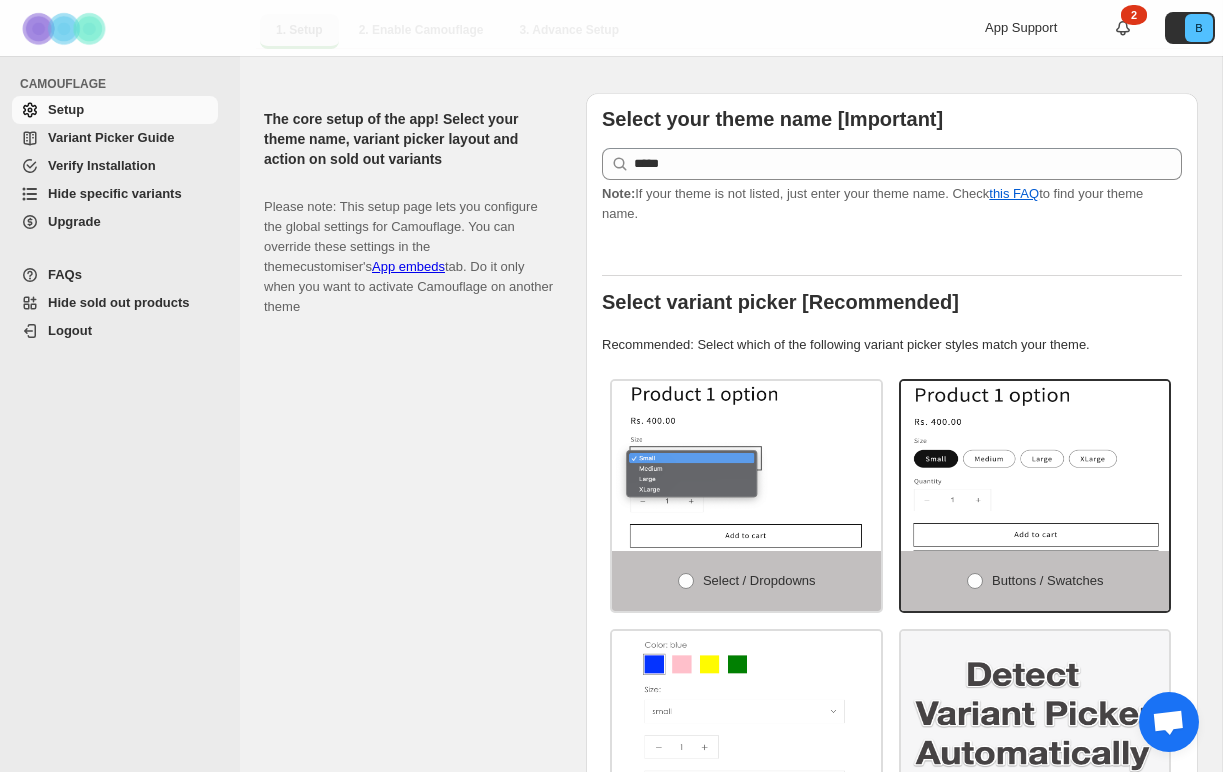 click on "Variant Picker Guide" at bounding box center (111, 137) 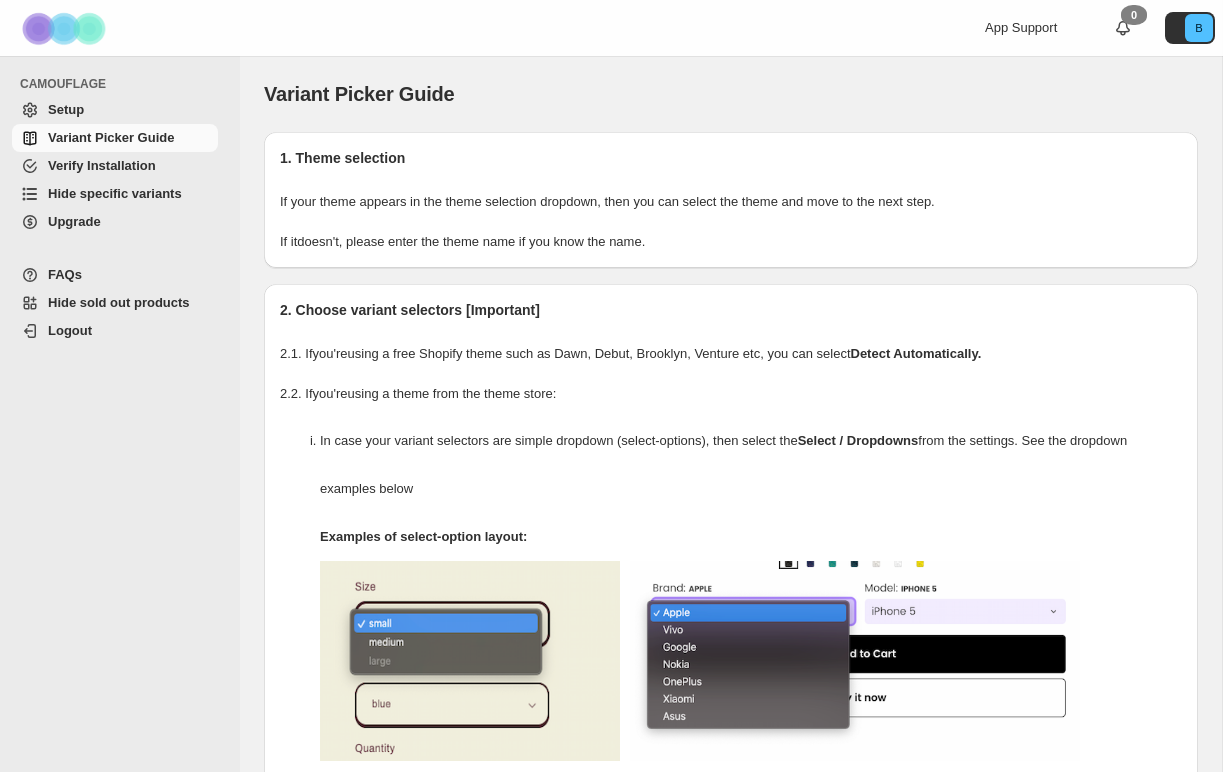 scroll, scrollTop: 0, scrollLeft: 0, axis: both 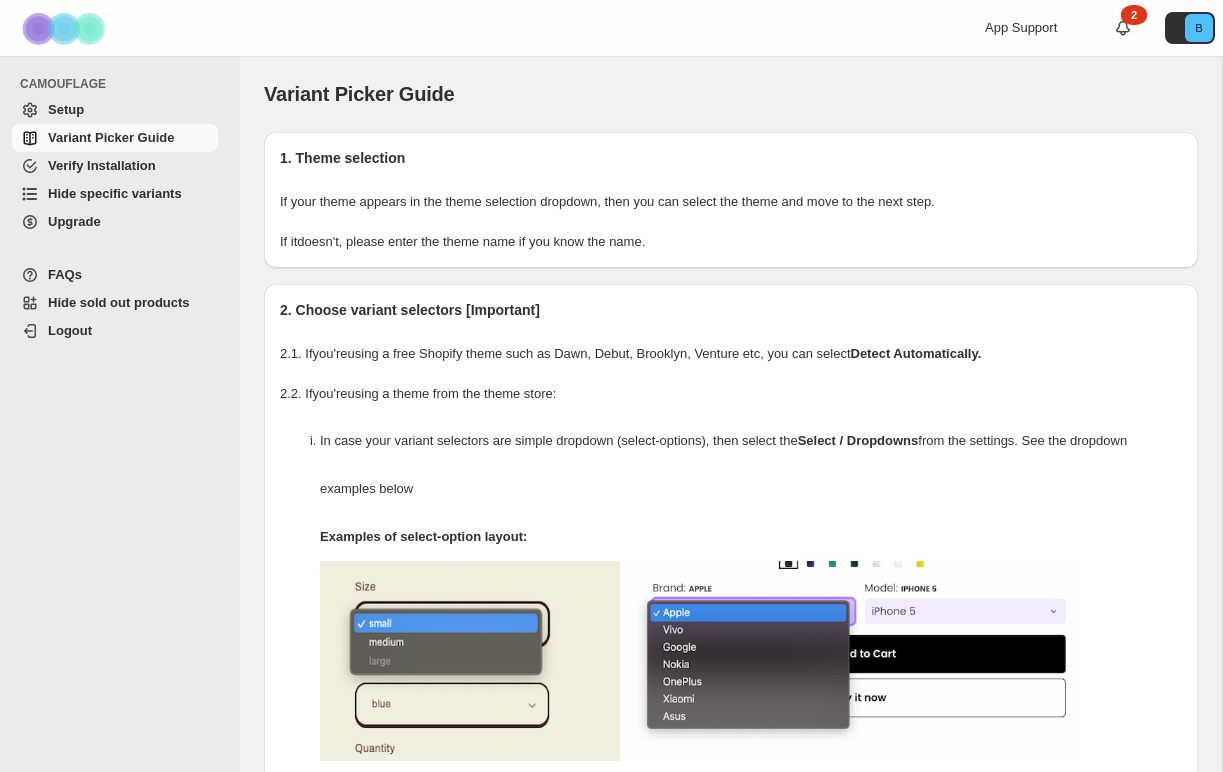 click on "Verify Installation" at bounding box center [102, 165] 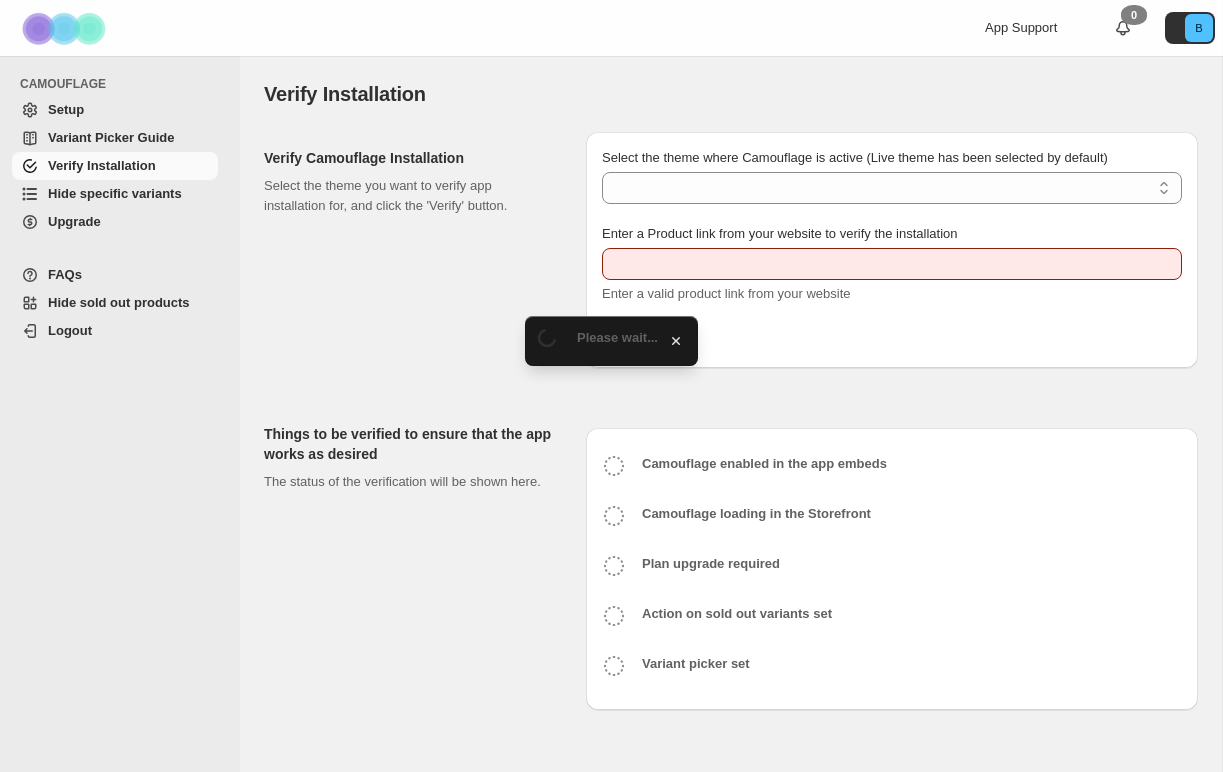 scroll, scrollTop: 0, scrollLeft: 0, axis: both 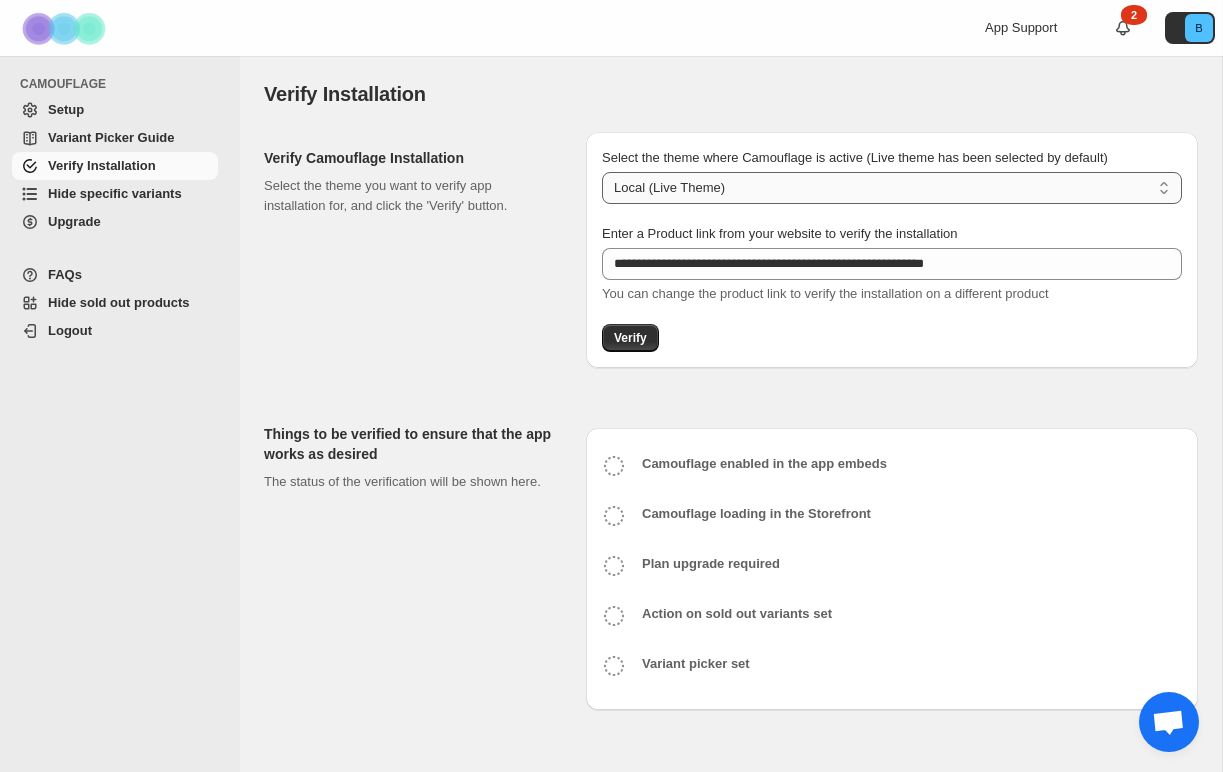 click on "**********" at bounding box center [892, 188] 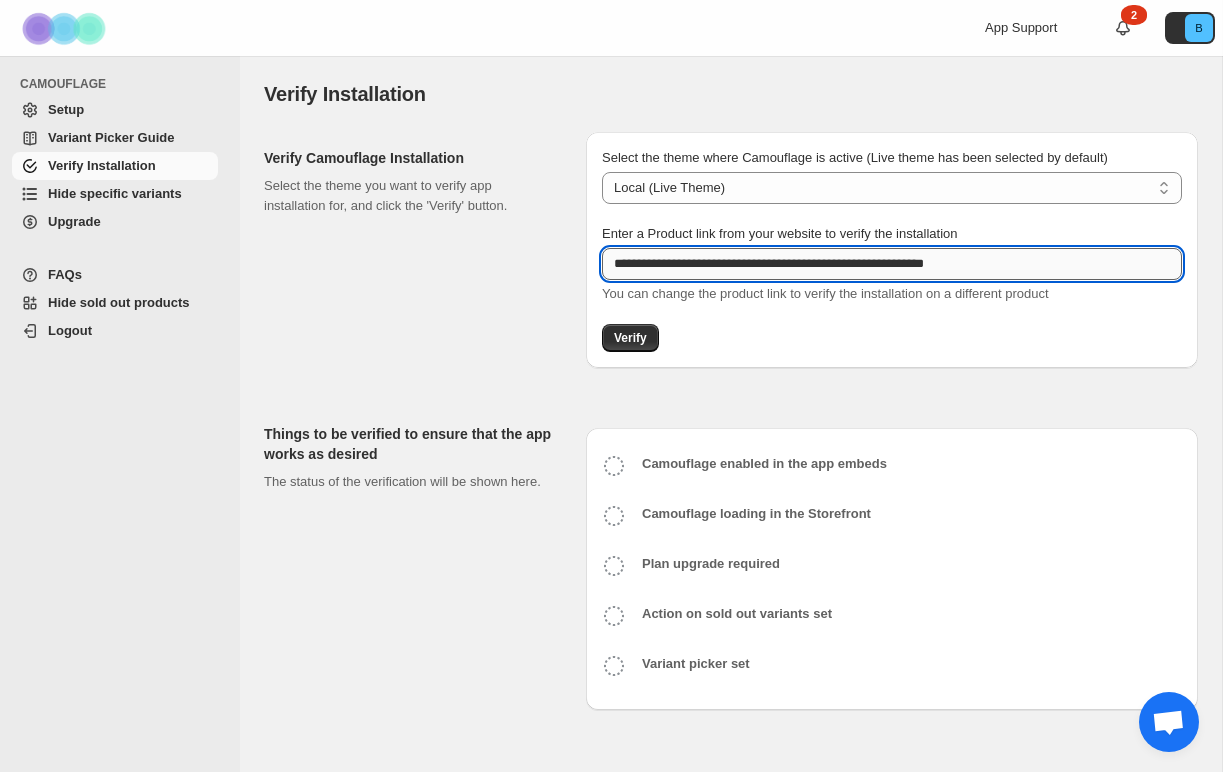 click on "**********" at bounding box center [892, 264] 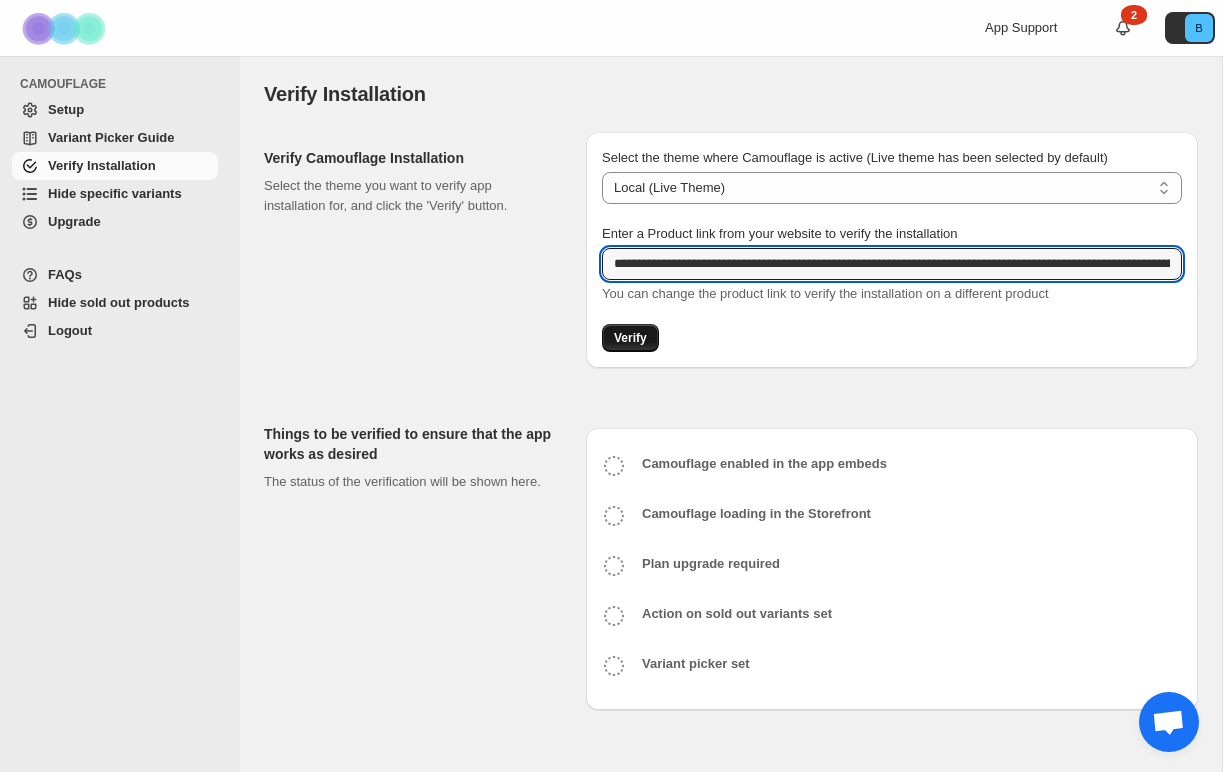 type on "**********" 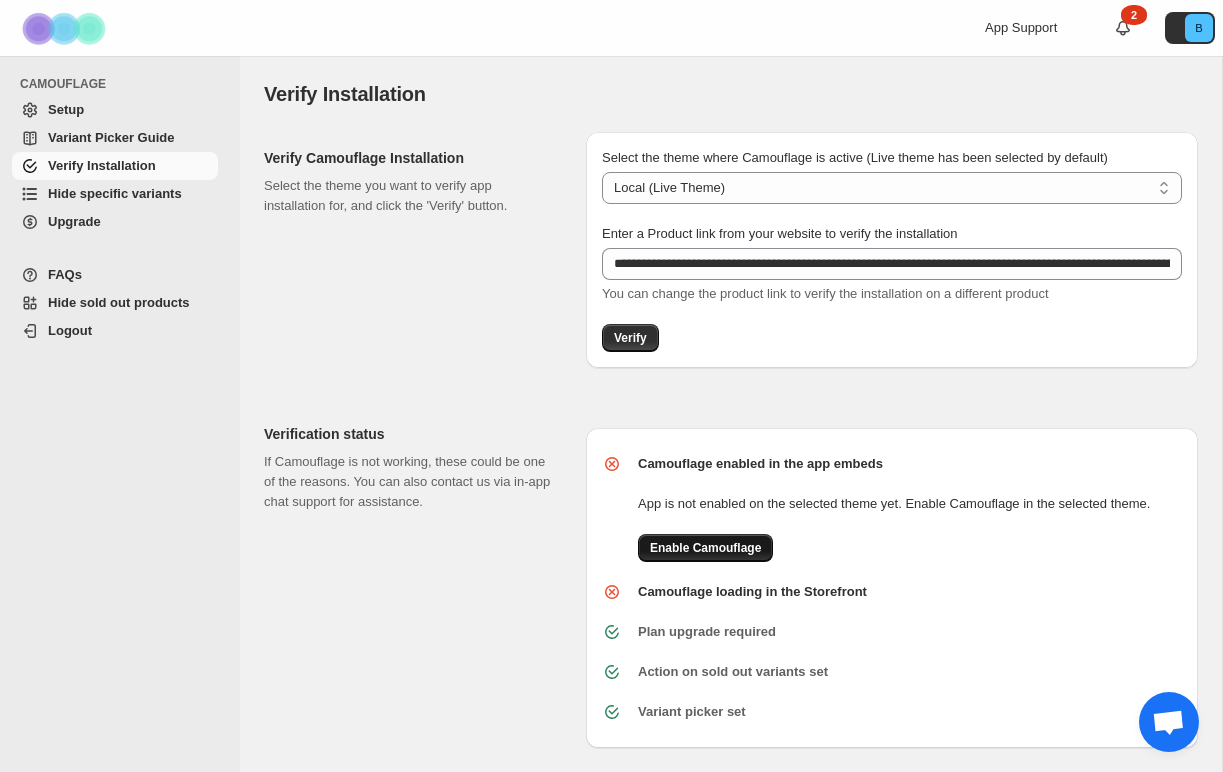 click on "Enable Camouflage" at bounding box center [705, 548] 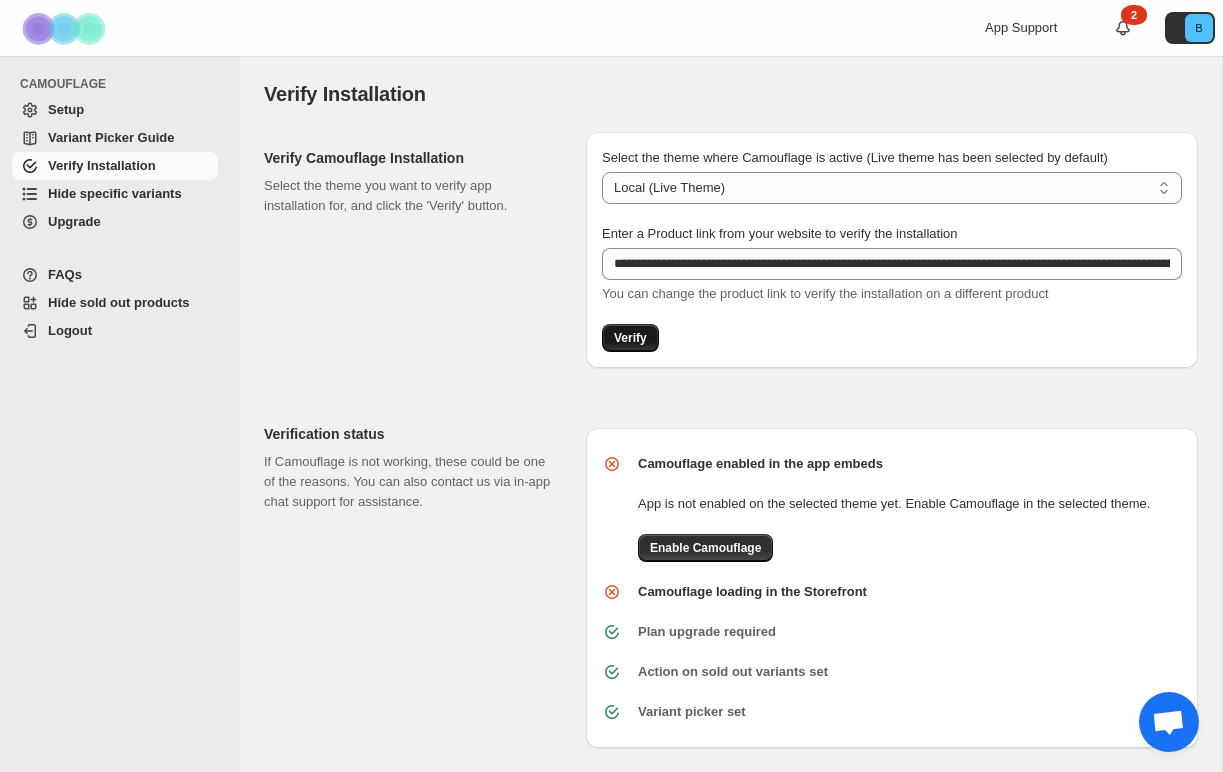 click on "Verify" at bounding box center [630, 338] 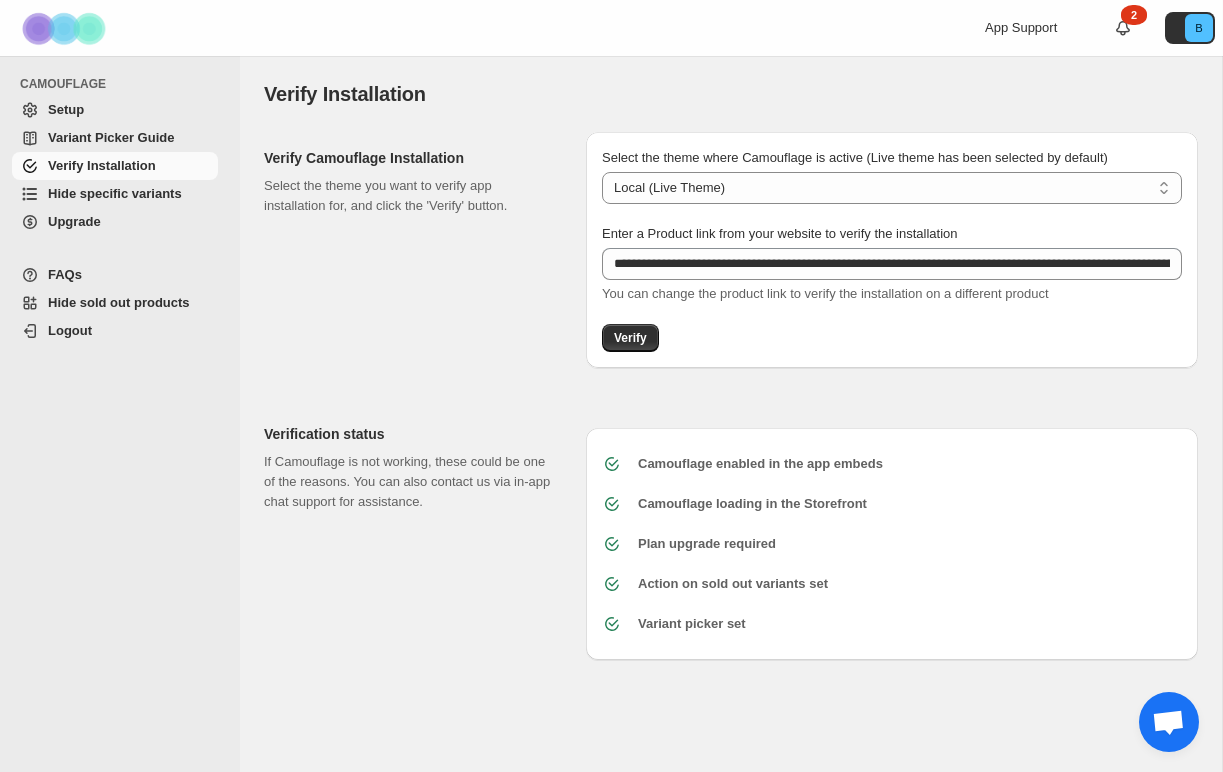 click on "Hide specific variants" at bounding box center (131, 194) 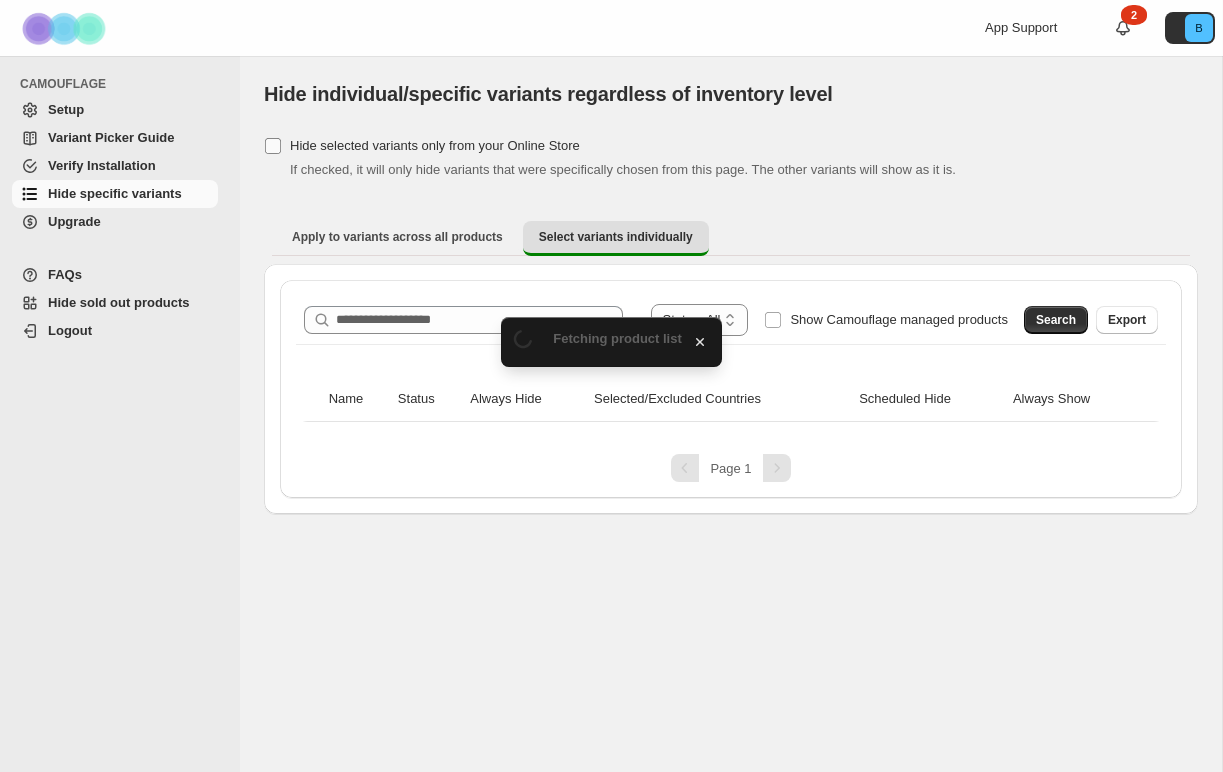 scroll, scrollTop: 0, scrollLeft: 0, axis: both 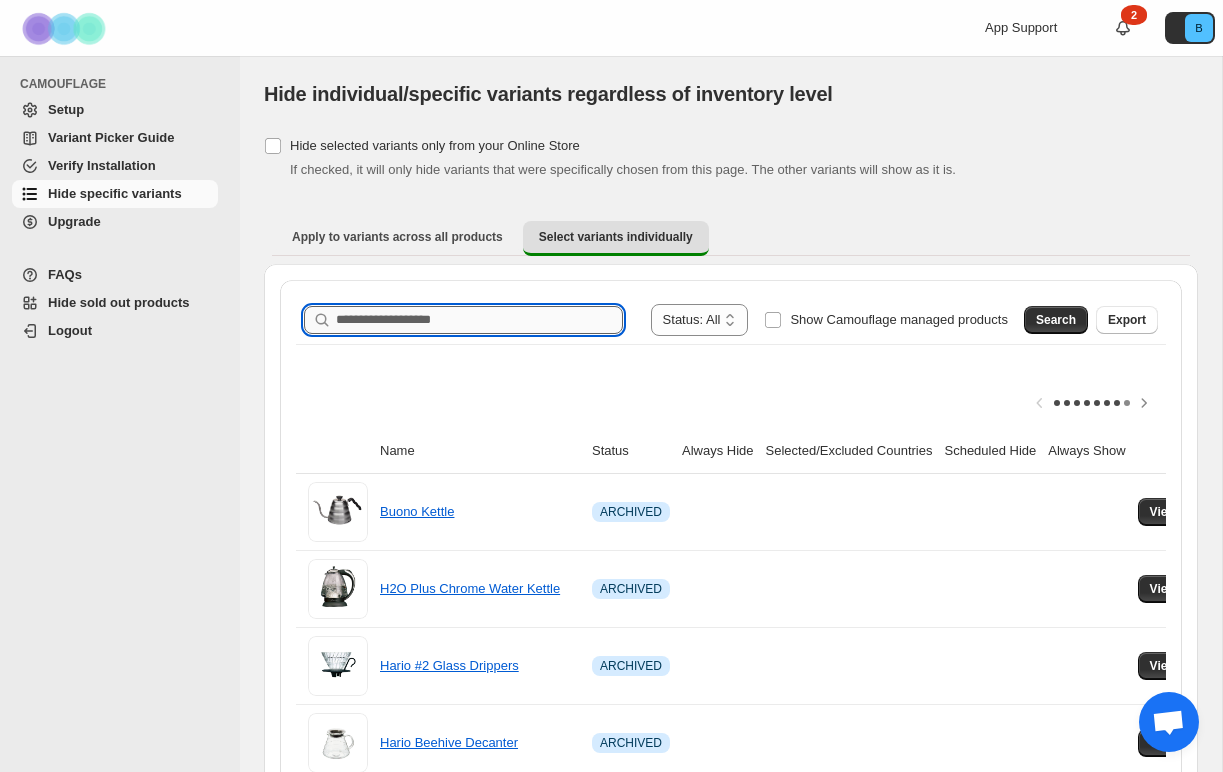 click on "Search product name" at bounding box center (479, 320) 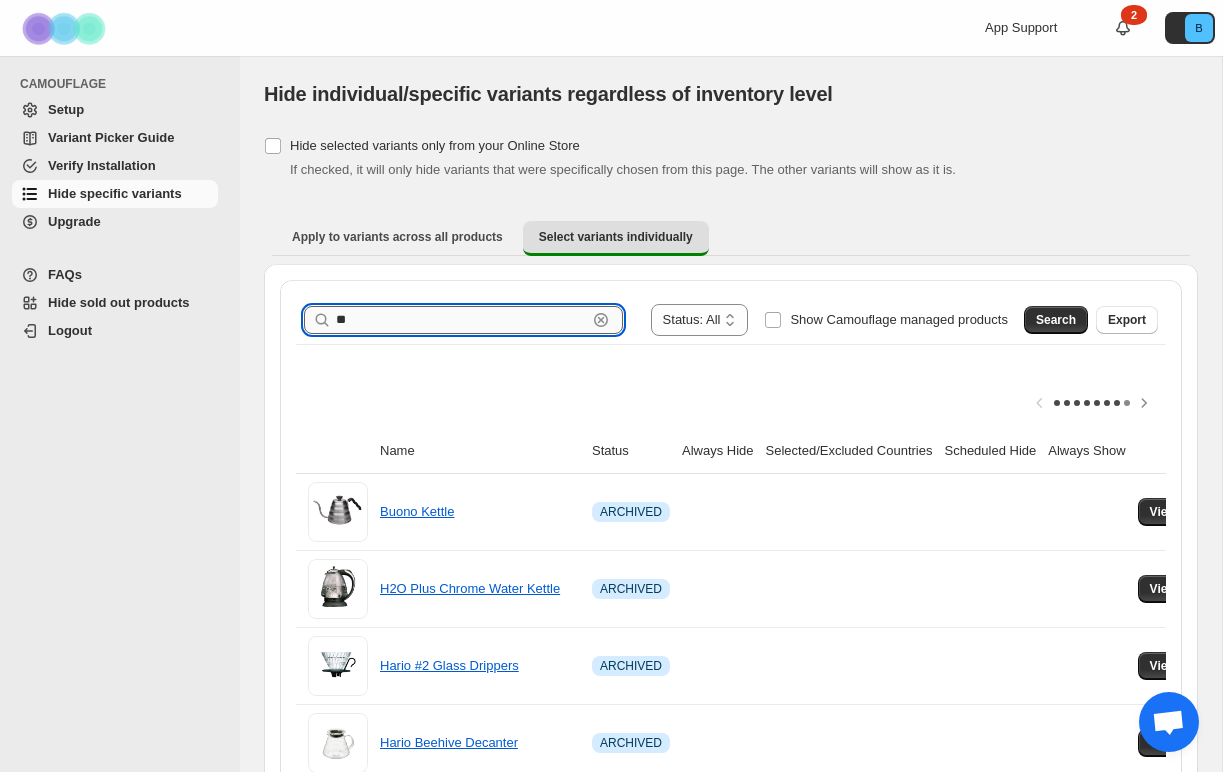 click on "**" at bounding box center (461, 320) 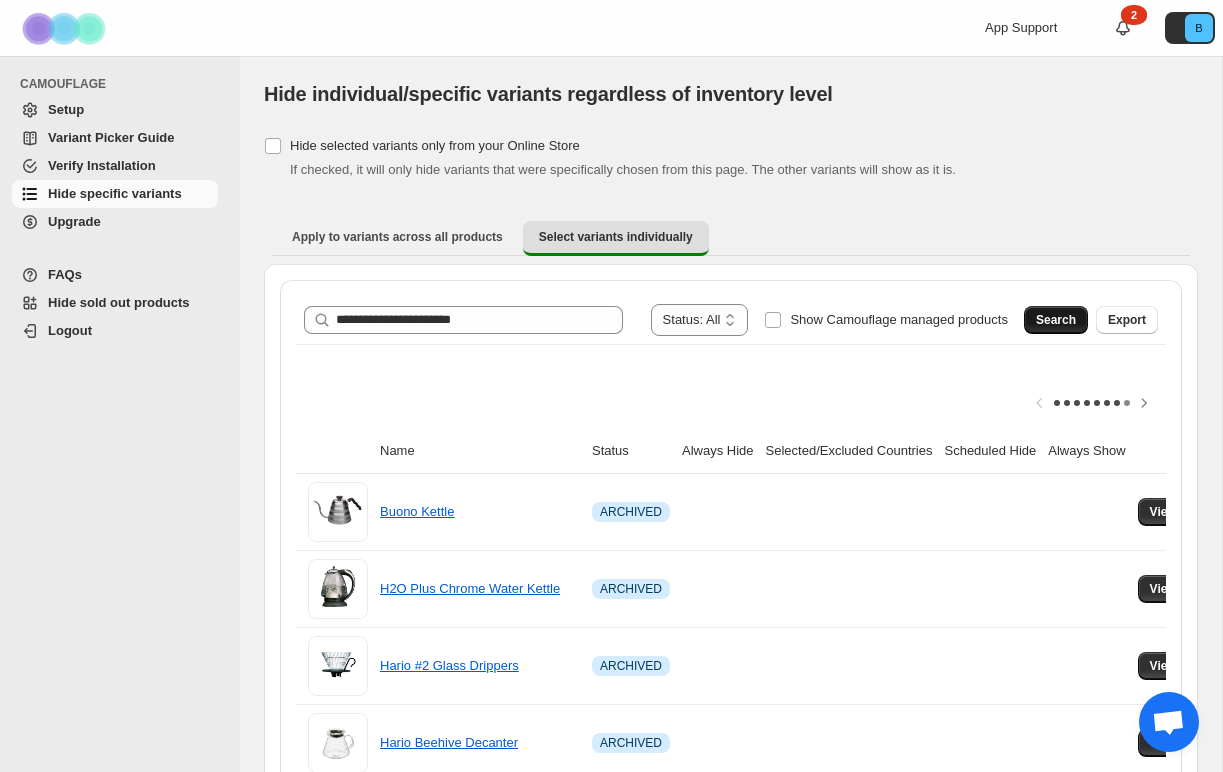 click on "Search" at bounding box center (1056, 320) 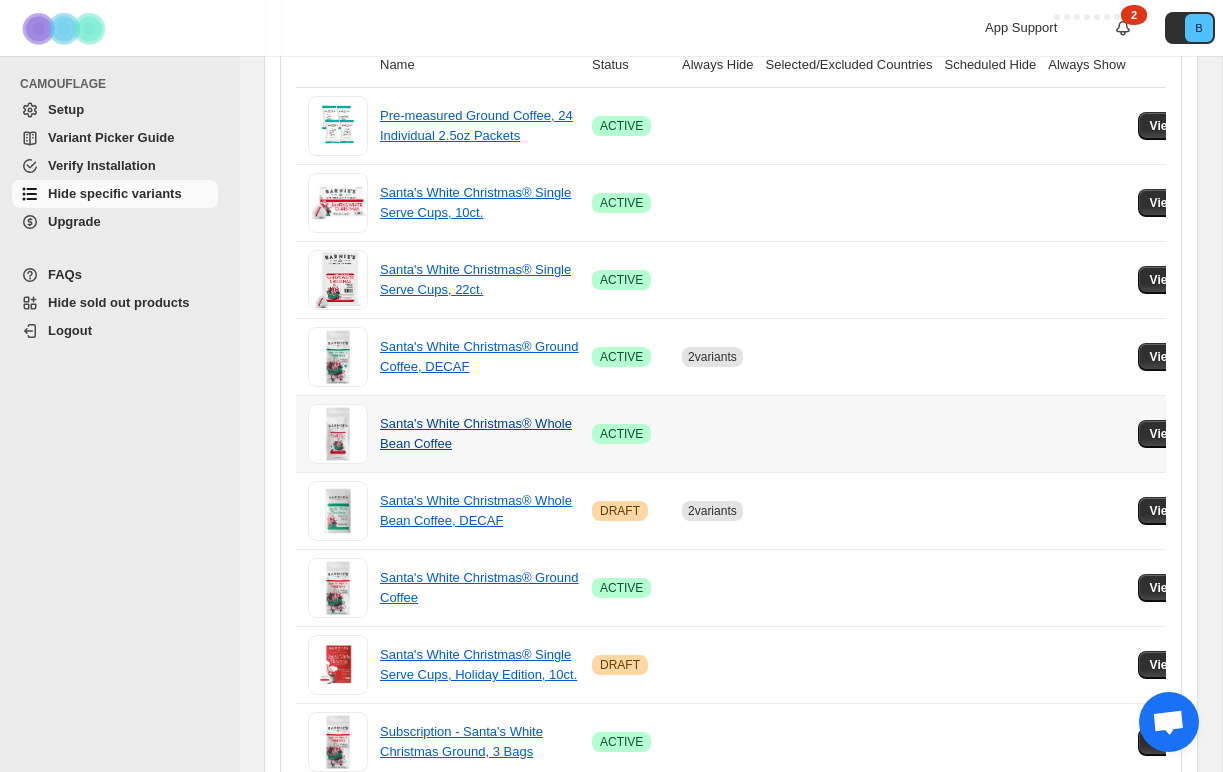 scroll, scrollTop: 389, scrollLeft: 0, axis: vertical 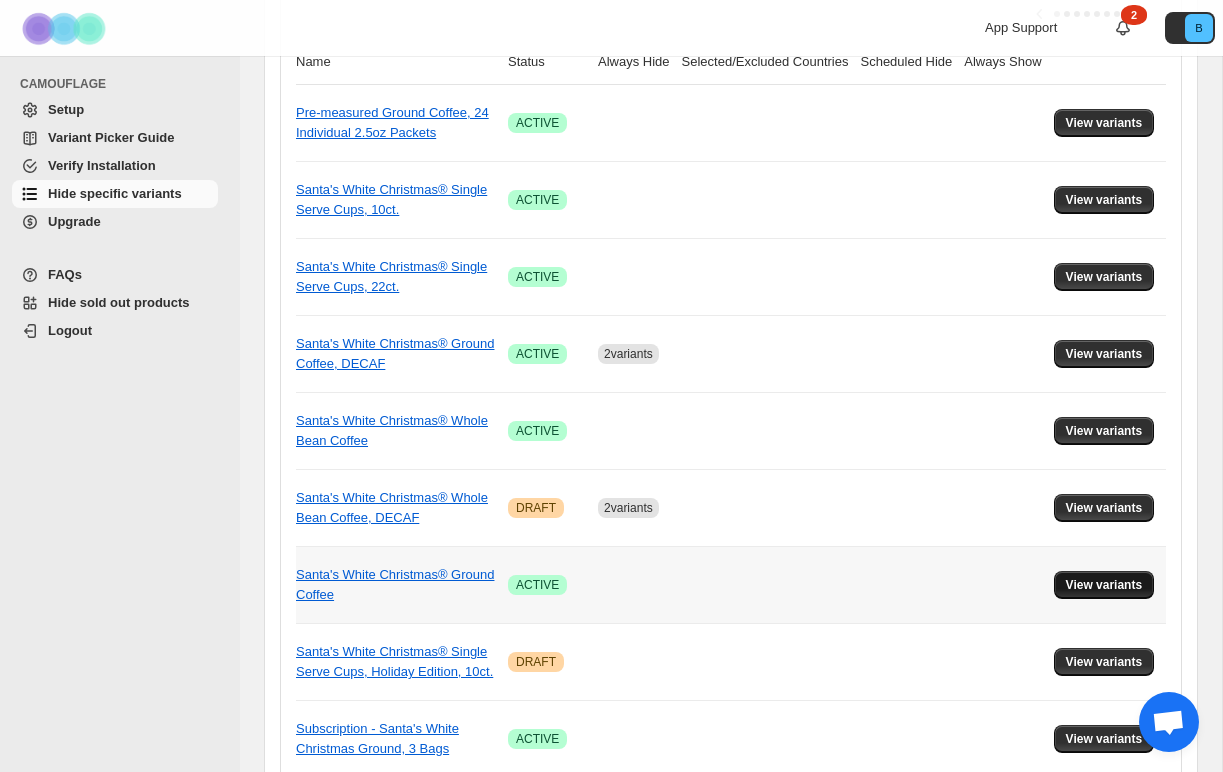 click on "View variants" at bounding box center [1104, 585] 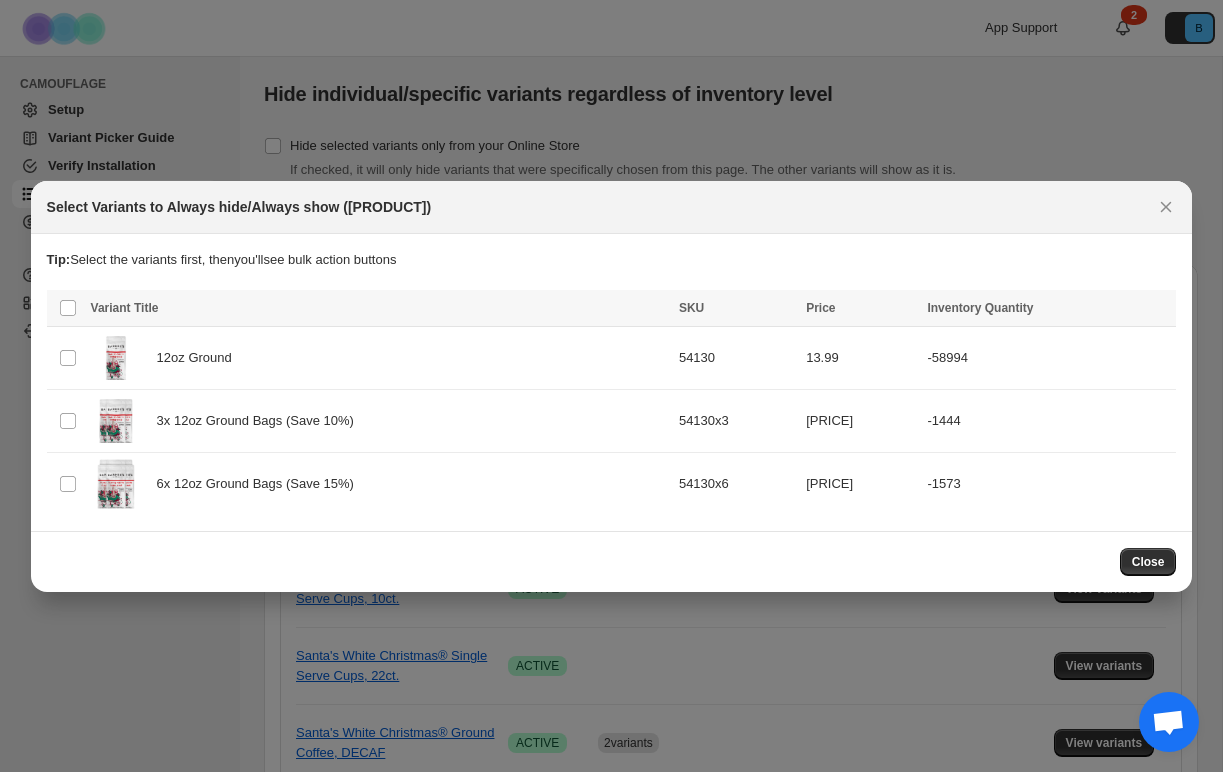 scroll, scrollTop: 0, scrollLeft: 0, axis: both 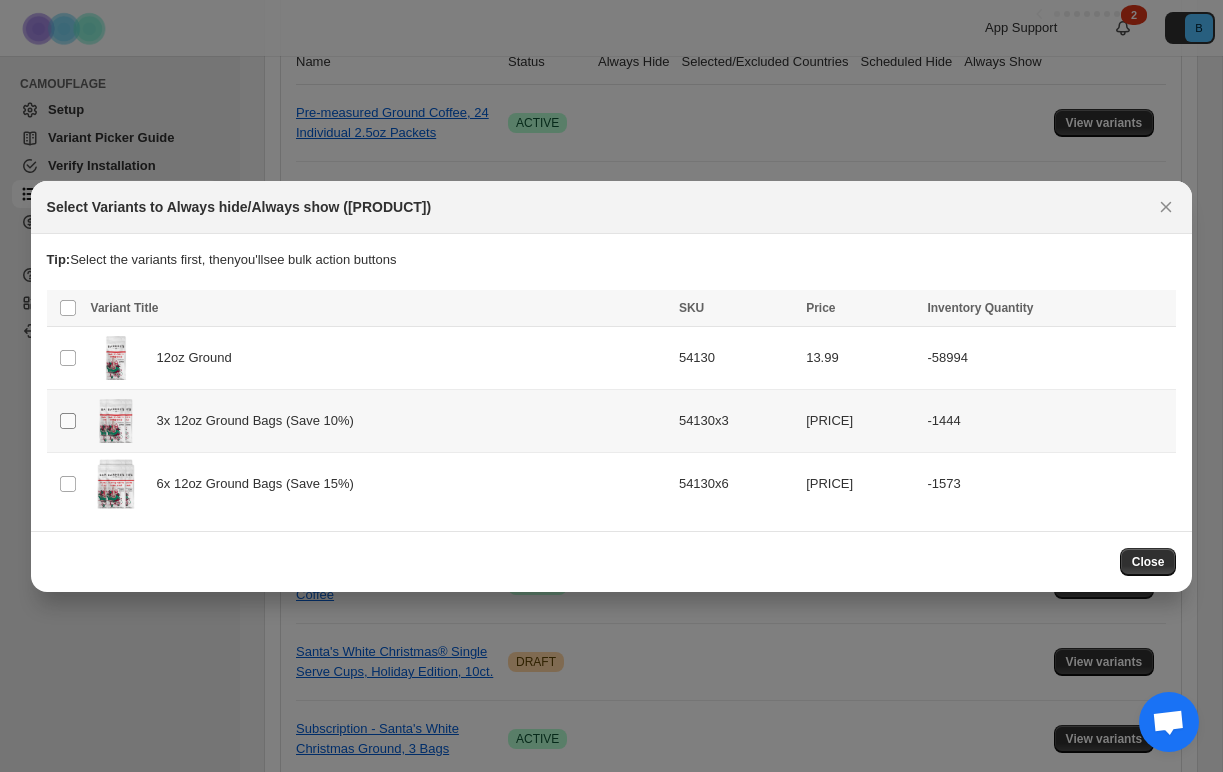 click at bounding box center [68, 421] 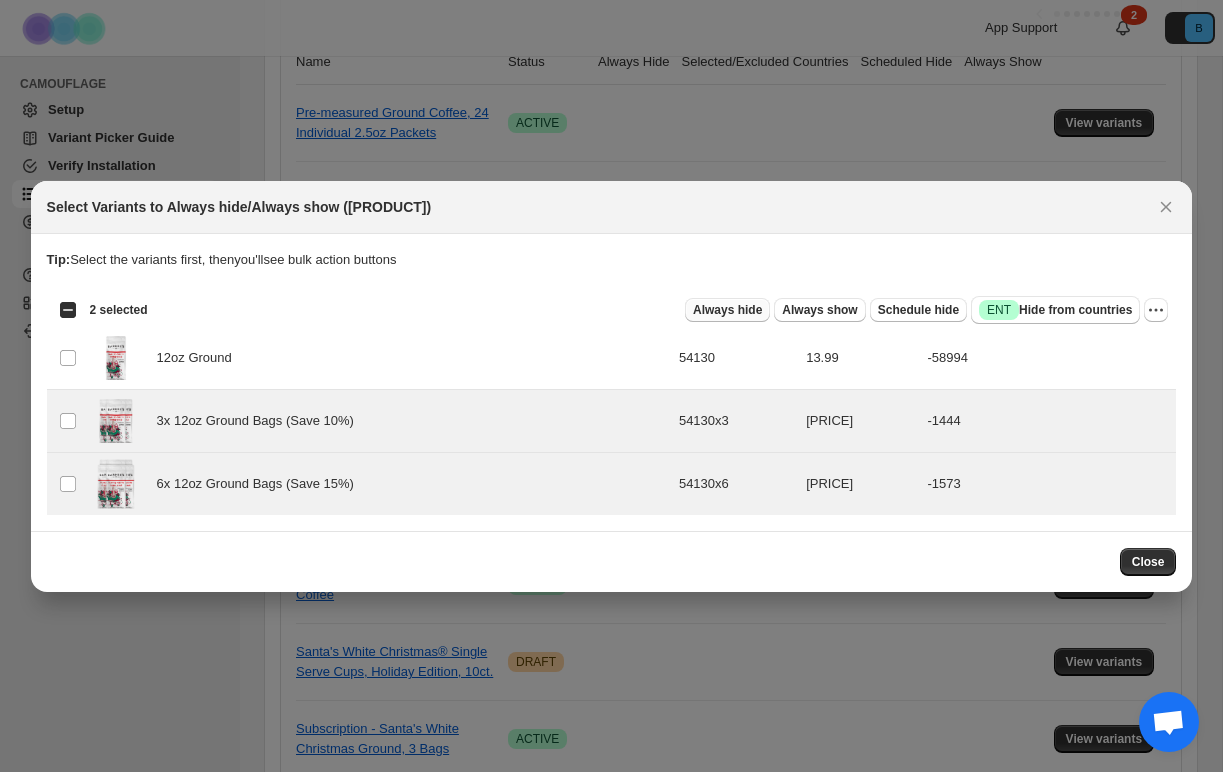 click on "Always hide" at bounding box center (727, 310) 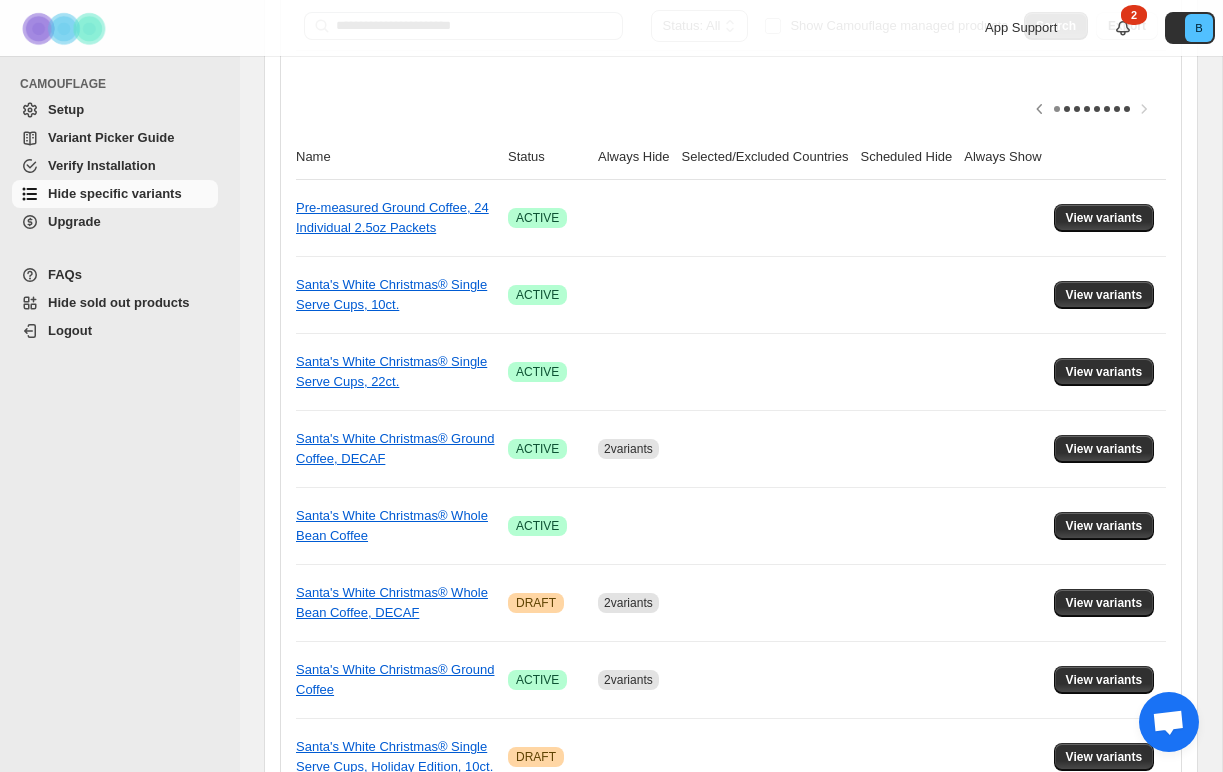 scroll, scrollTop: 175, scrollLeft: 0, axis: vertical 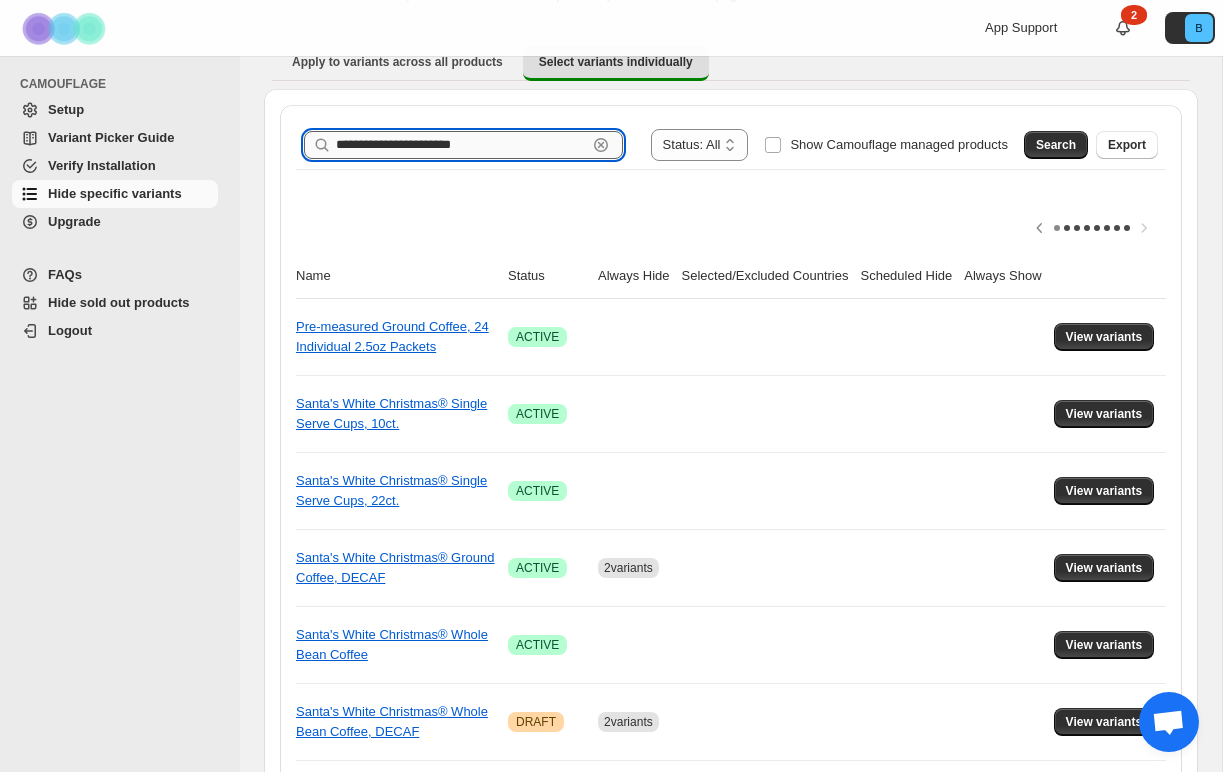 click on "**********" at bounding box center (461, 145) 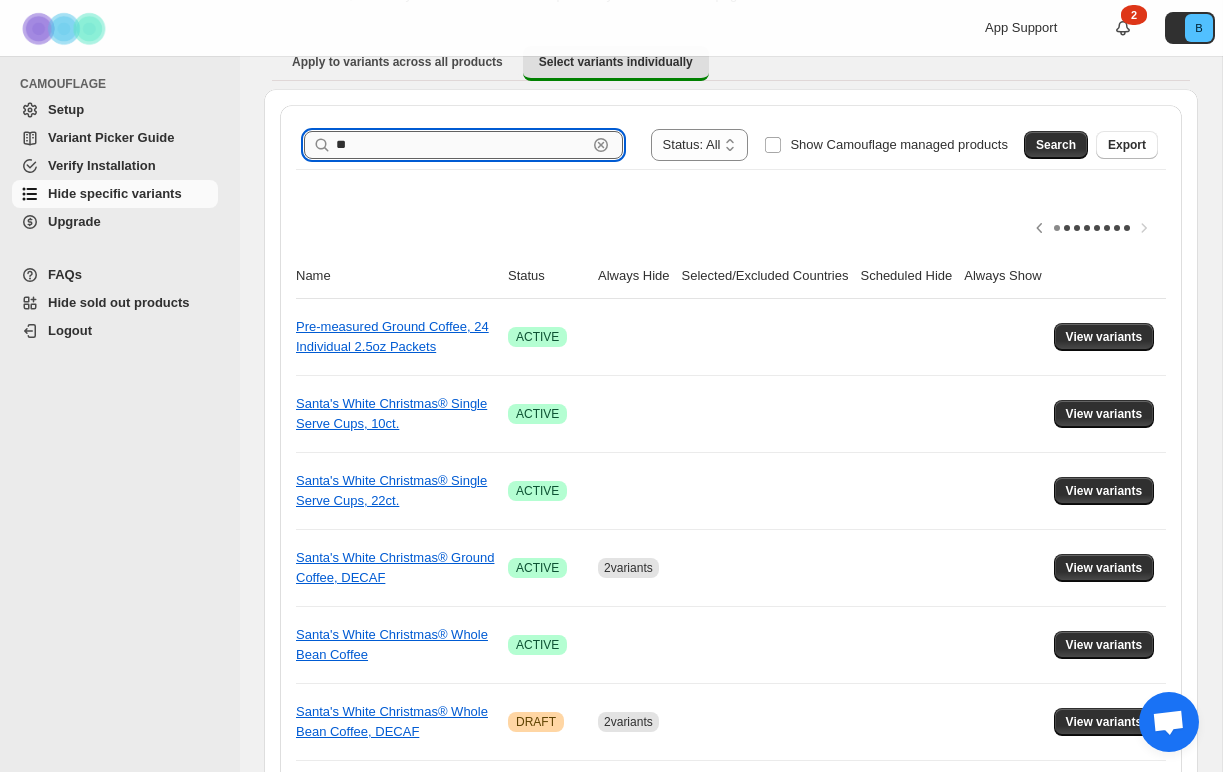 type on "**" 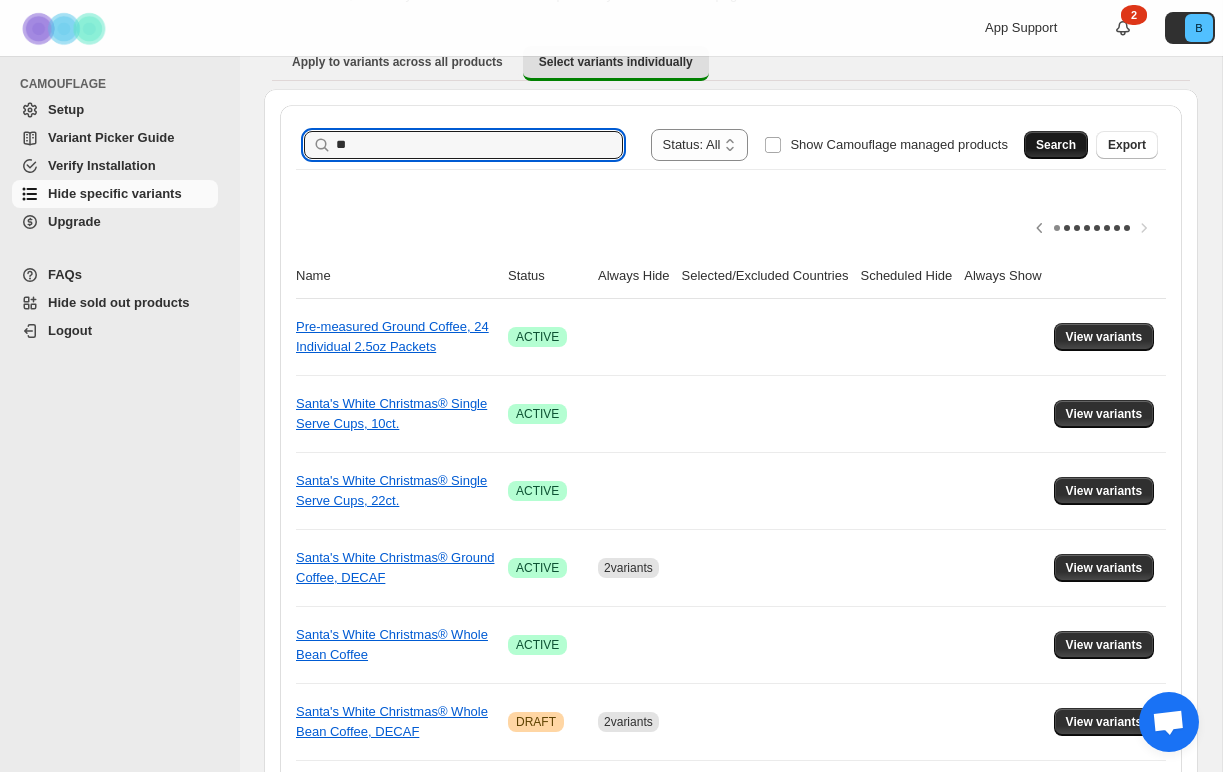 click on "Search" at bounding box center (1056, 145) 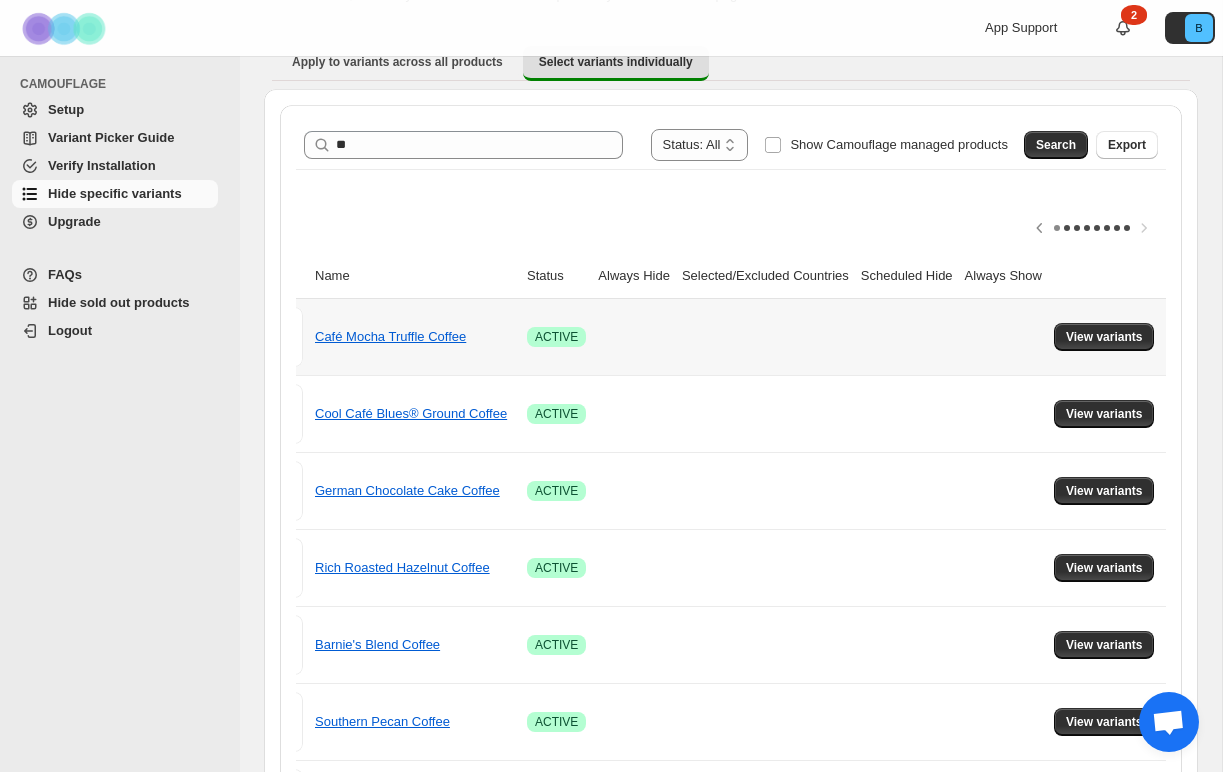 scroll, scrollTop: 0, scrollLeft: 80, axis: horizontal 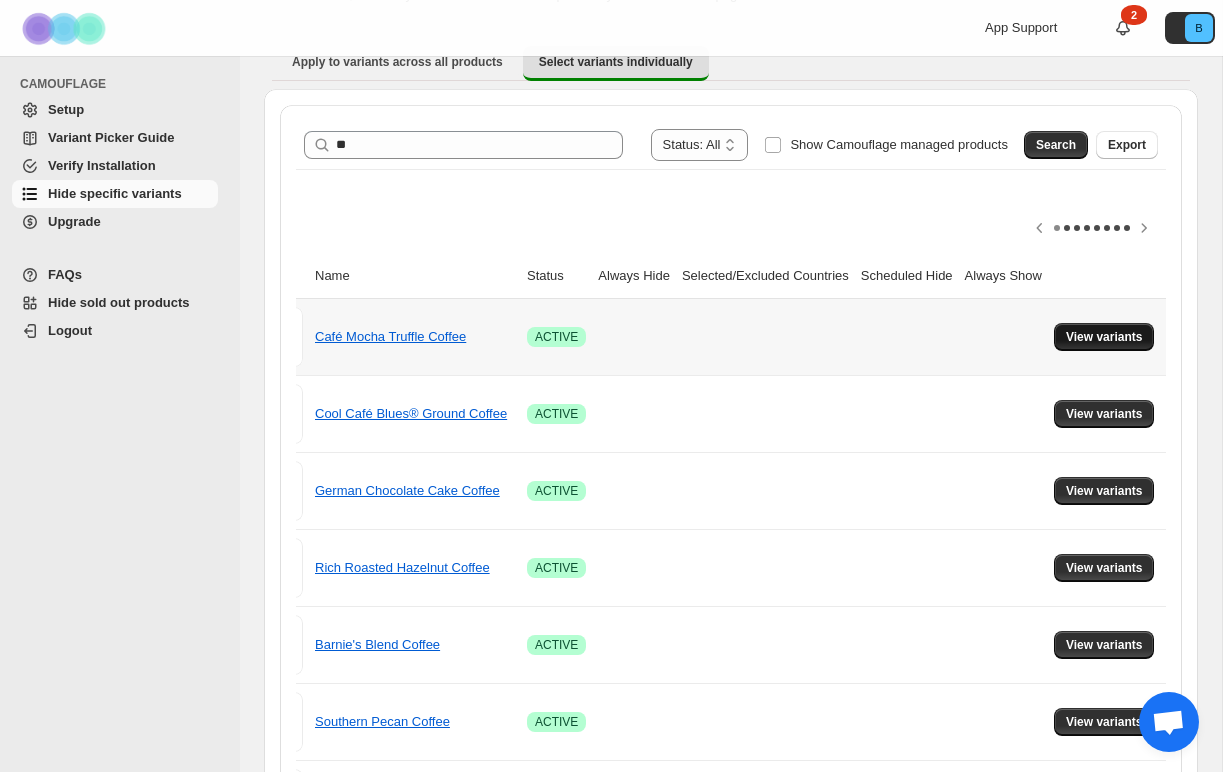 click on "View variants" at bounding box center (1104, 337) 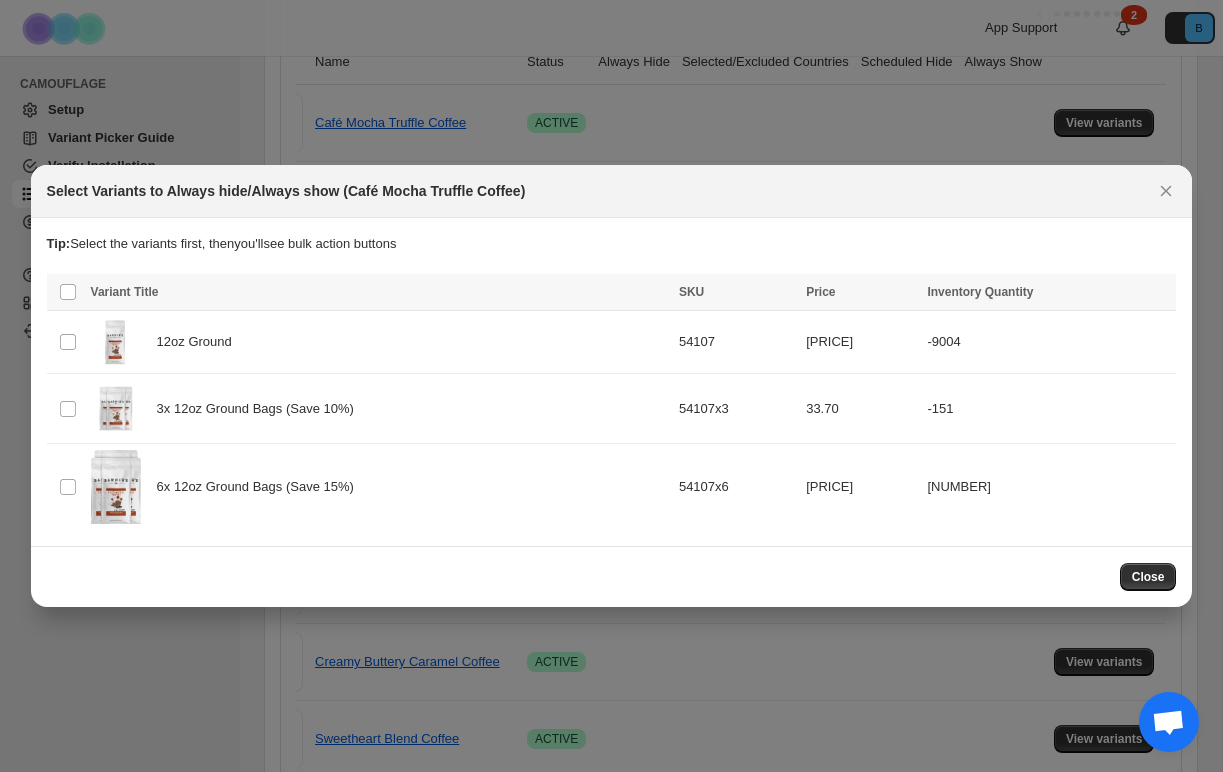 scroll, scrollTop: 0, scrollLeft: 0, axis: both 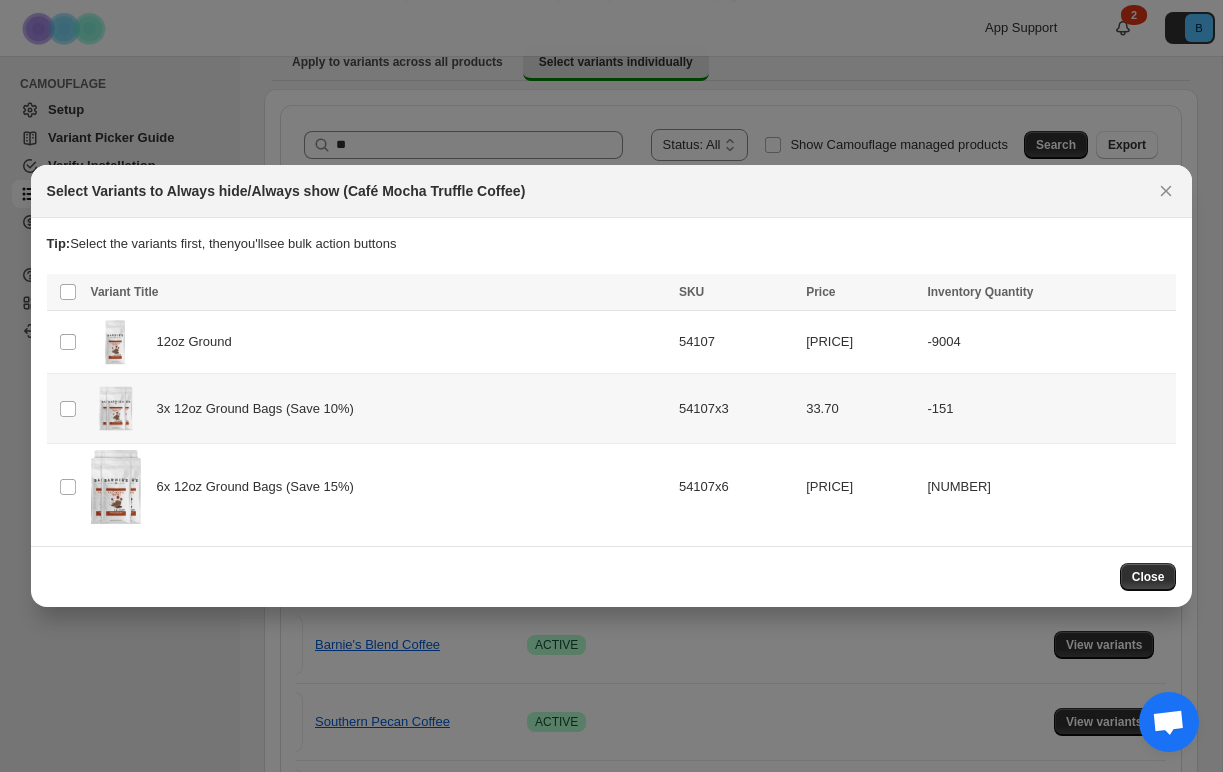 click on "Select product variant" at bounding box center [66, 408] 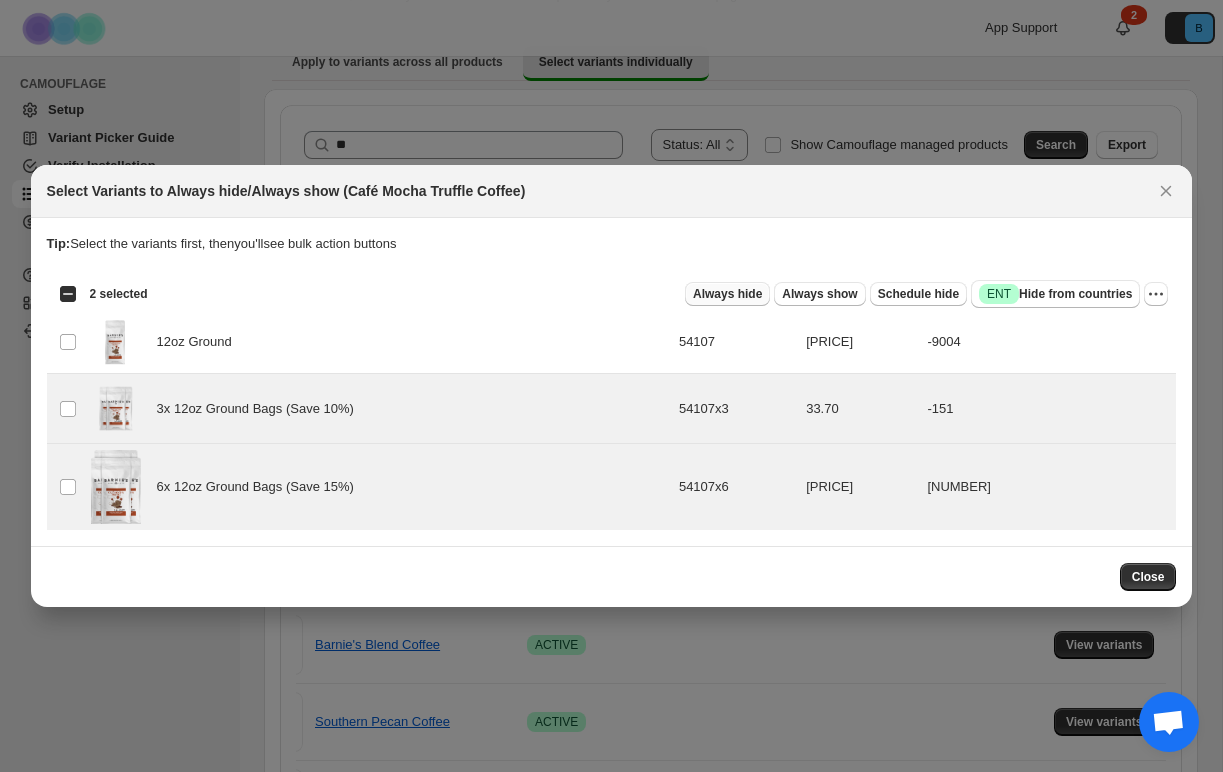 click on "Always hide" at bounding box center [727, 294] 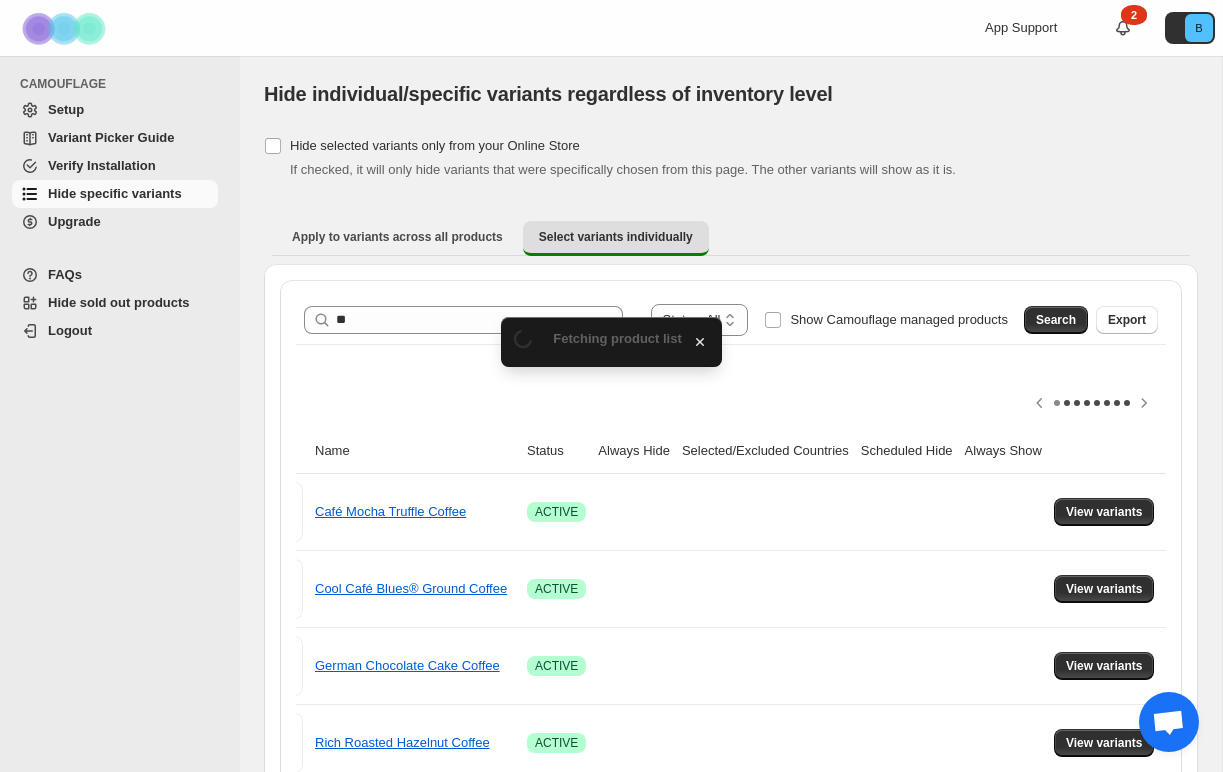 scroll, scrollTop: 175, scrollLeft: 0, axis: vertical 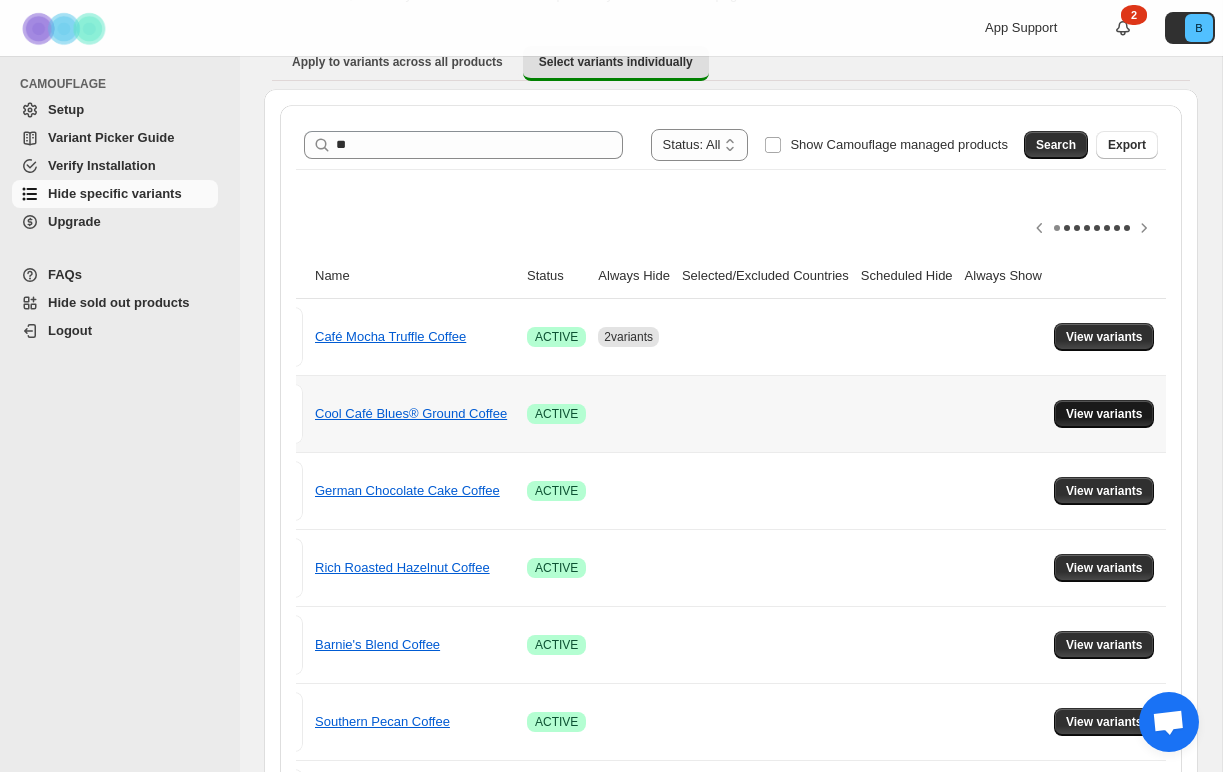 click on "View variants" at bounding box center (1104, 414) 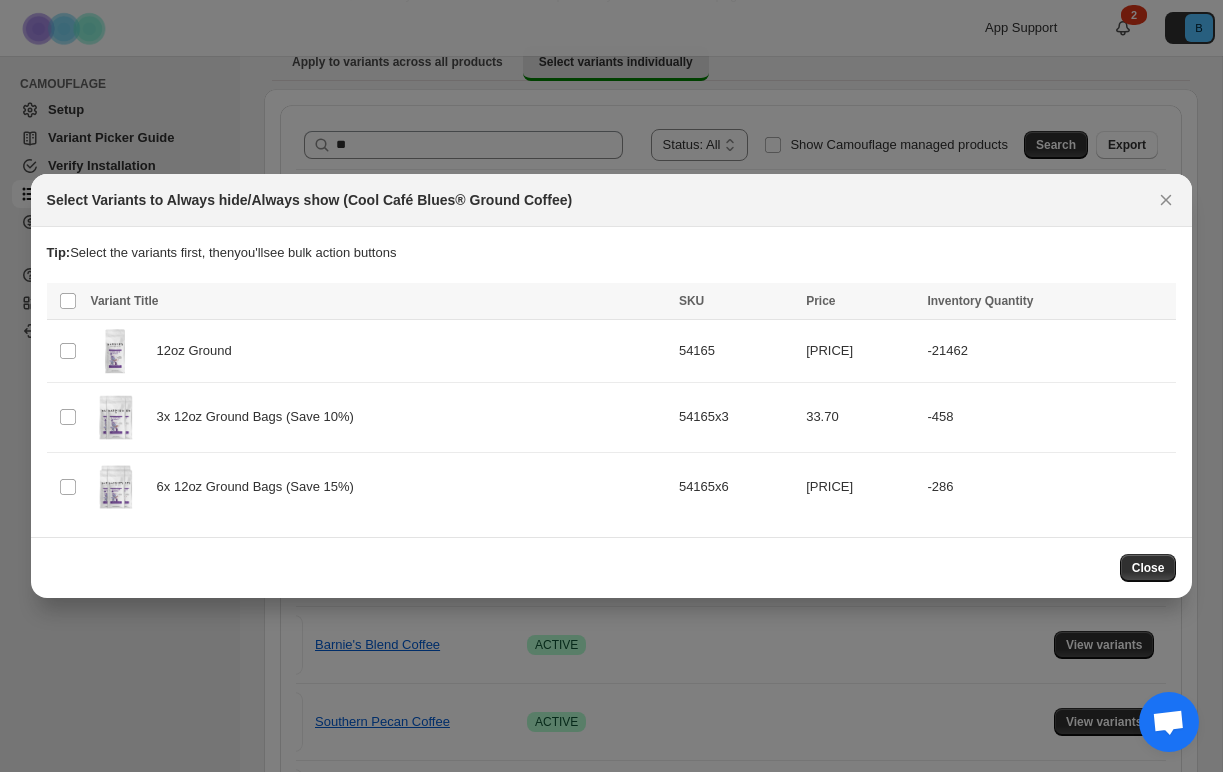 scroll, scrollTop: 0, scrollLeft: 0, axis: both 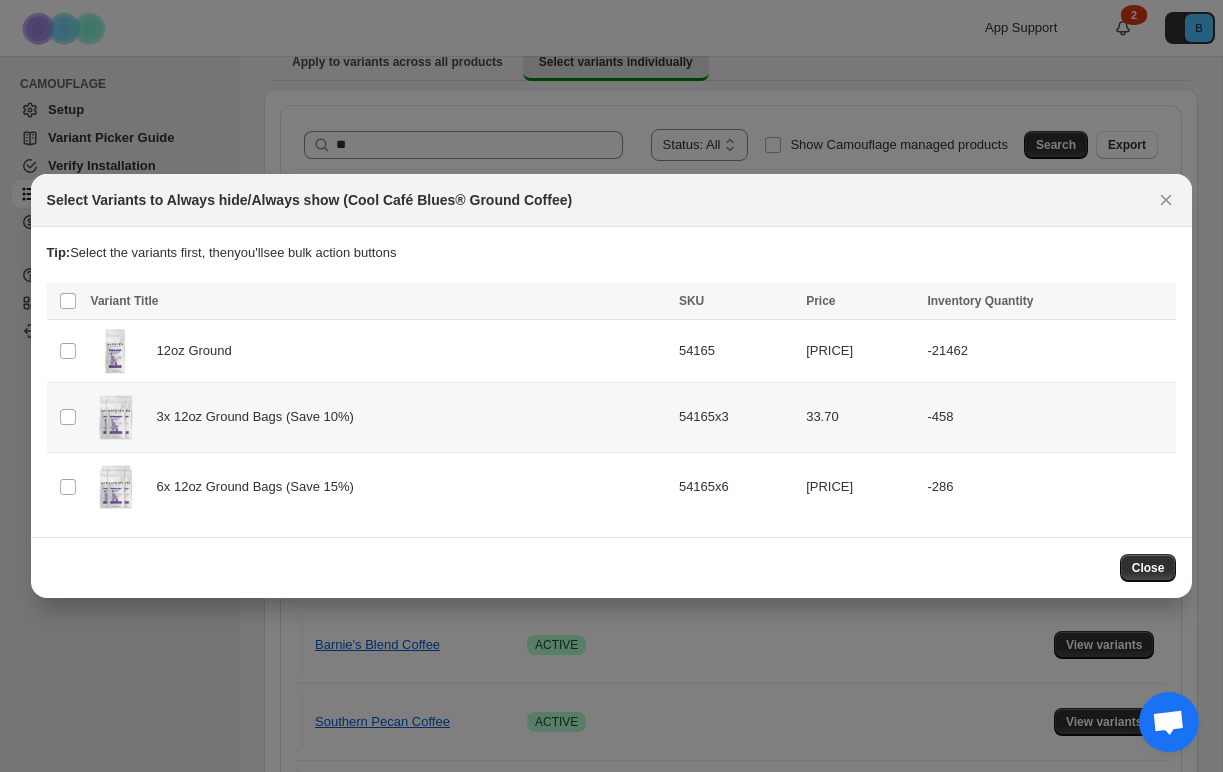 click on "Select product variant" at bounding box center (66, 417) 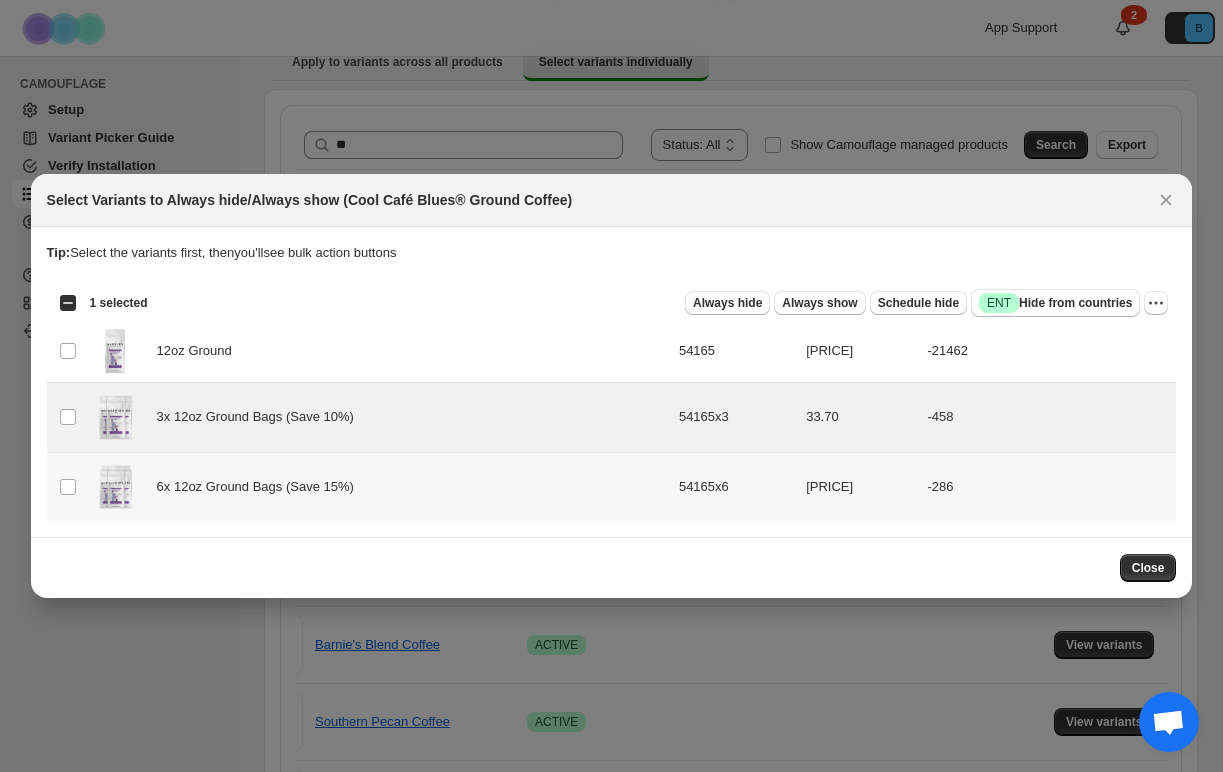 click on "Select product variant" at bounding box center [66, 486] 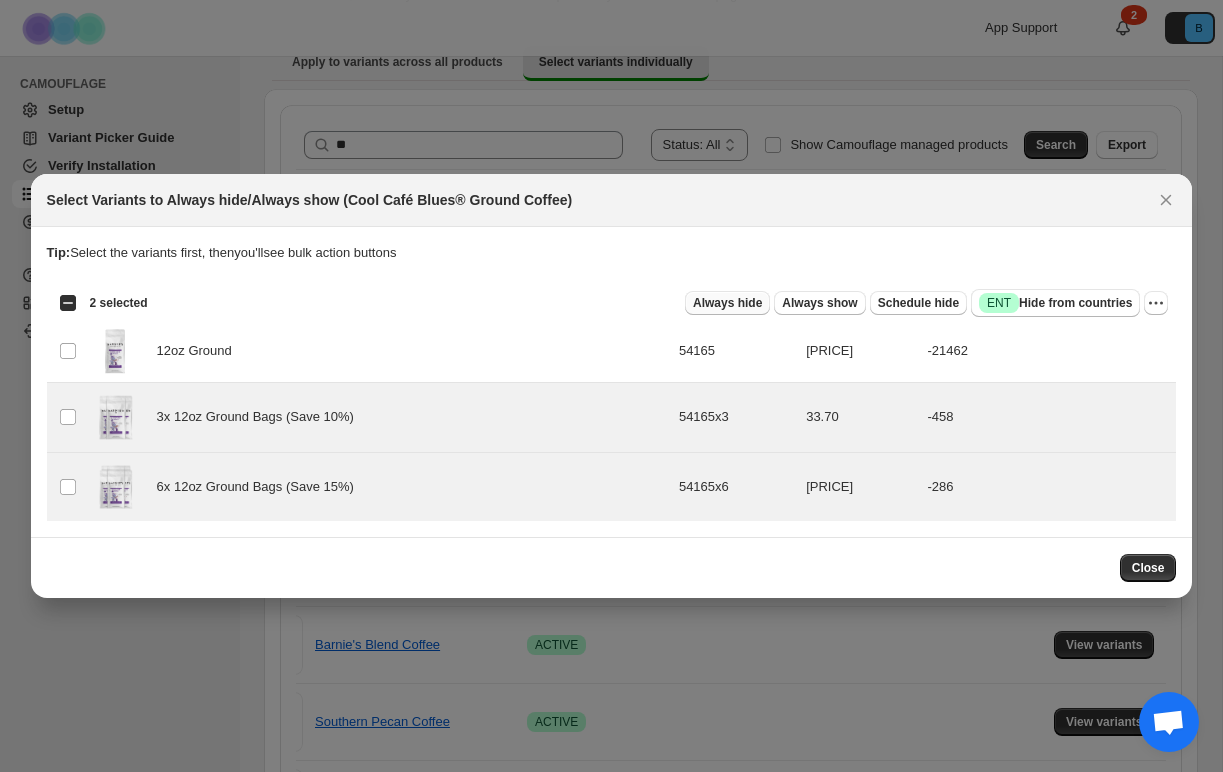 click on "Always hide" at bounding box center (727, 303) 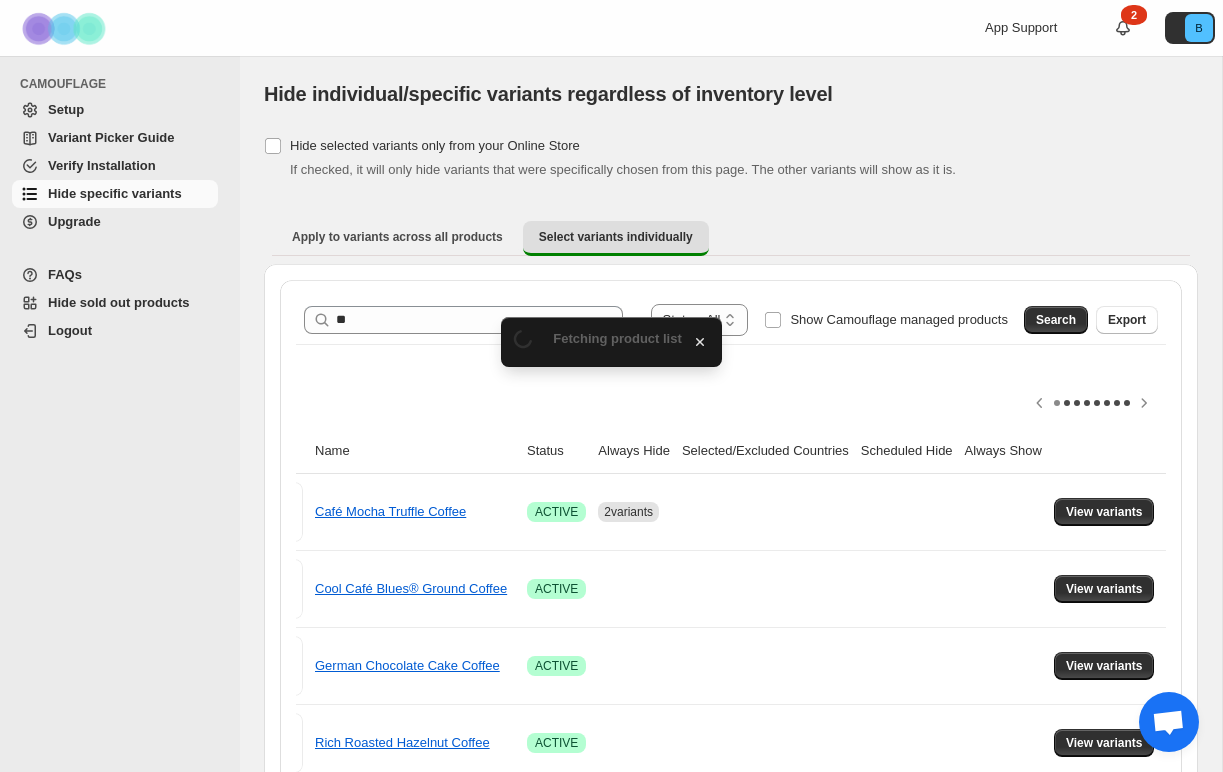 scroll, scrollTop: 175, scrollLeft: 0, axis: vertical 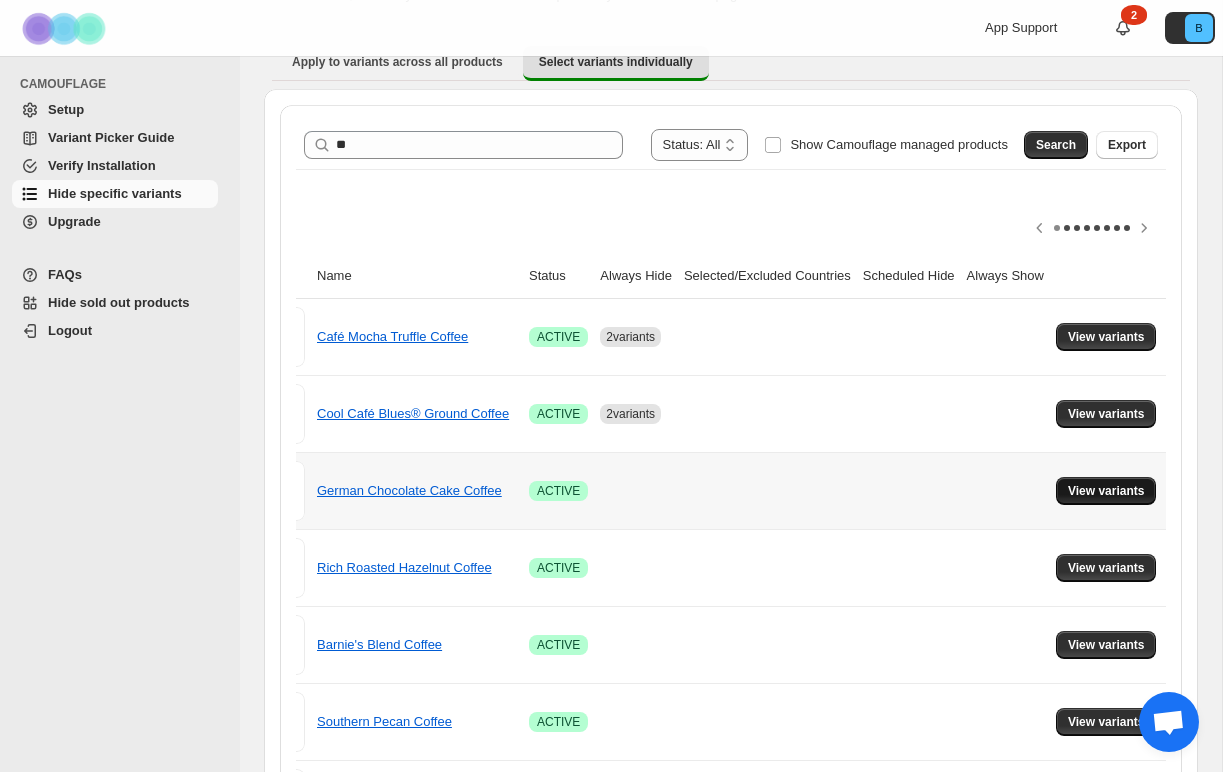 click on "View variants" at bounding box center (1106, 491) 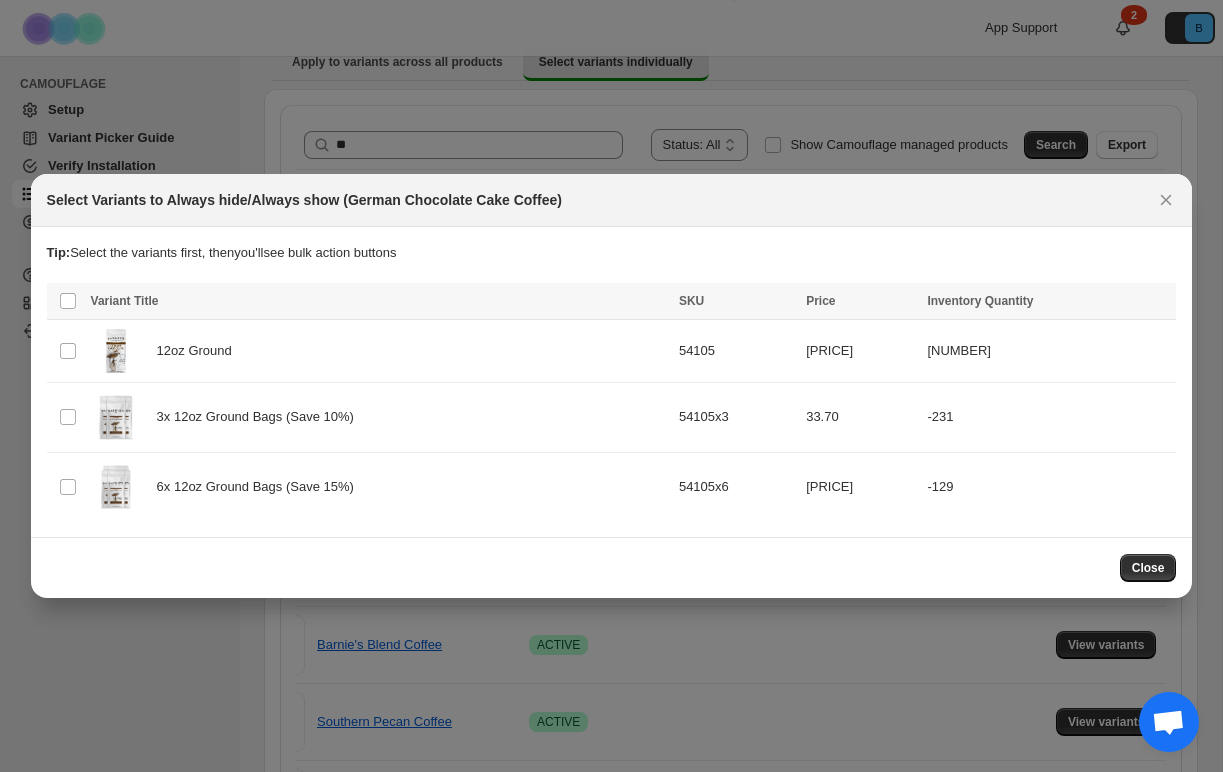 scroll, scrollTop: 0, scrollLeft: 0, axis: both 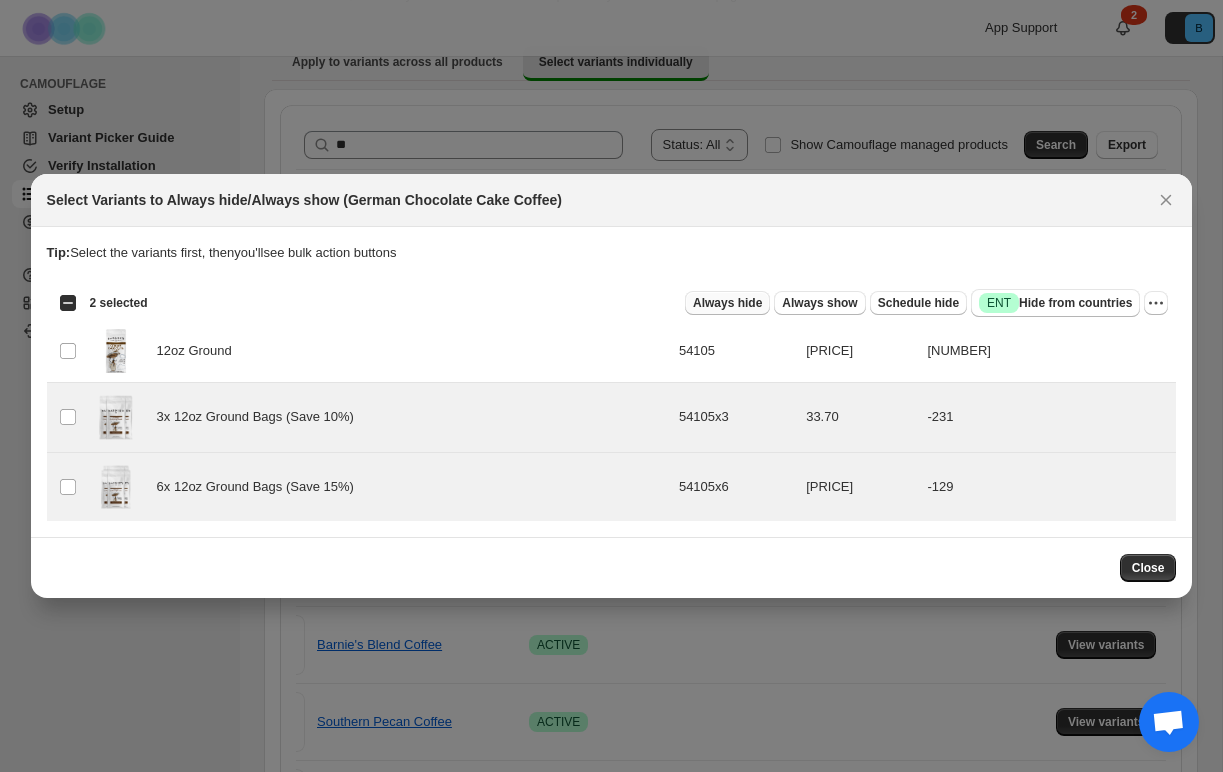 click on "Always hide" at bounding box center [727, 303] 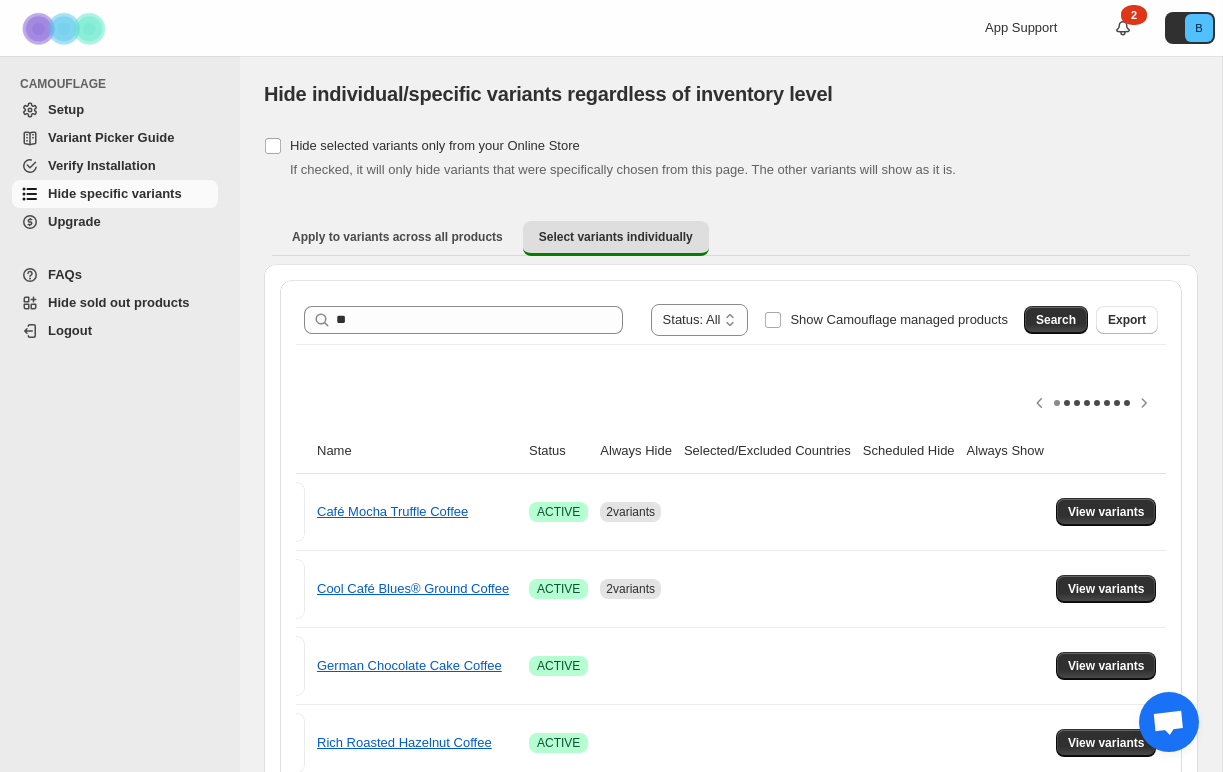 scroll, scrollTop: 175, scrollLeft: 0, axis: vertical 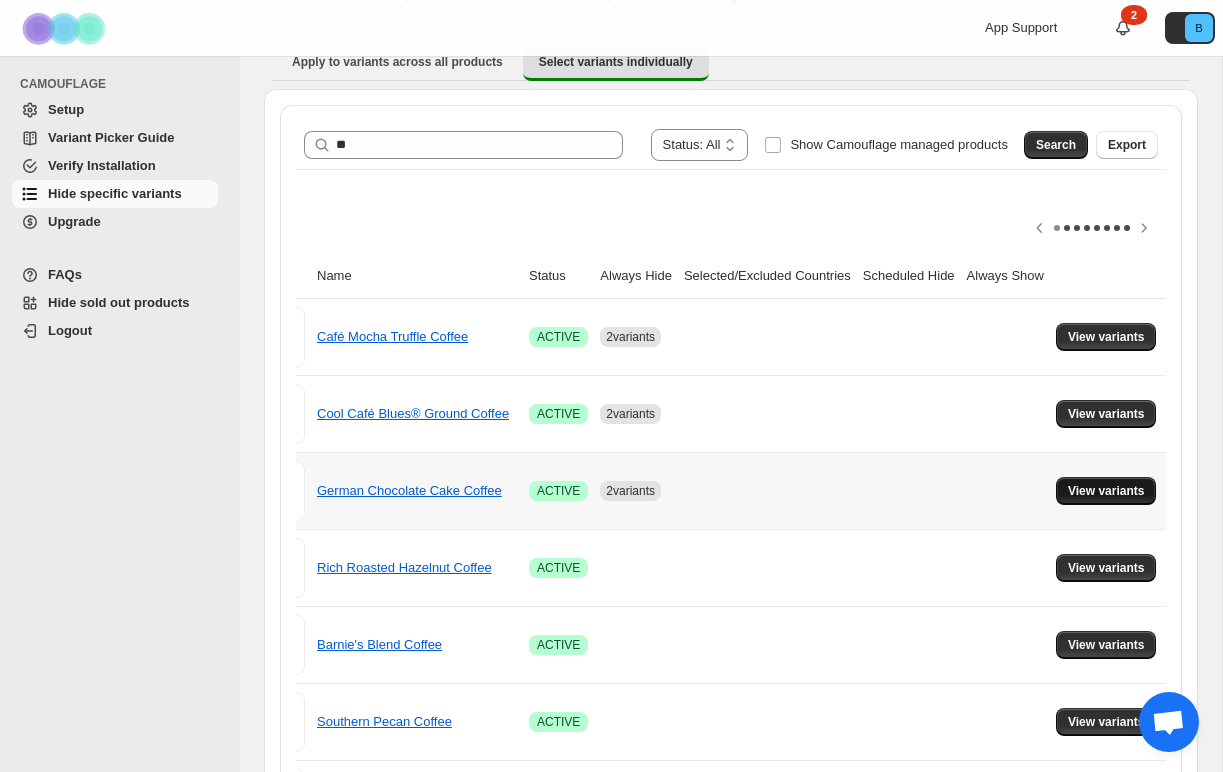 click on "View variants" at bounding box center [1106, 491] 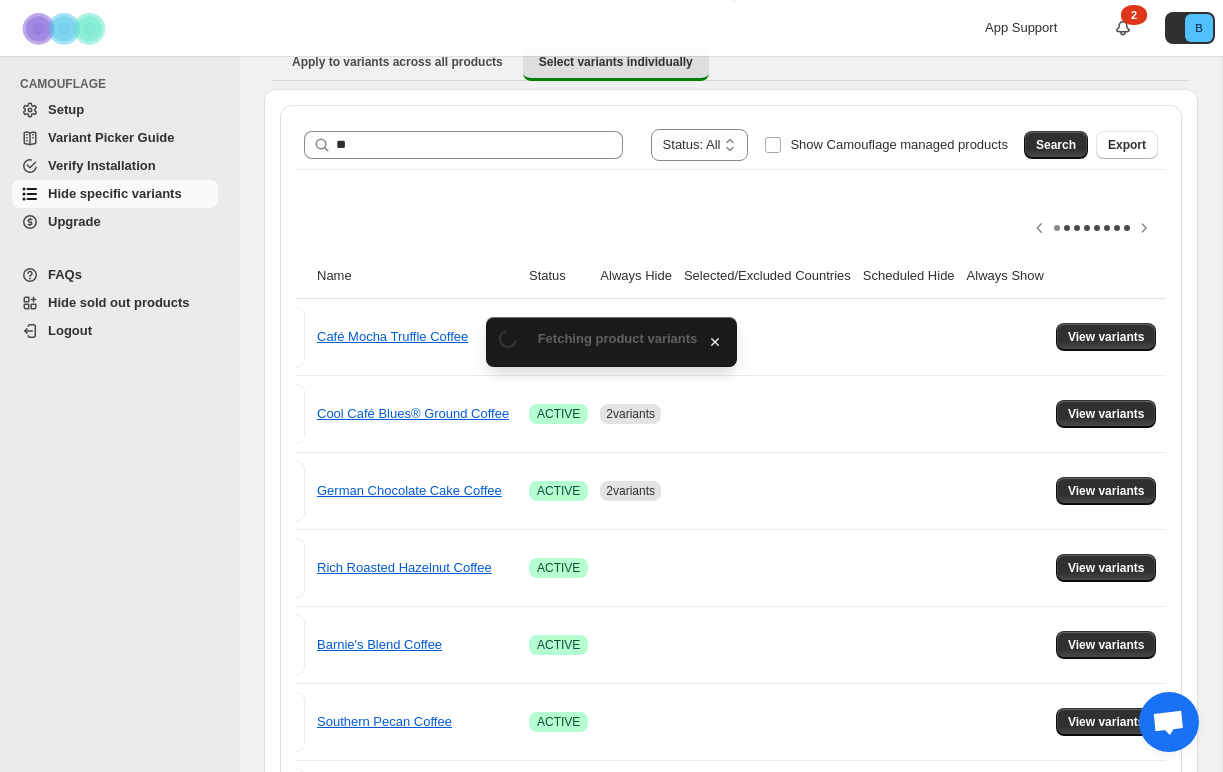 scroll, scrollTop: 0, scrollLeft: 0, axis: both 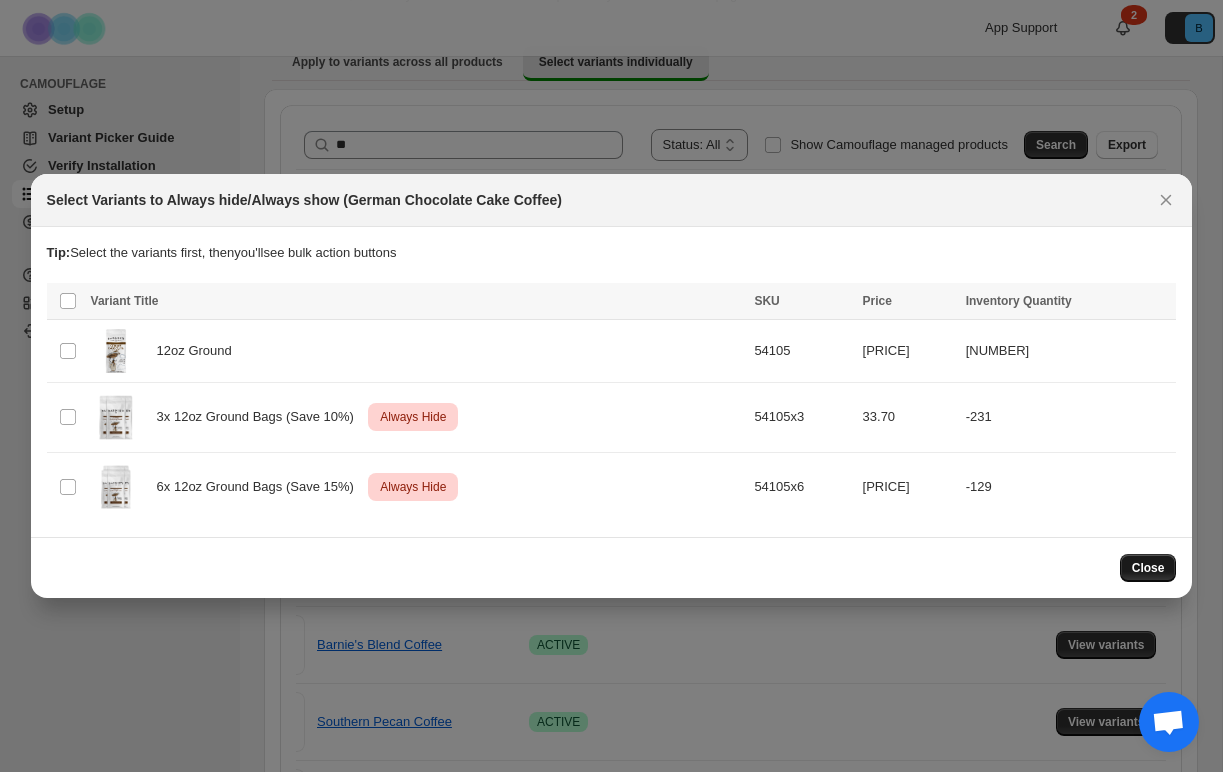 click on "Close" at bounding box center (1148, 568) 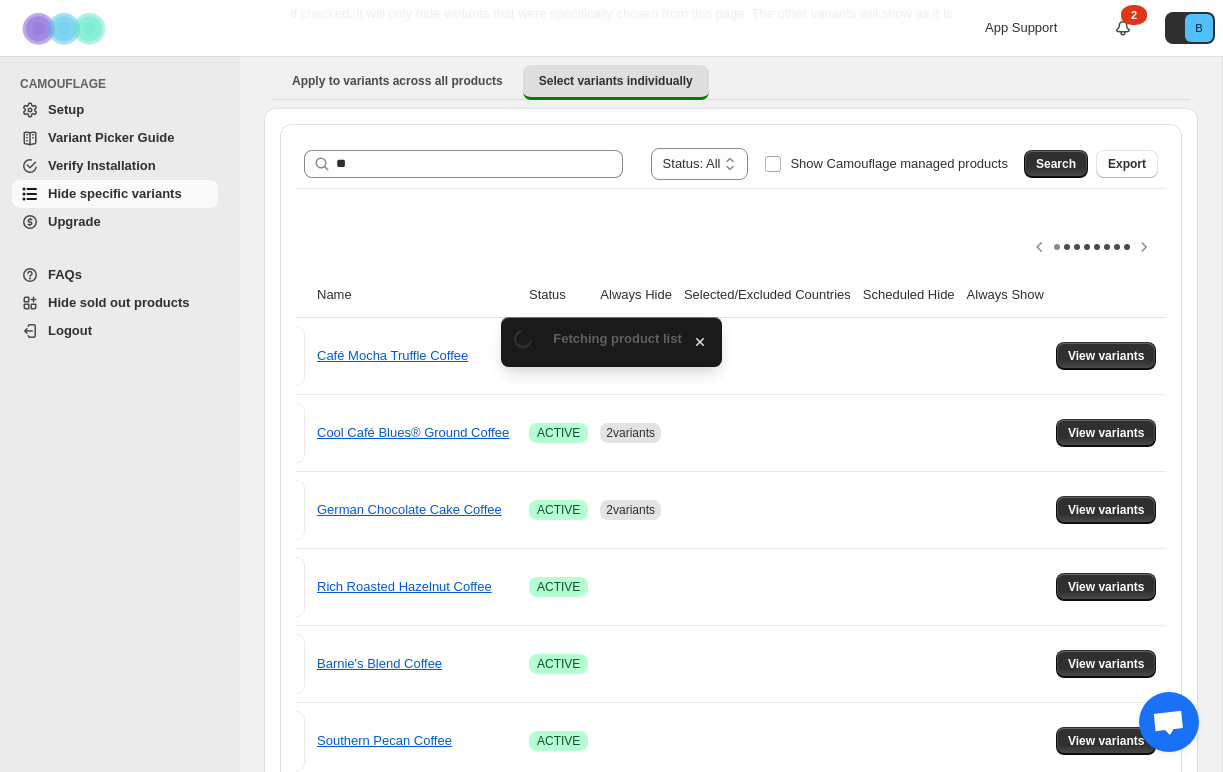 scroll, scrollTop: 175, scrollLeft: 0, axis: vertical 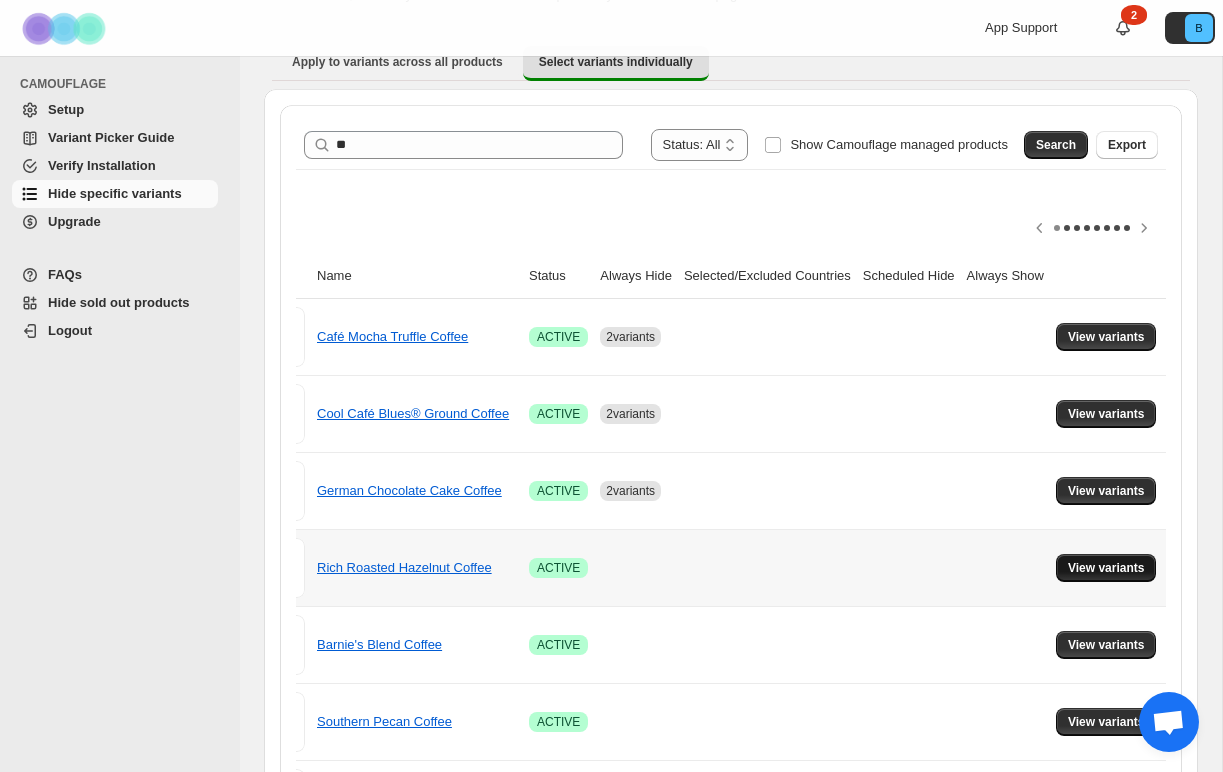 click on "View variants" at bounding box center (1106, 568) 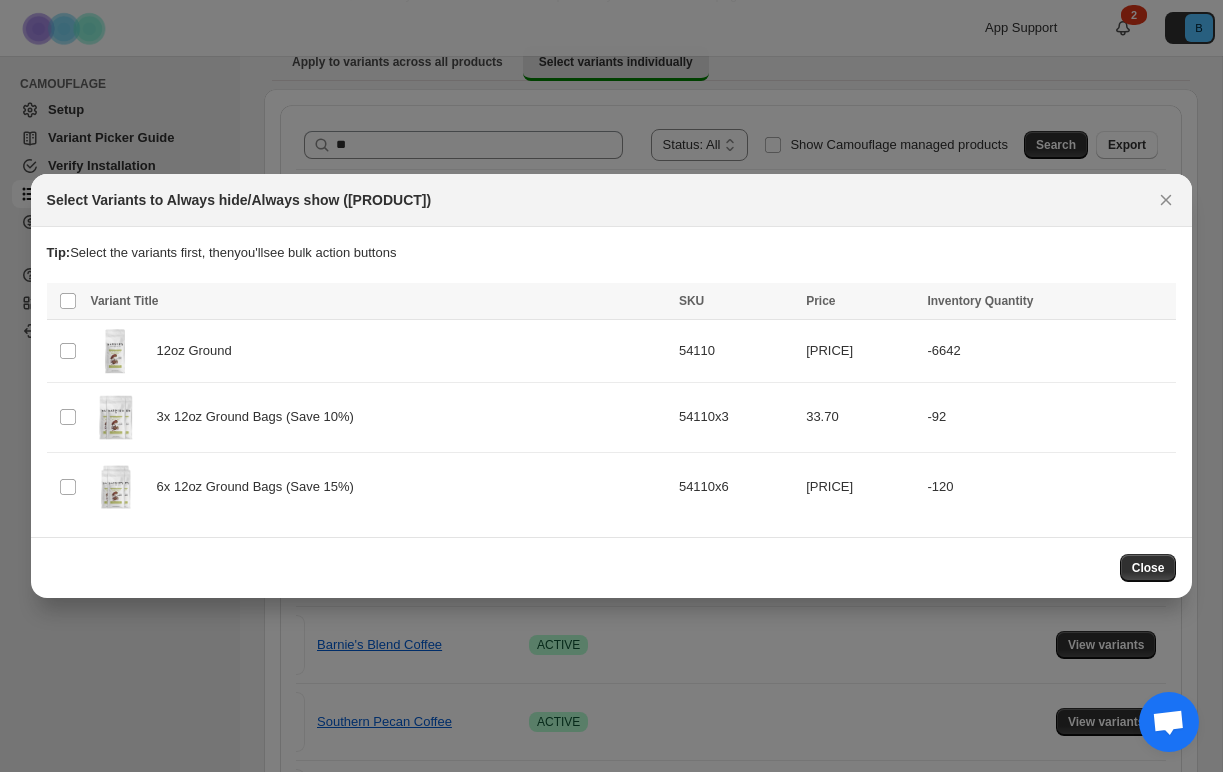scroll, scrollTop: 0, scrollLeft: 0, axis: both 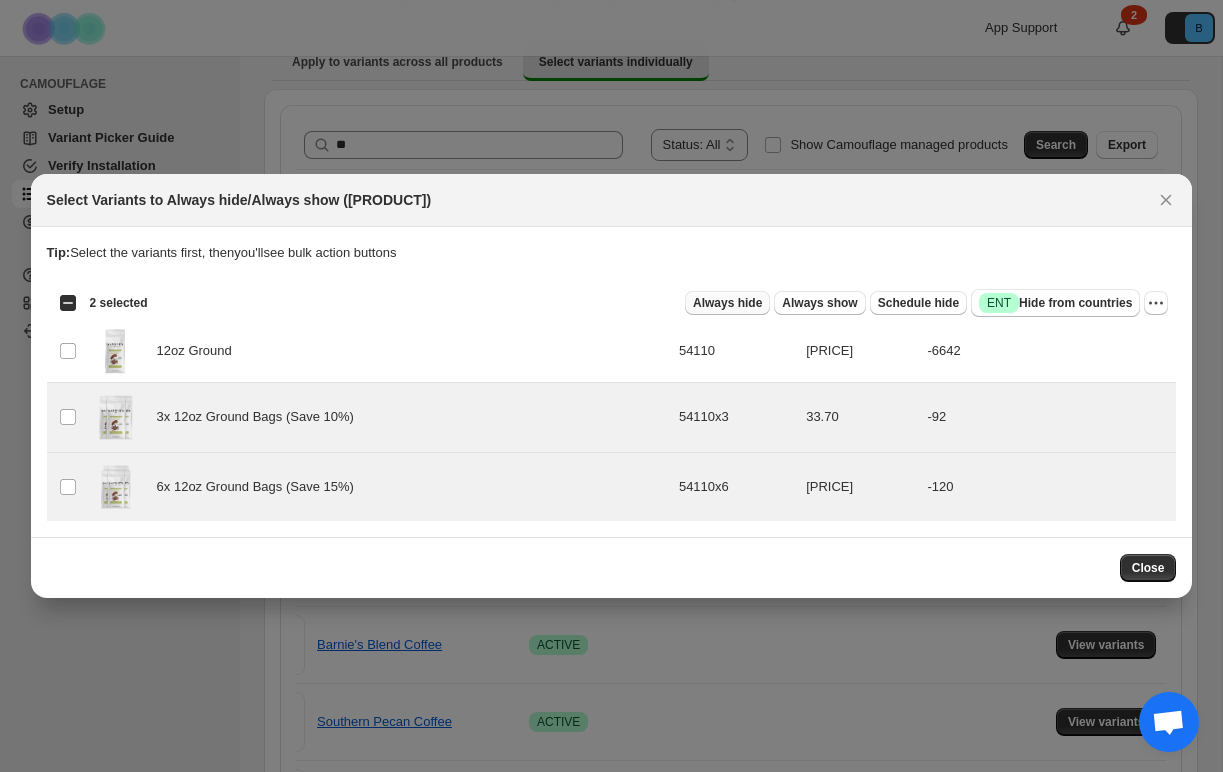 click on "Always hide" at bounding box center [727, 303] 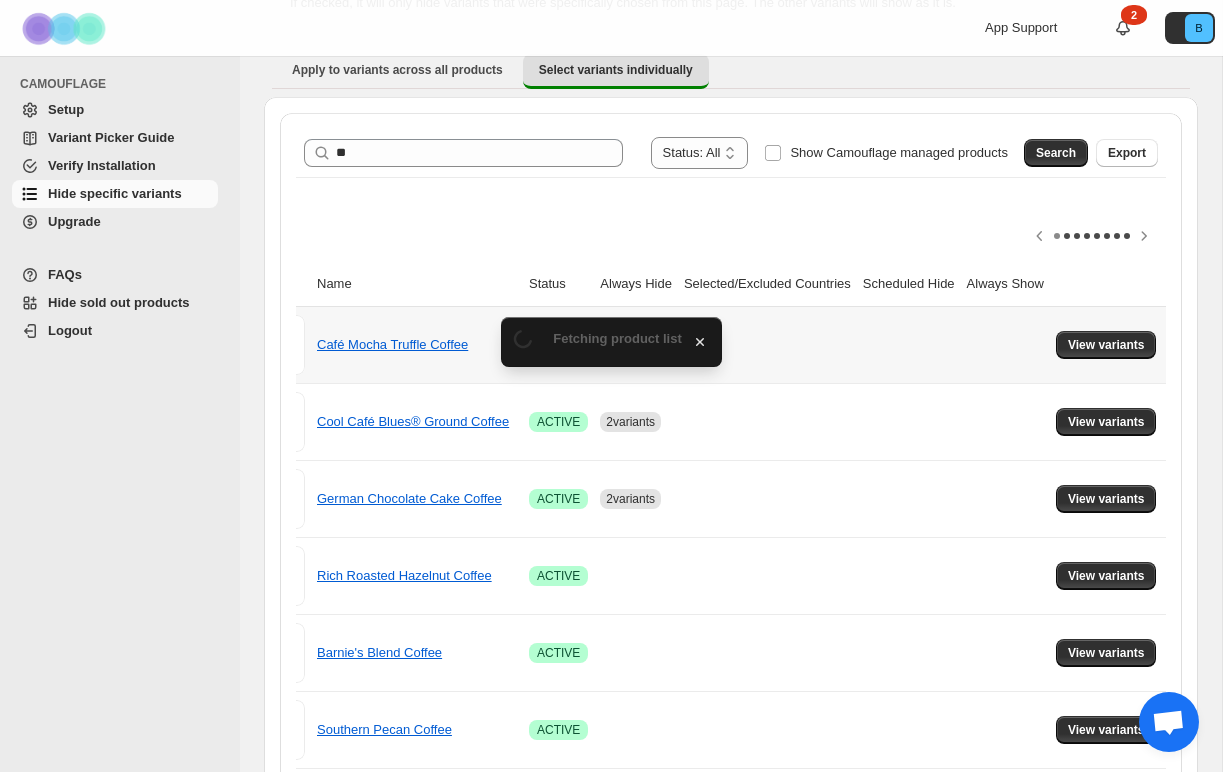 scroll, scrollTop: 175, scrollLeft: 0, axis: vertical 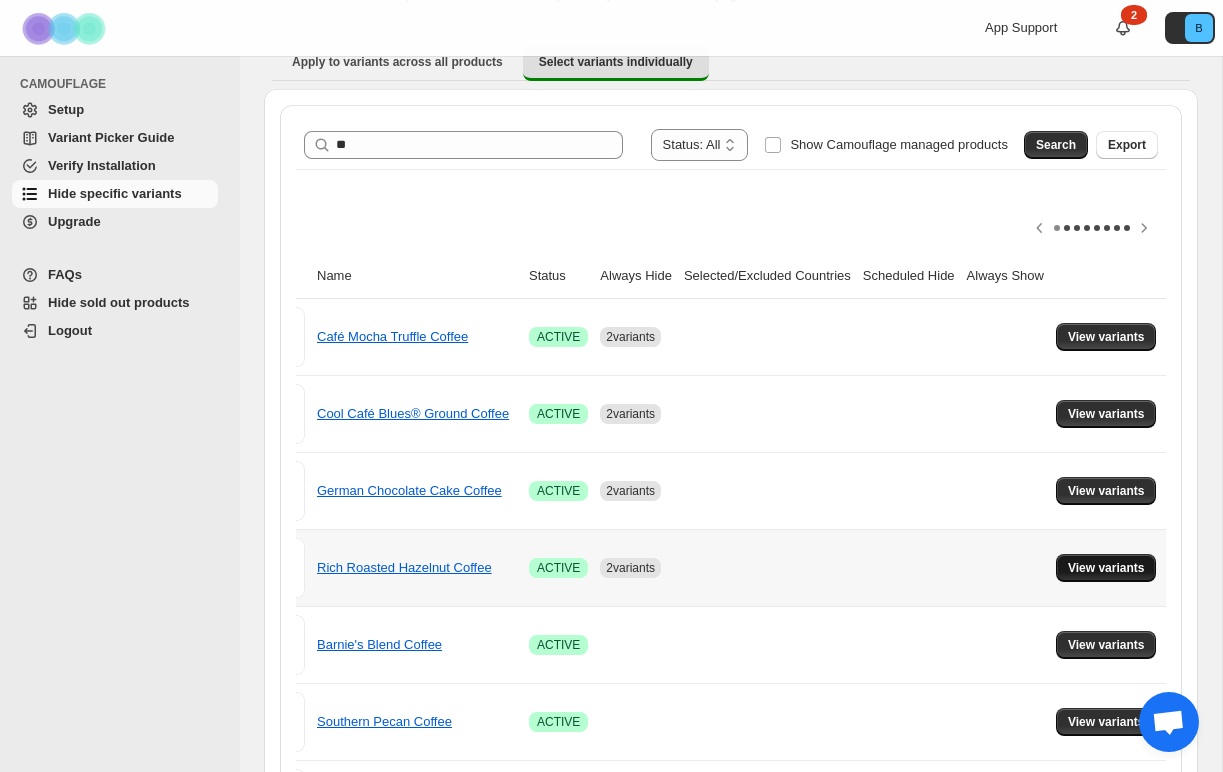 click on "View variants" at bounding box center [1106, 568] 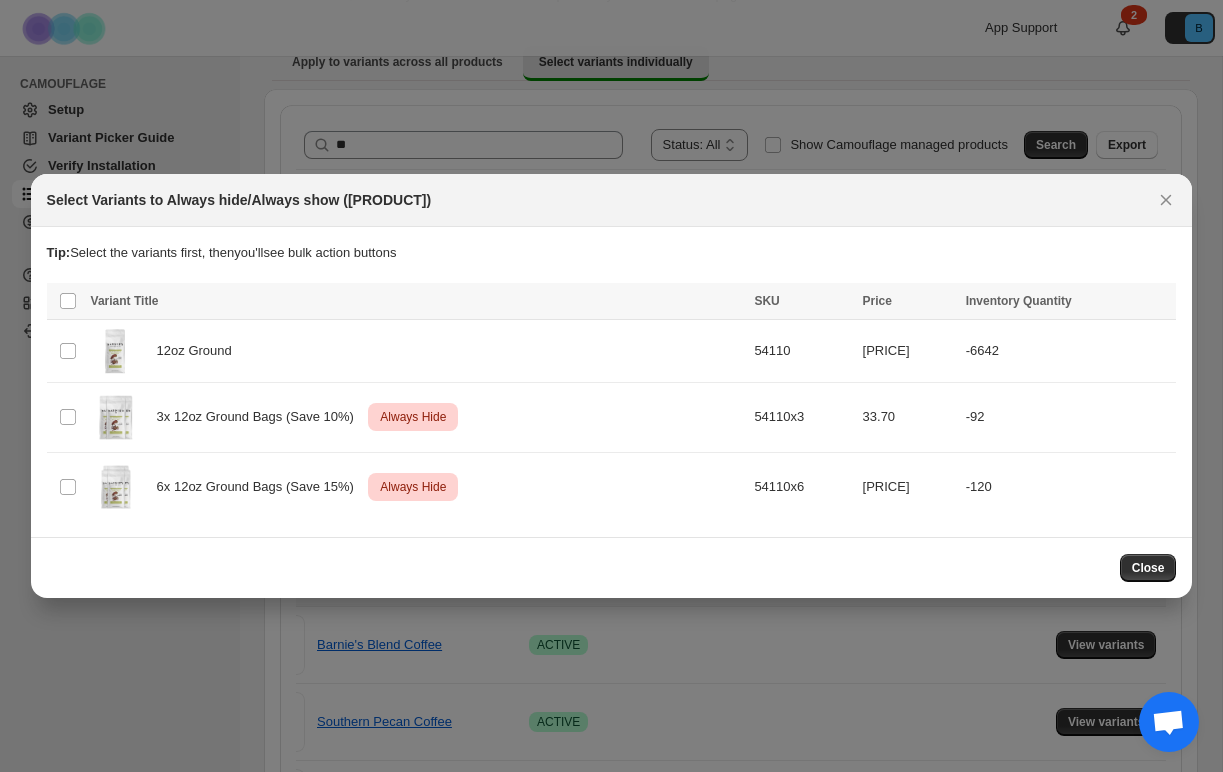 scroll, scrollTop: 0, scrollLeft: 0, axis: both 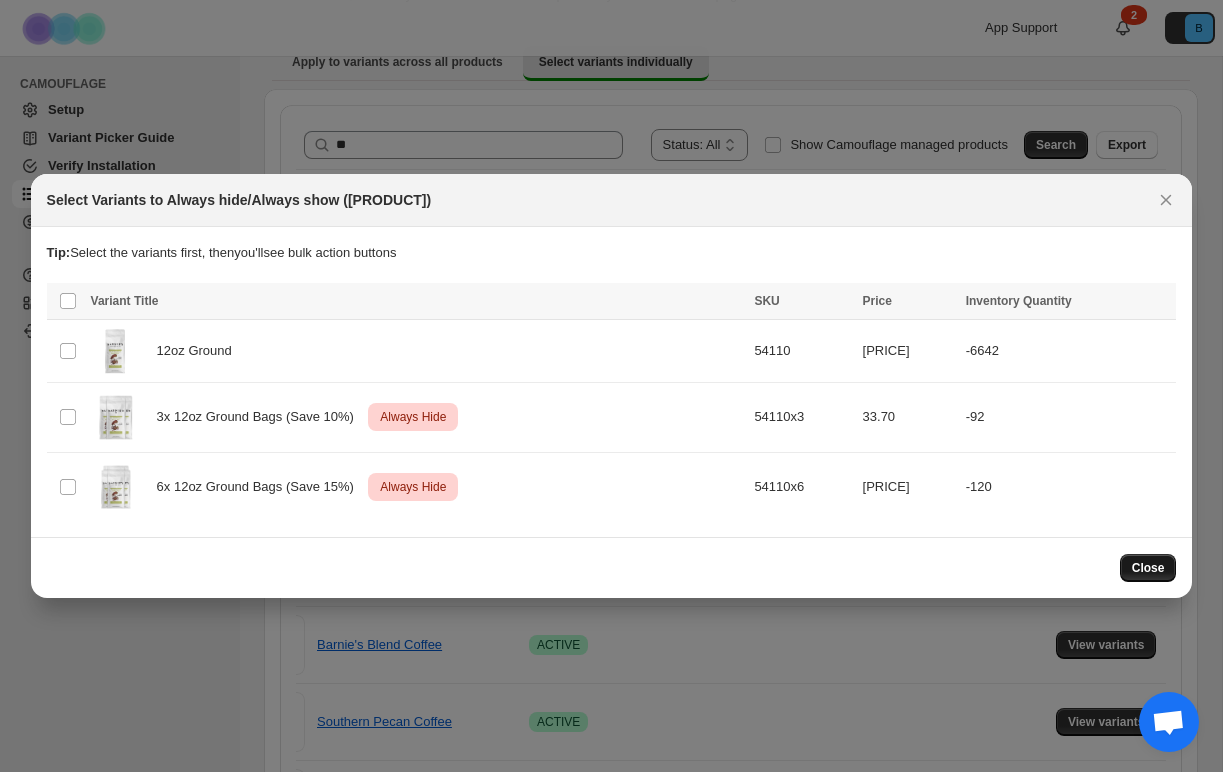 click on "Close" at bounding box center [1148, 568] 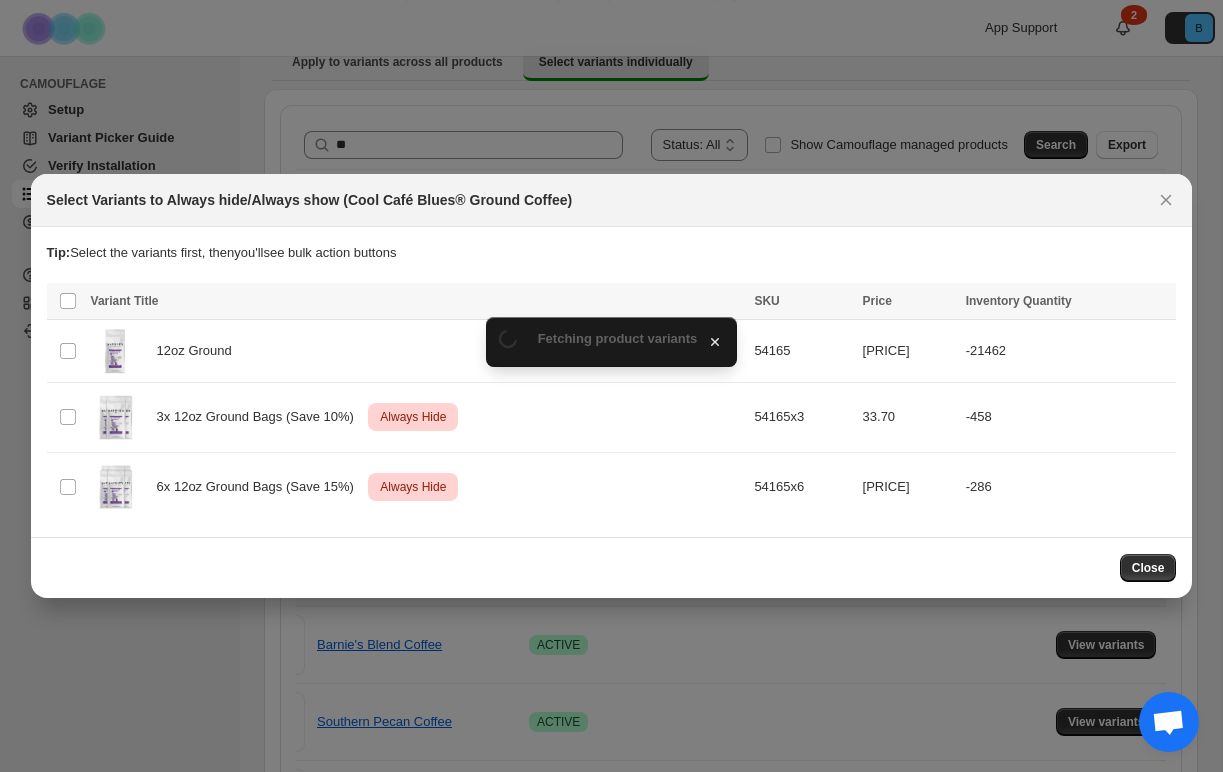 scroll, scrollTop: 0, scrollLeft: 0, axis: both 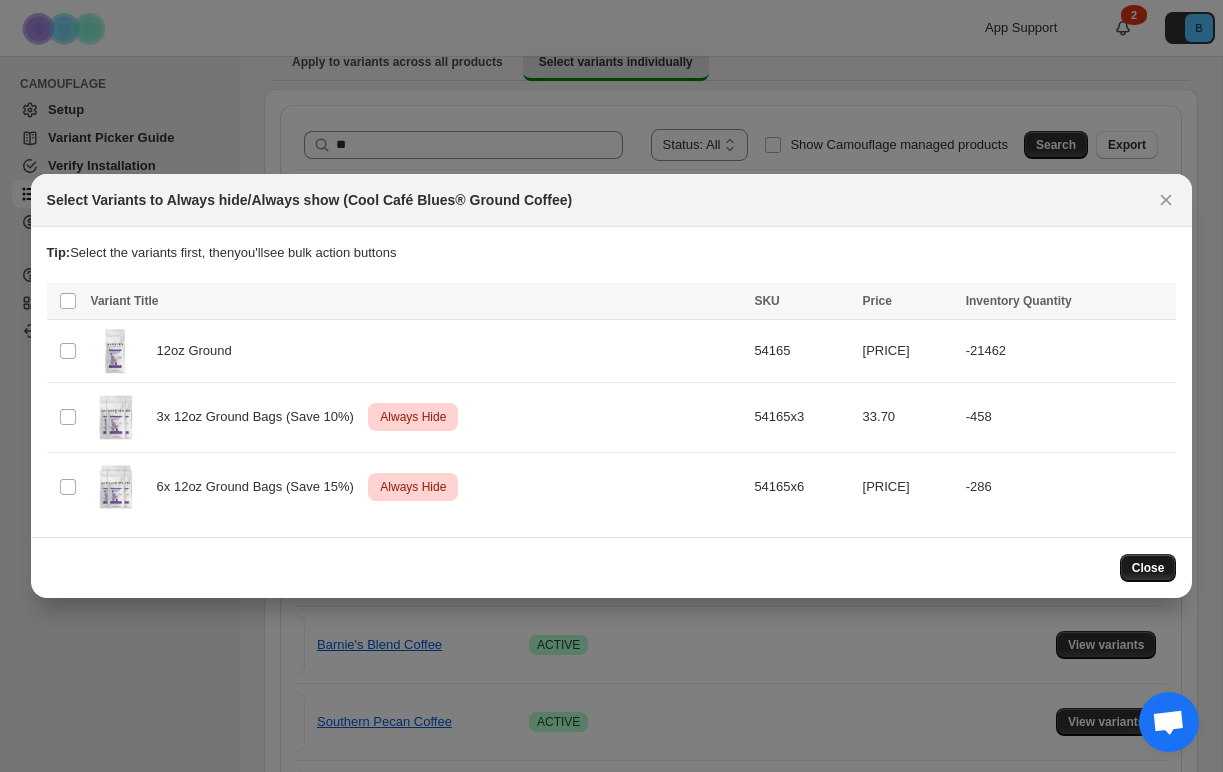 click on "Close" at bounding box center [1148, 568] 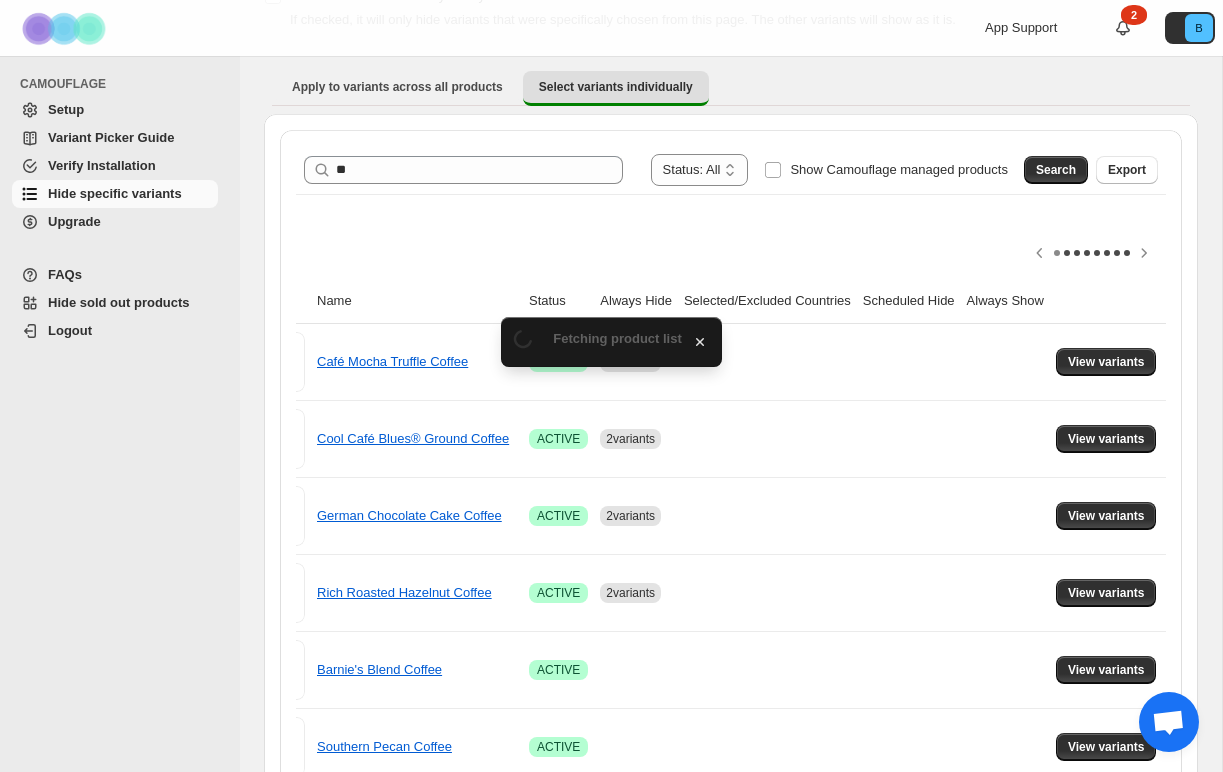 scroll, scrollTop: 175, scrollLeft: 0, axis: vertical 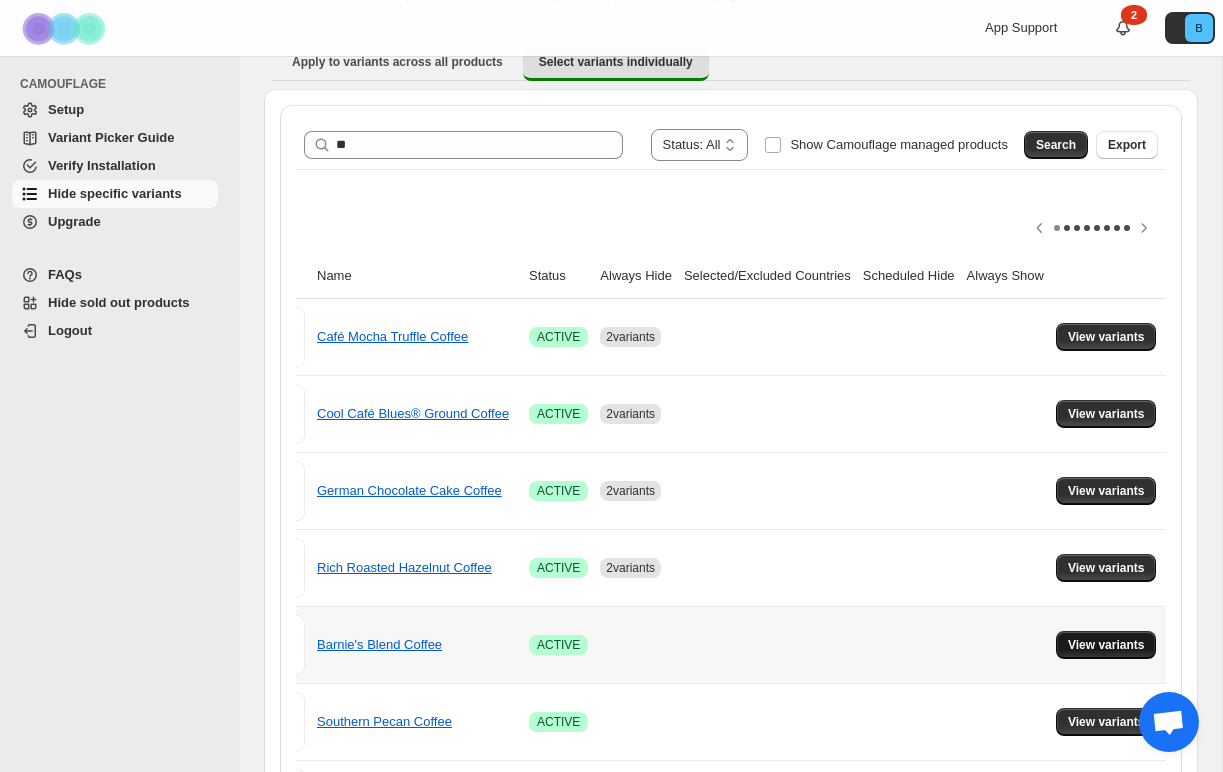 click on "View variants" at bounding box center [1106, 645] 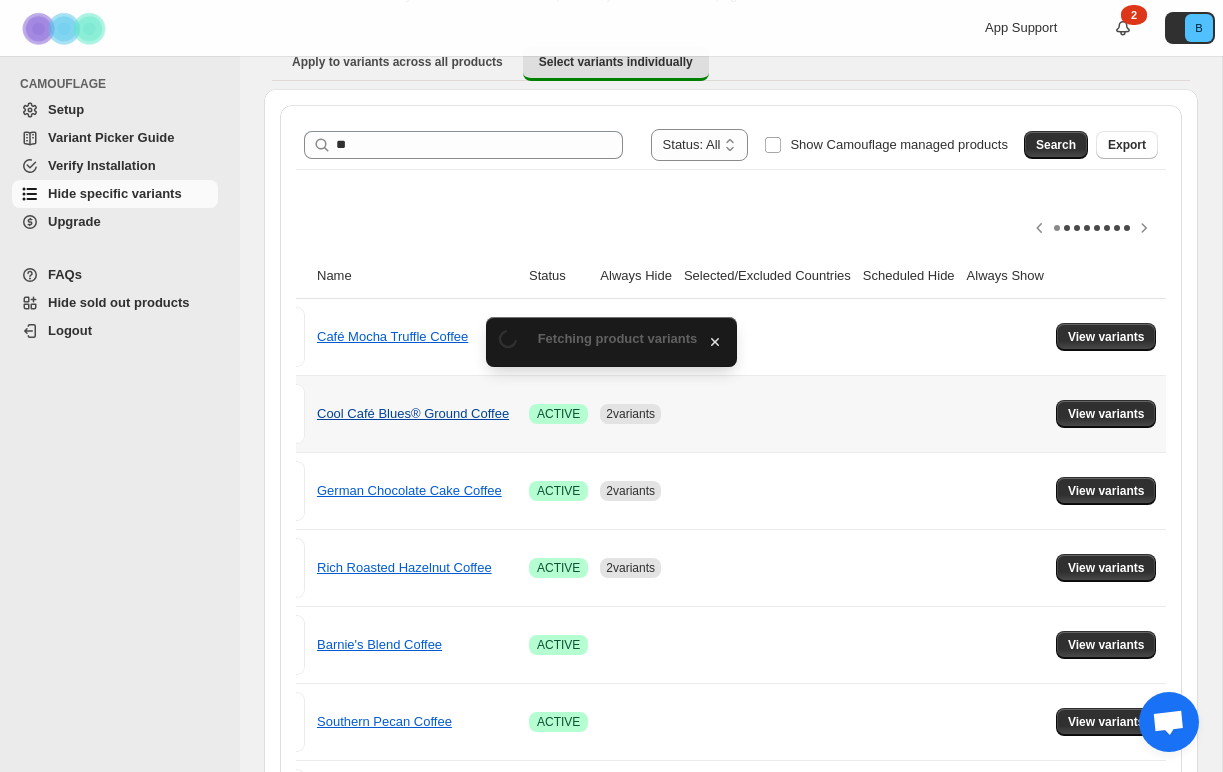 scroll, scrollTop: 0, scrollLeft: 0, axis: both 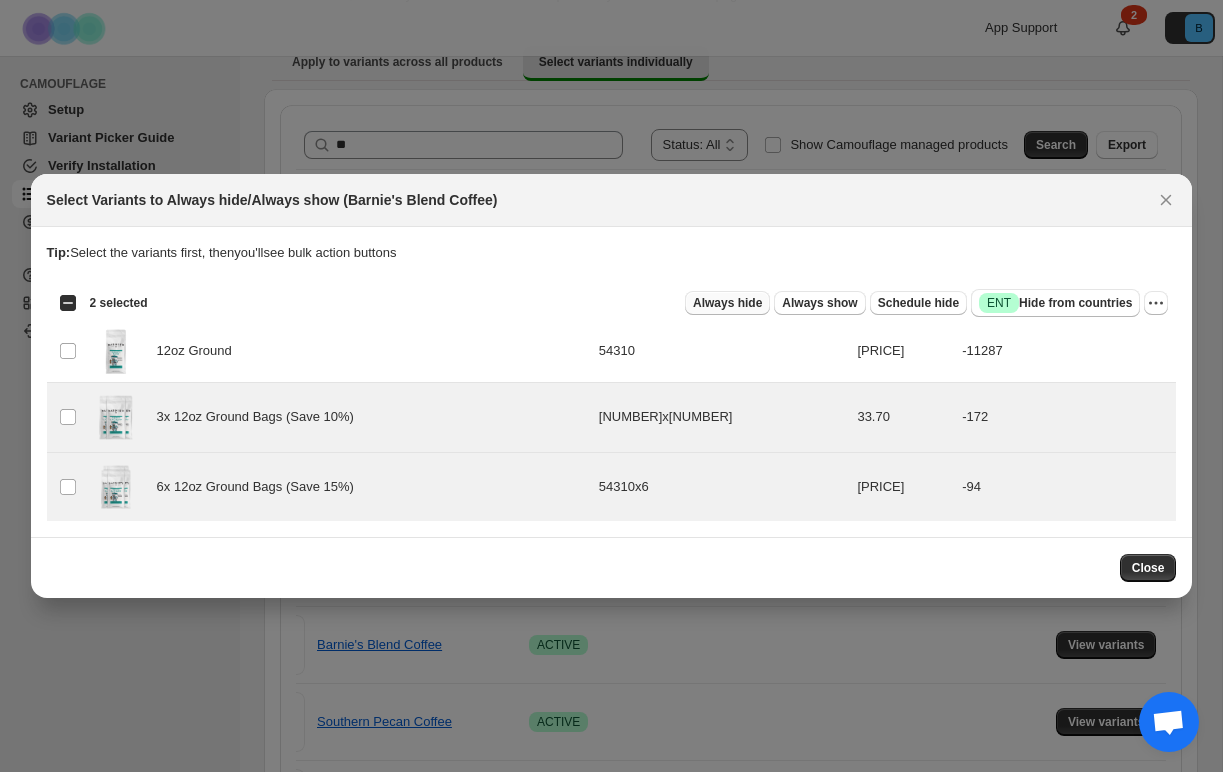 click on "Always hide" at bounding box center (727, 303) 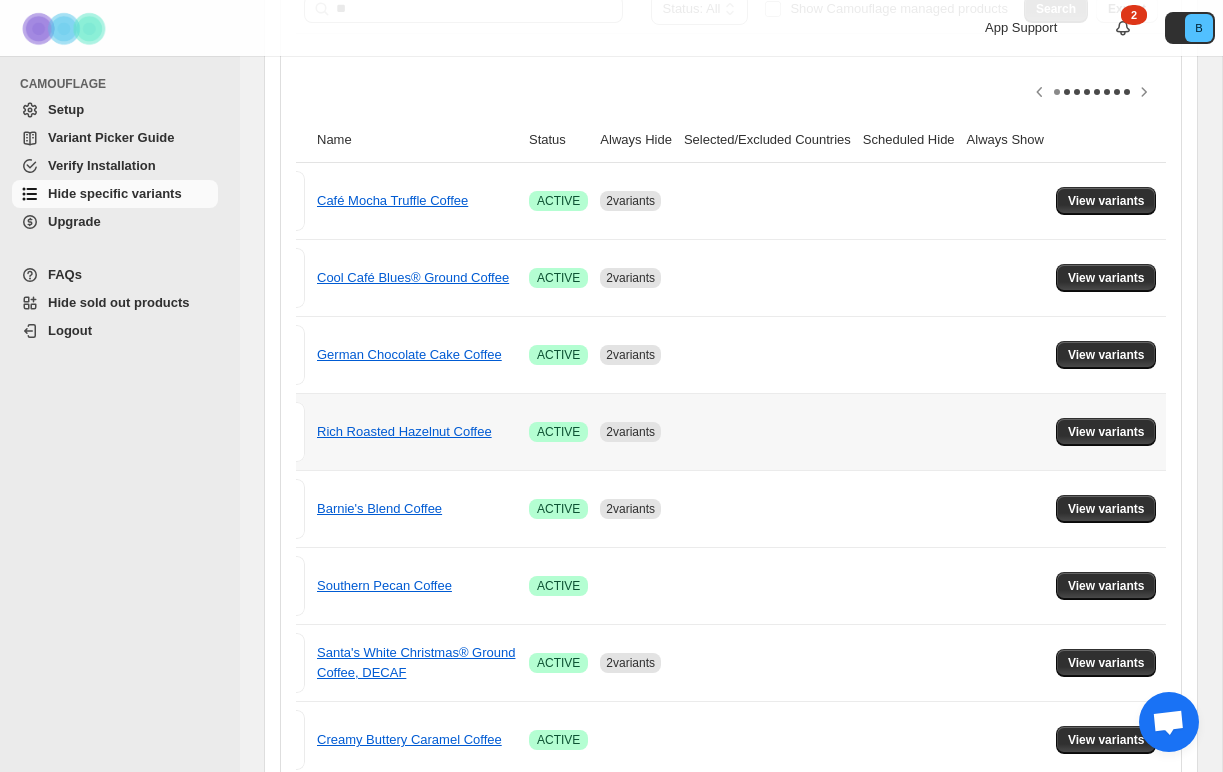 scroll, scrollTop: 307, scrollLeft: 0, axis: vertical 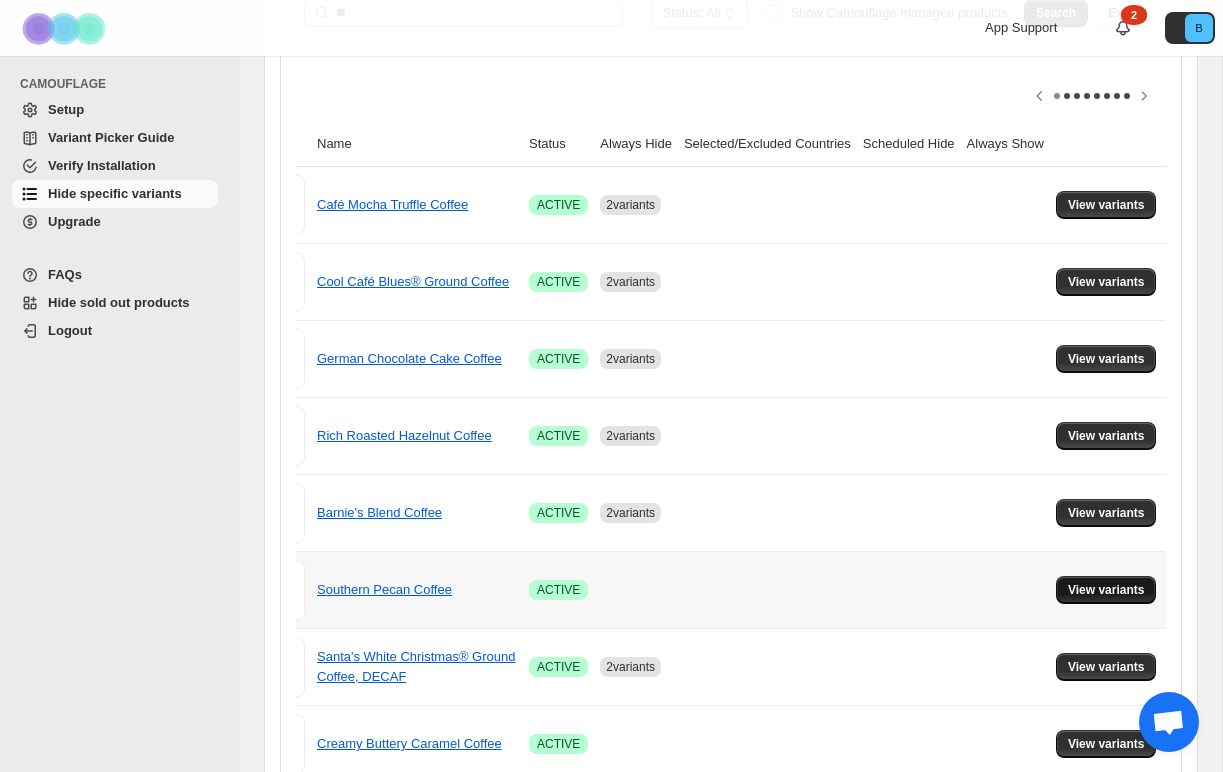 click on "View variants" at bounding box center [1106, 590] 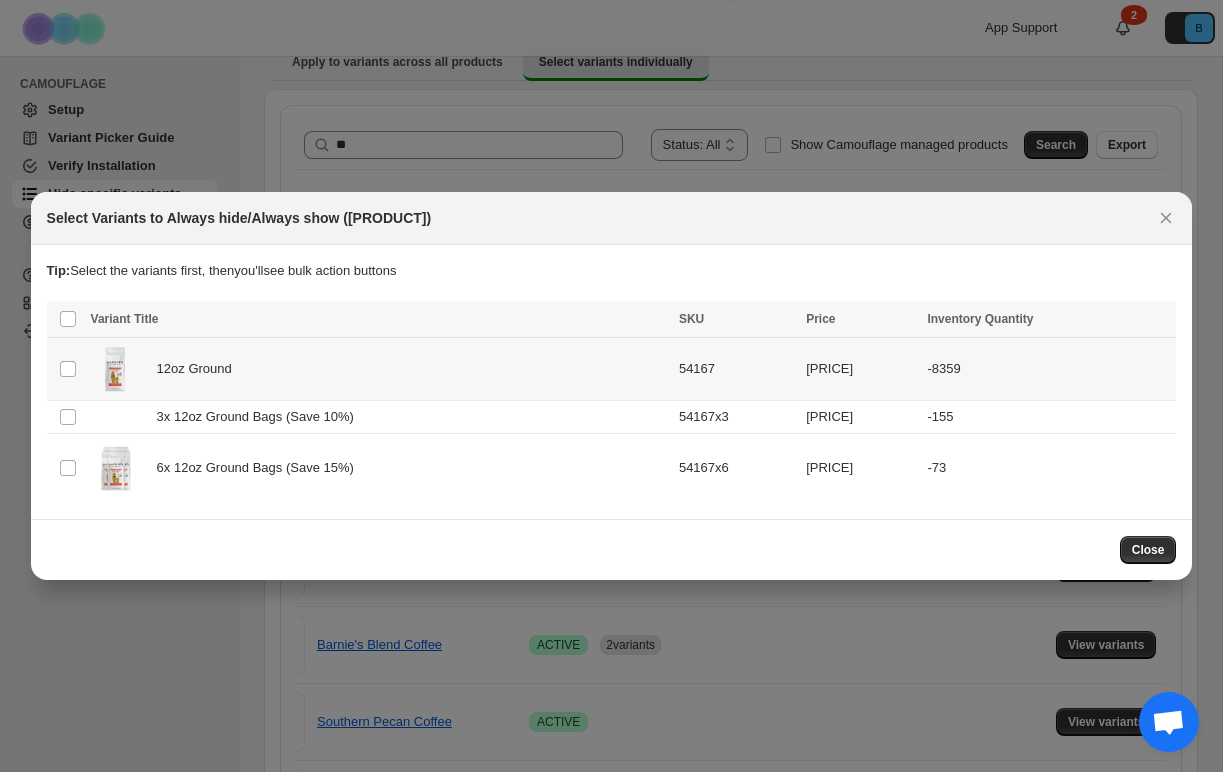 scroll, scrollTop: 0, scrollLeft: 0, axis: both 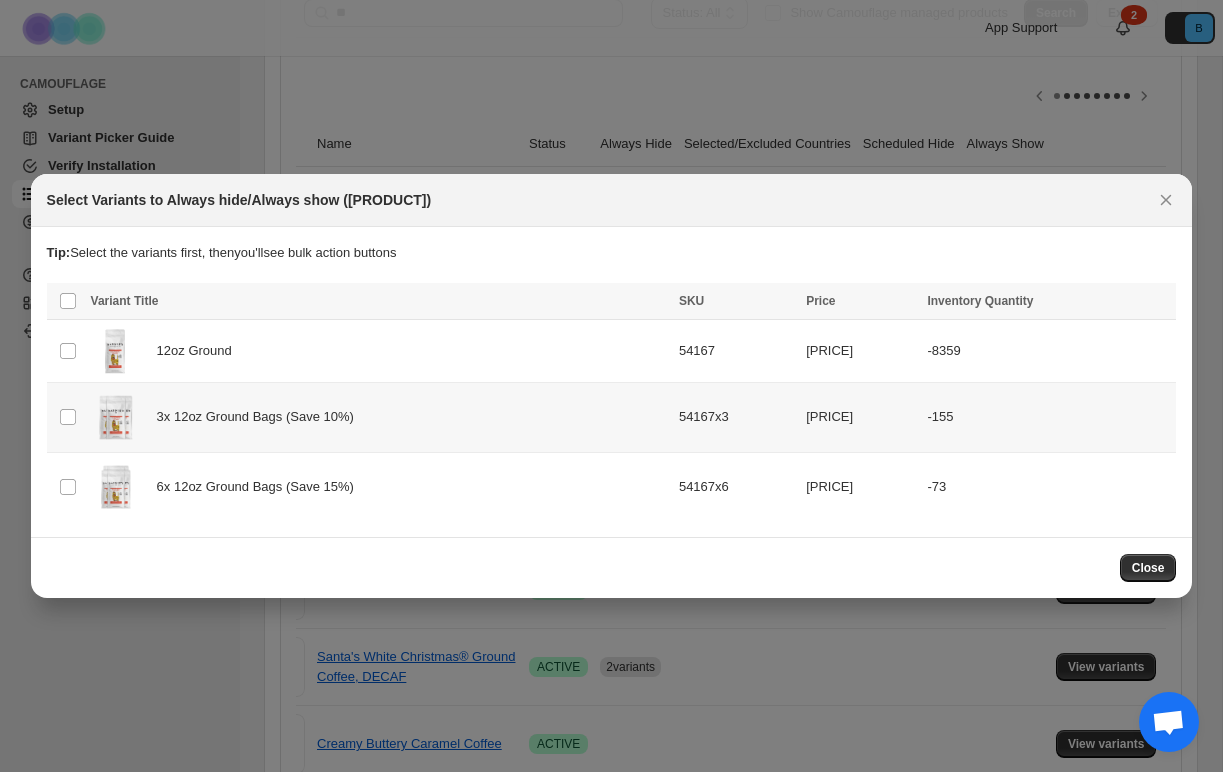 click on "3x 12oz Ground Bags (Save 10%)" at bounding box center [68, 417] 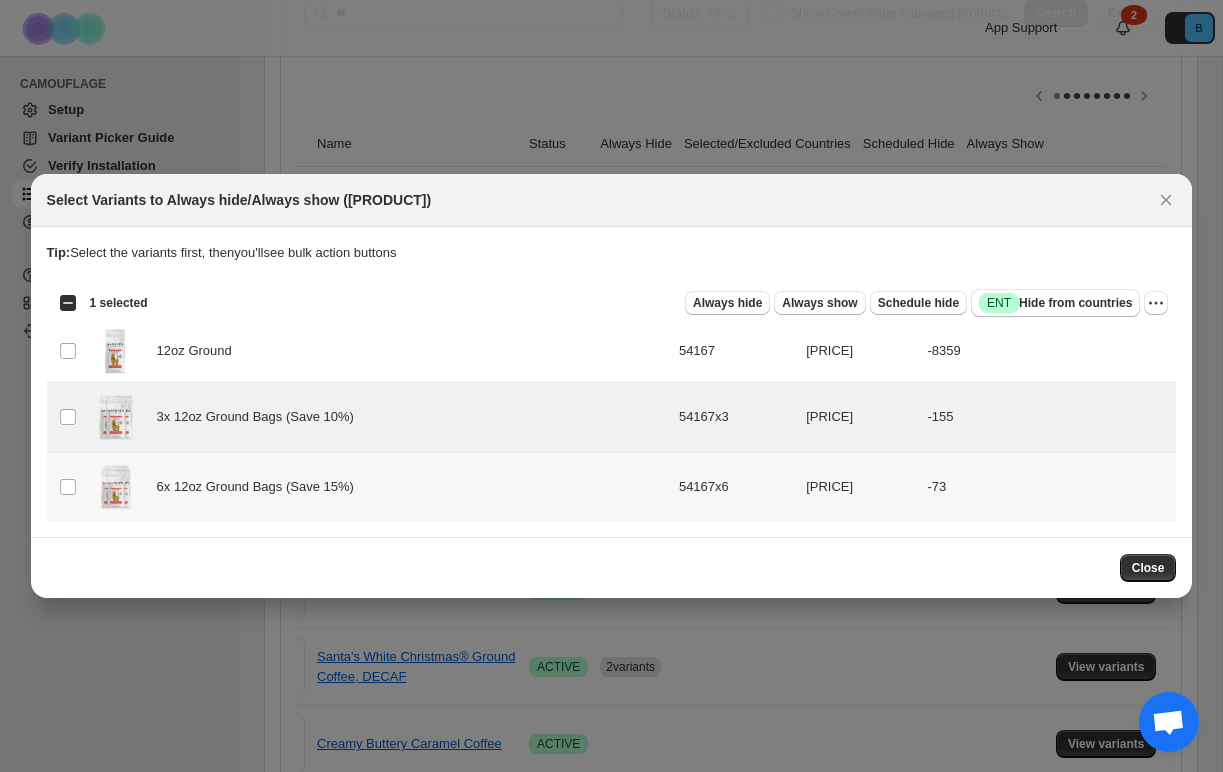 click on "6x 12oz Ground Bags (Save 15%)" at bounding box center [68, 487] 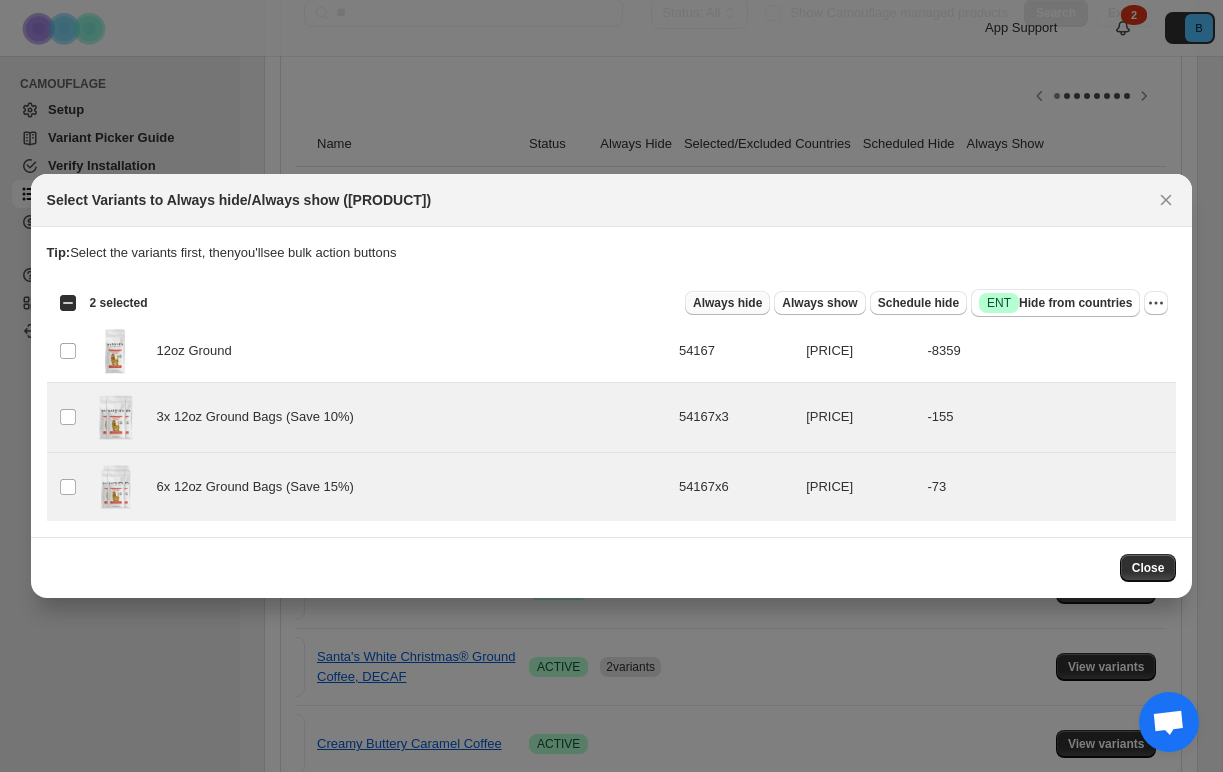 click on "Always hide" at bounding box center [727, 303] 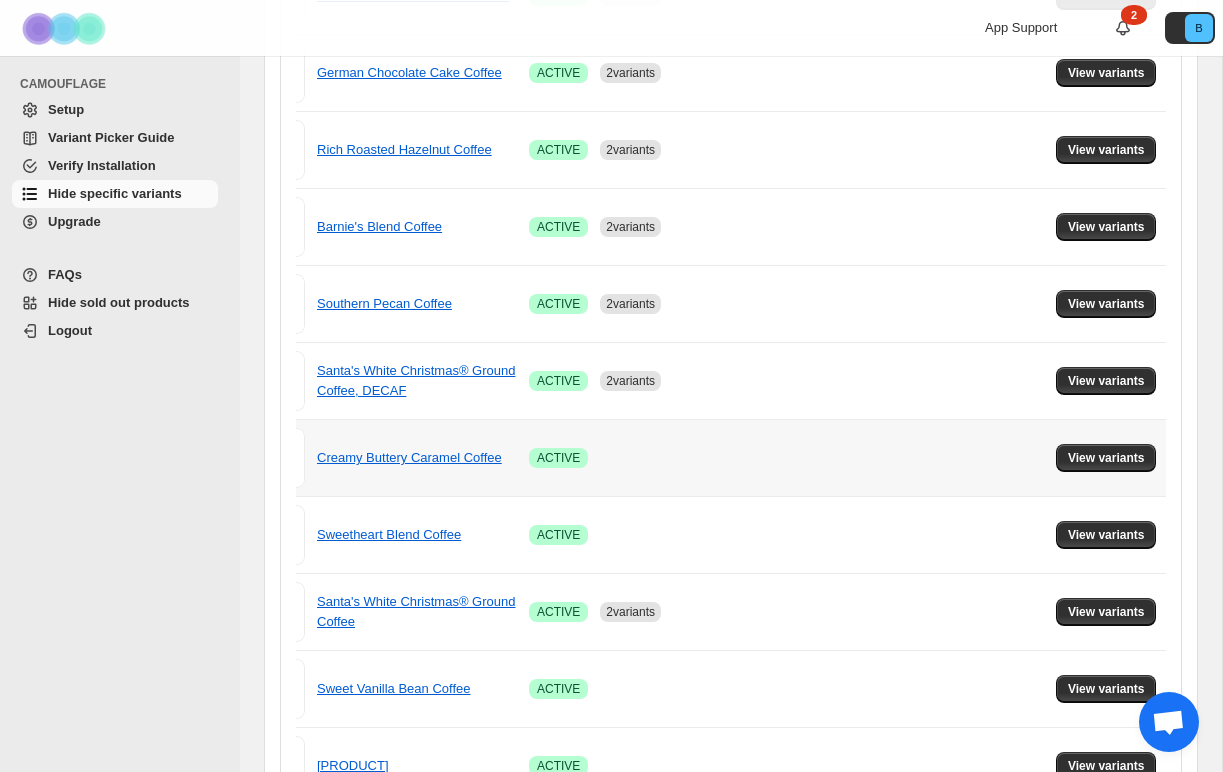 scroll, scrollTop: 590, scrollLeft: 0, axis: vertical 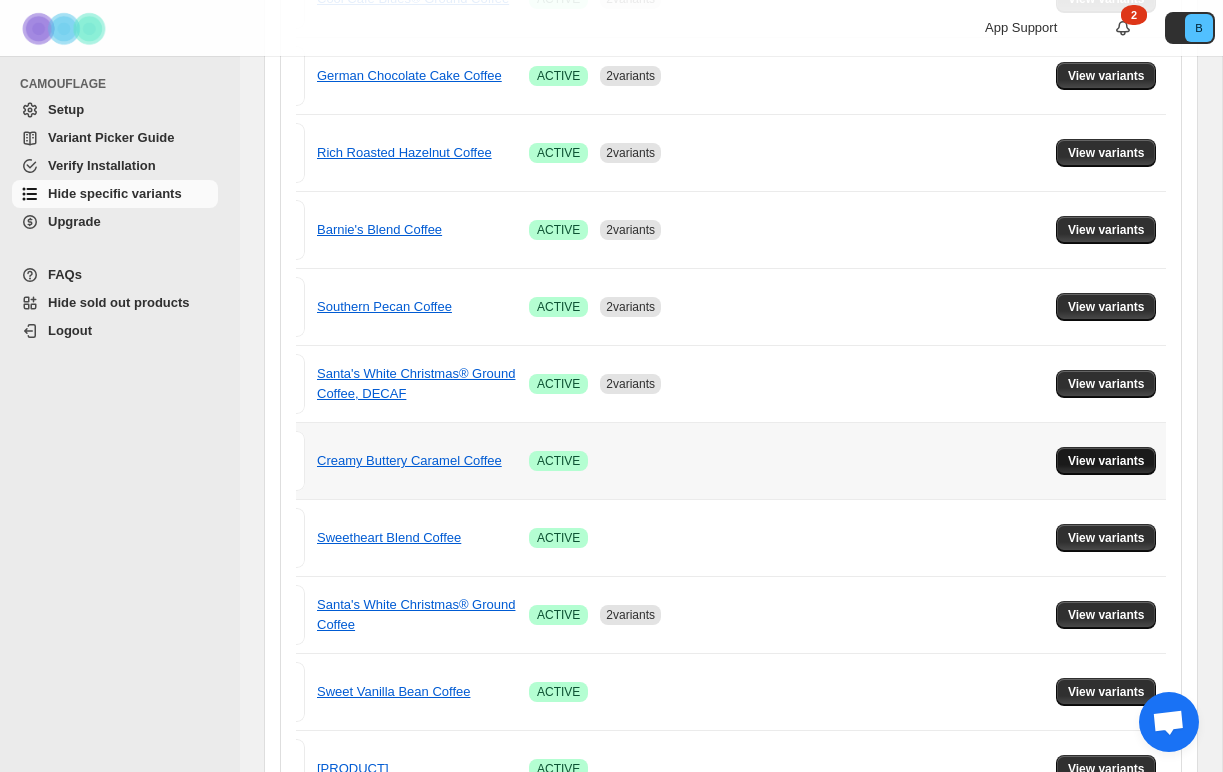 click on "View variants" at bounding box center (1106, 461) 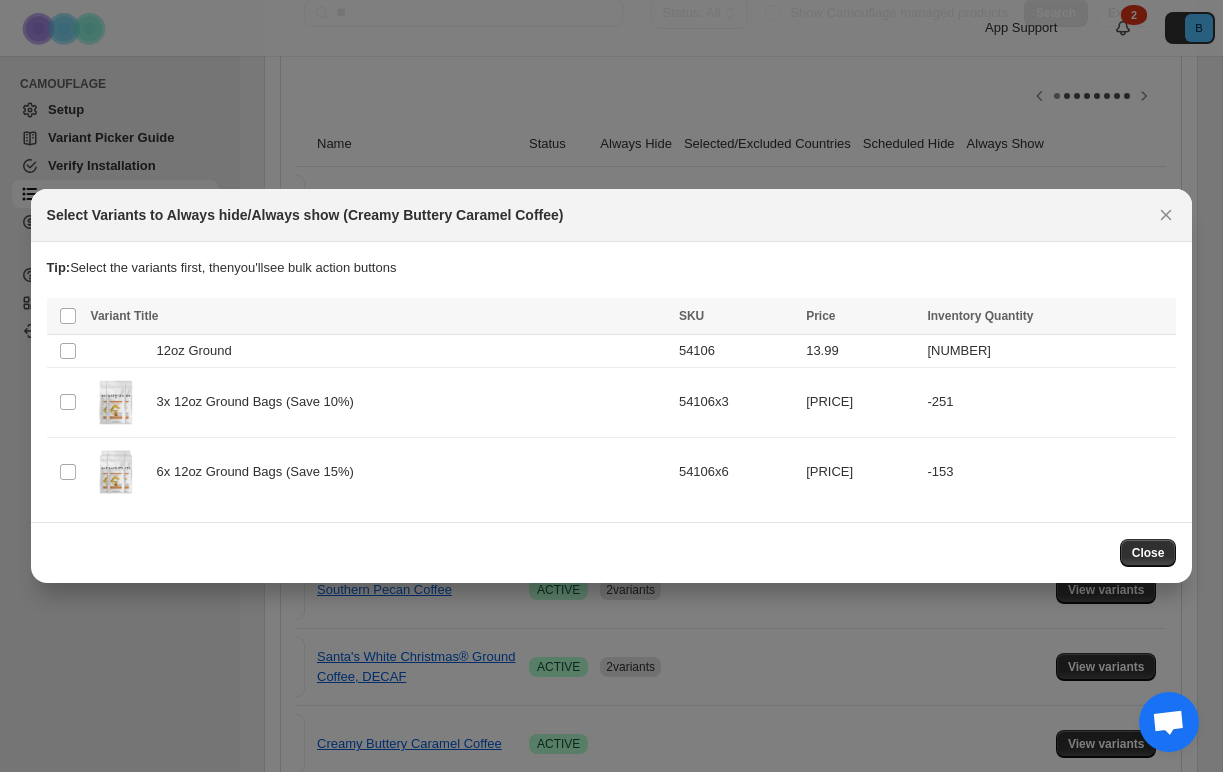 scroll, scrollTop: 0, scrollLeft: 0, axis: both 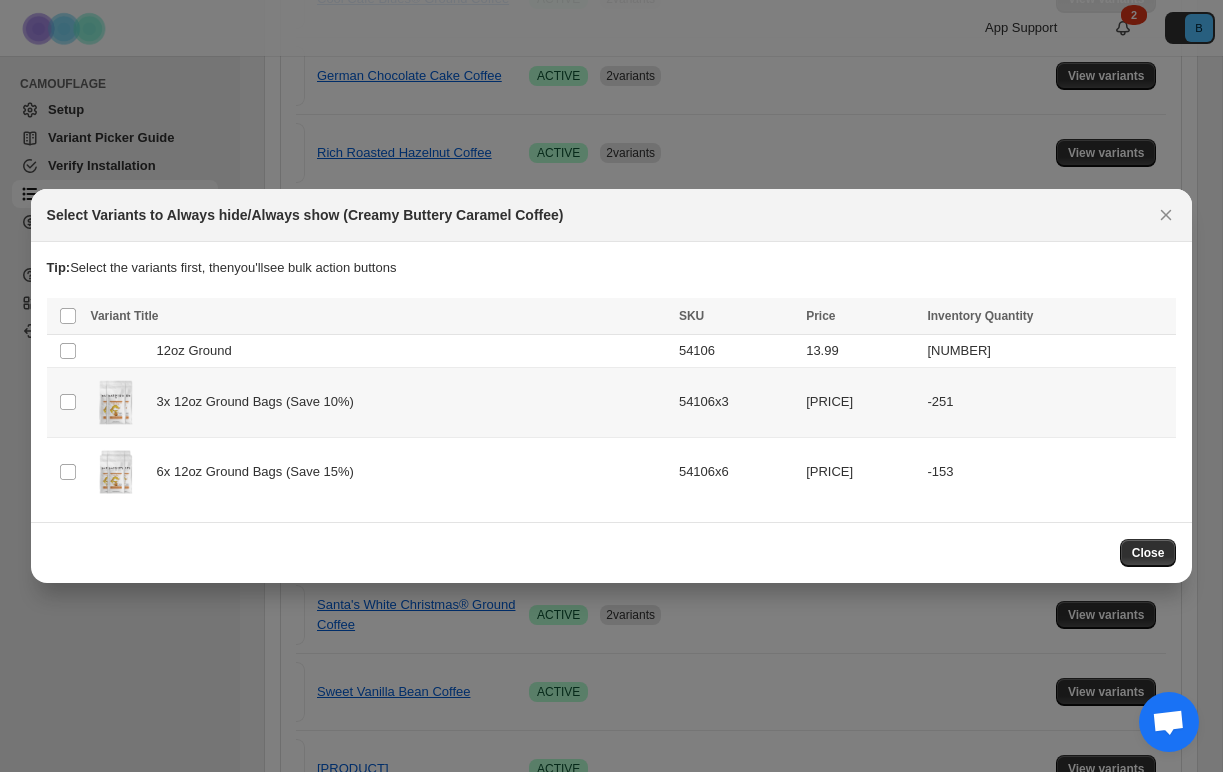 click on "3x 12oz Ground Bags (Save 10%)" at bounding box center [68, 402] 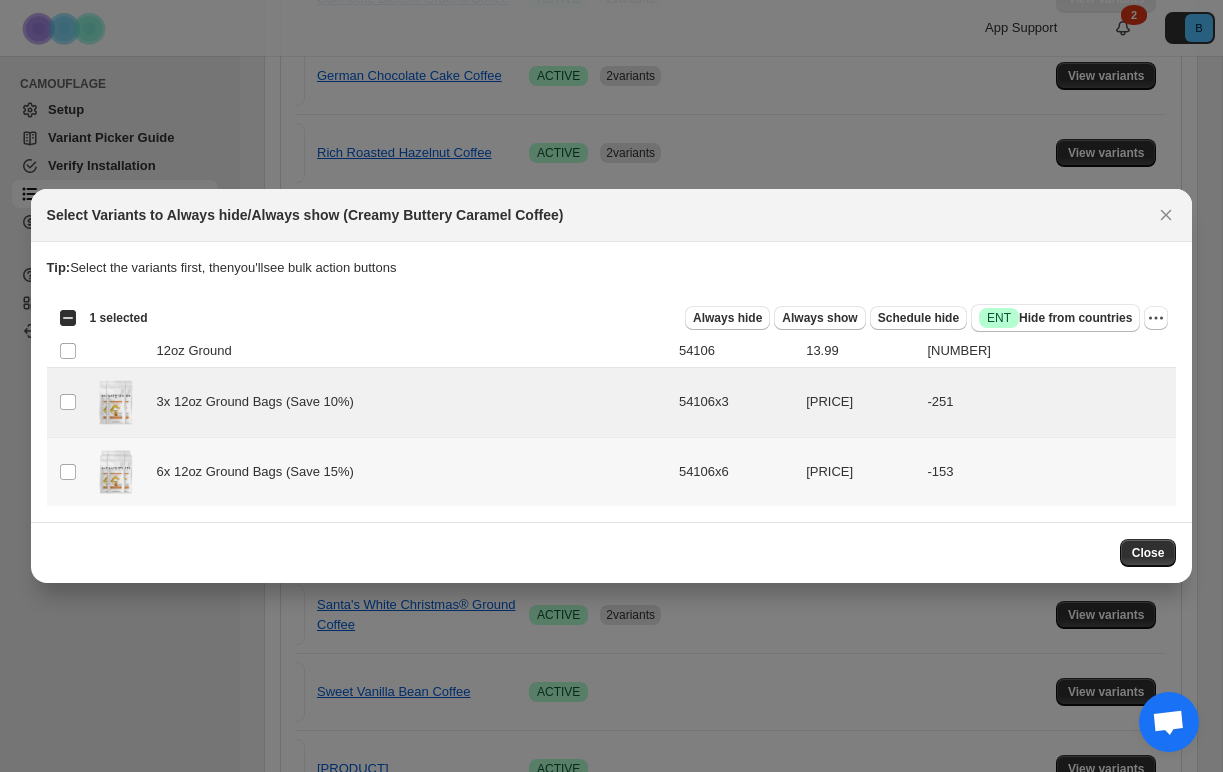 click on "6x 12oz Ground Bags (Save 15%)" at bounding box center (68, 472) 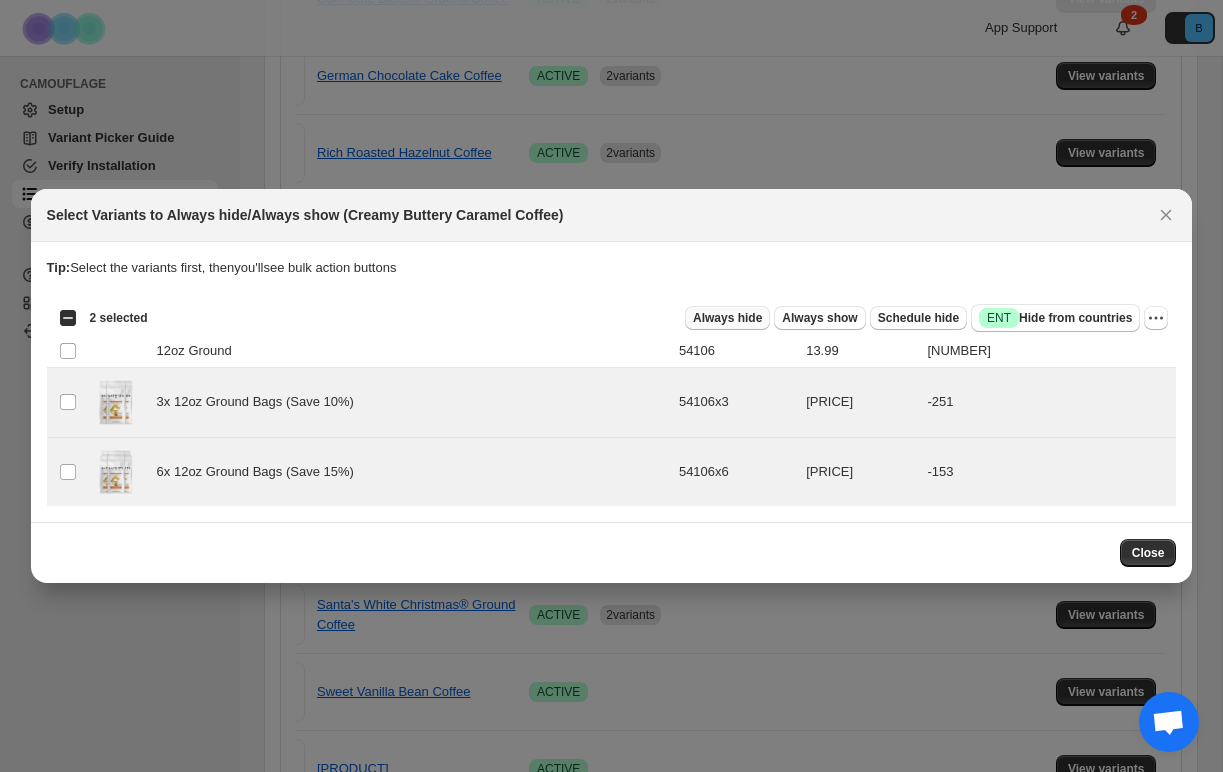click on "Always hide" at bounding box center (727, 318) 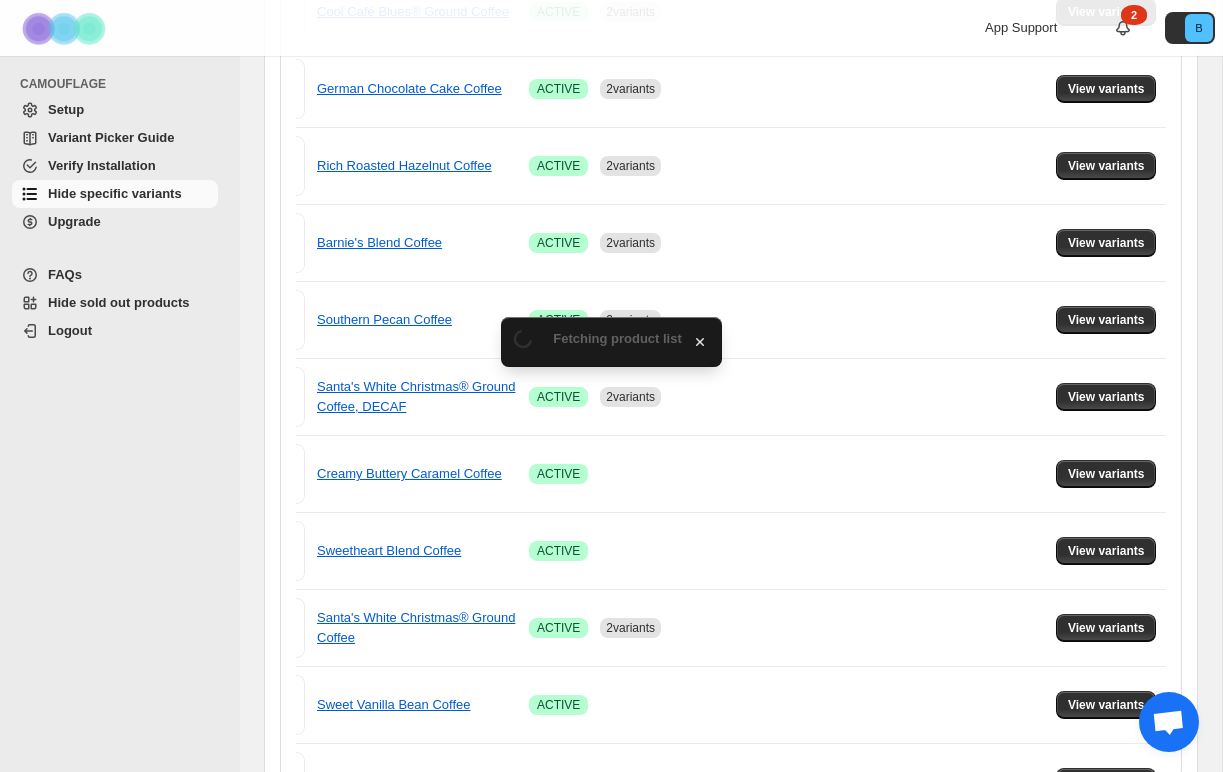 scroll, scrollTop: 590, scrollLeft: 0, axis: vertical 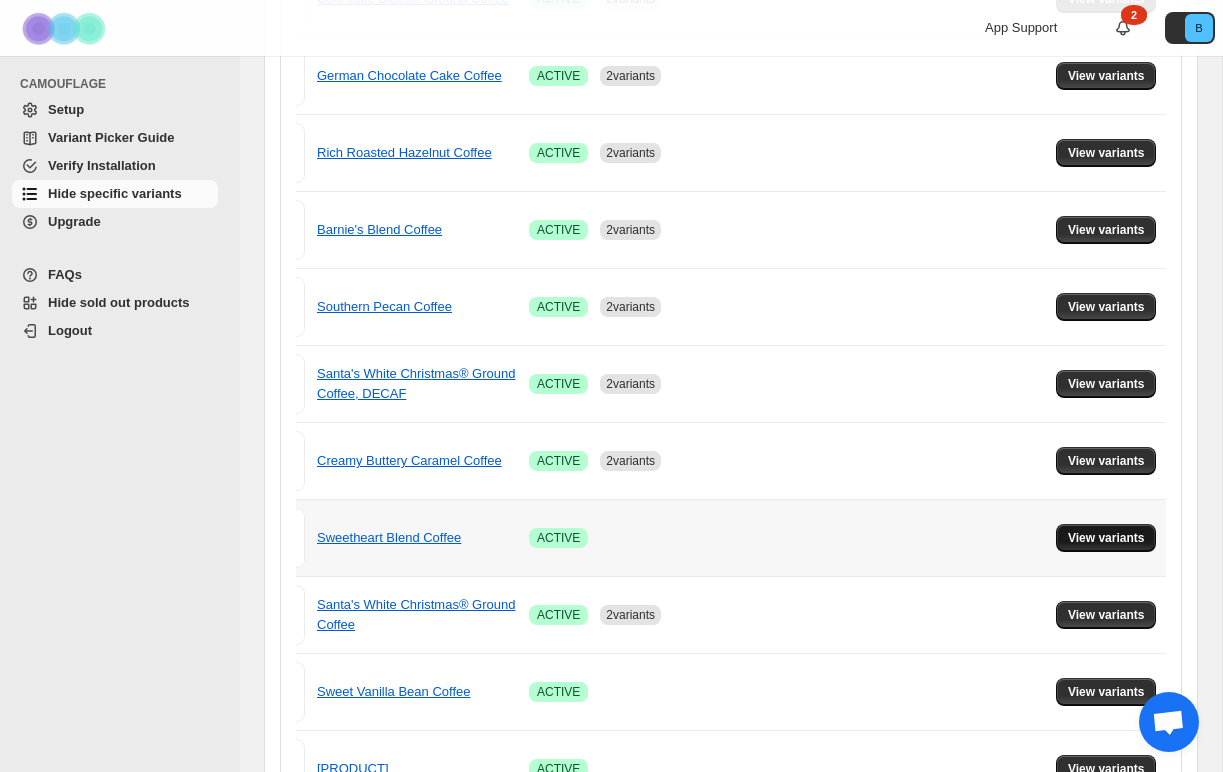 click on "View variants" at bounding box center (1106, 538) 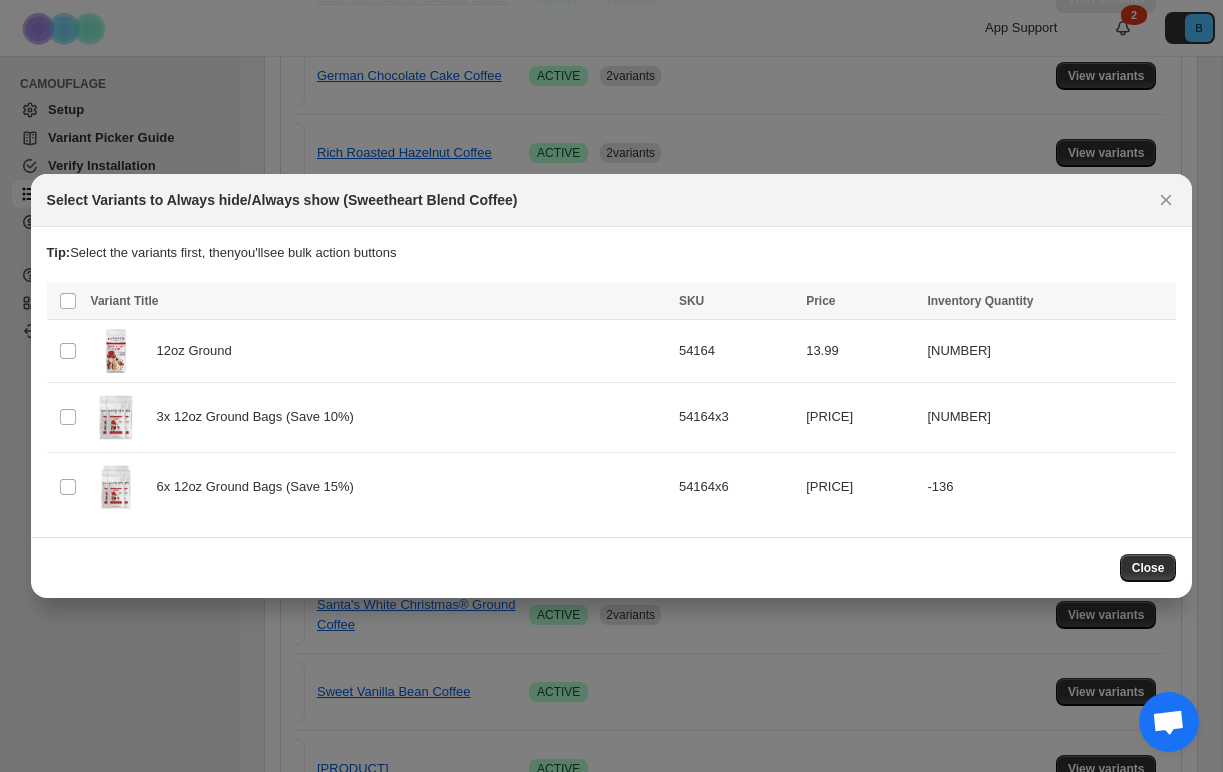 scroll, scrollTop: 0, scrollLeft: 0, axis: both 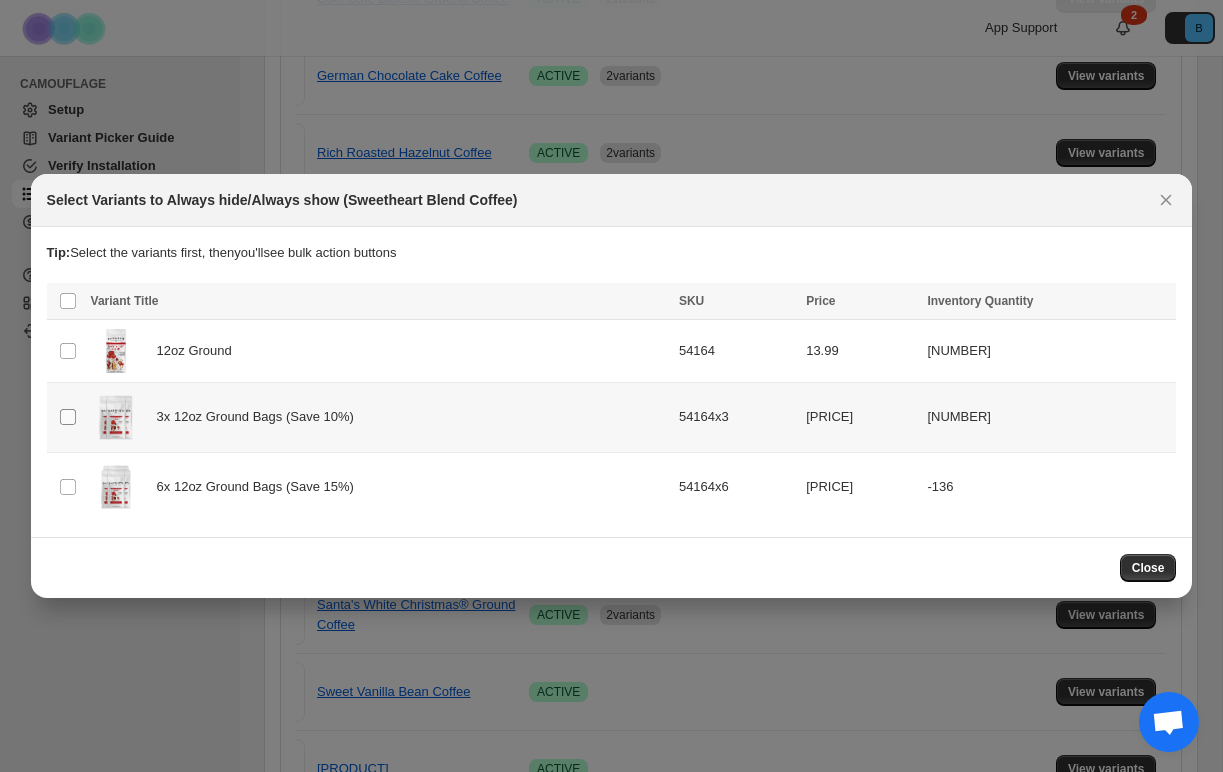 click at bounding box center (68, 417) 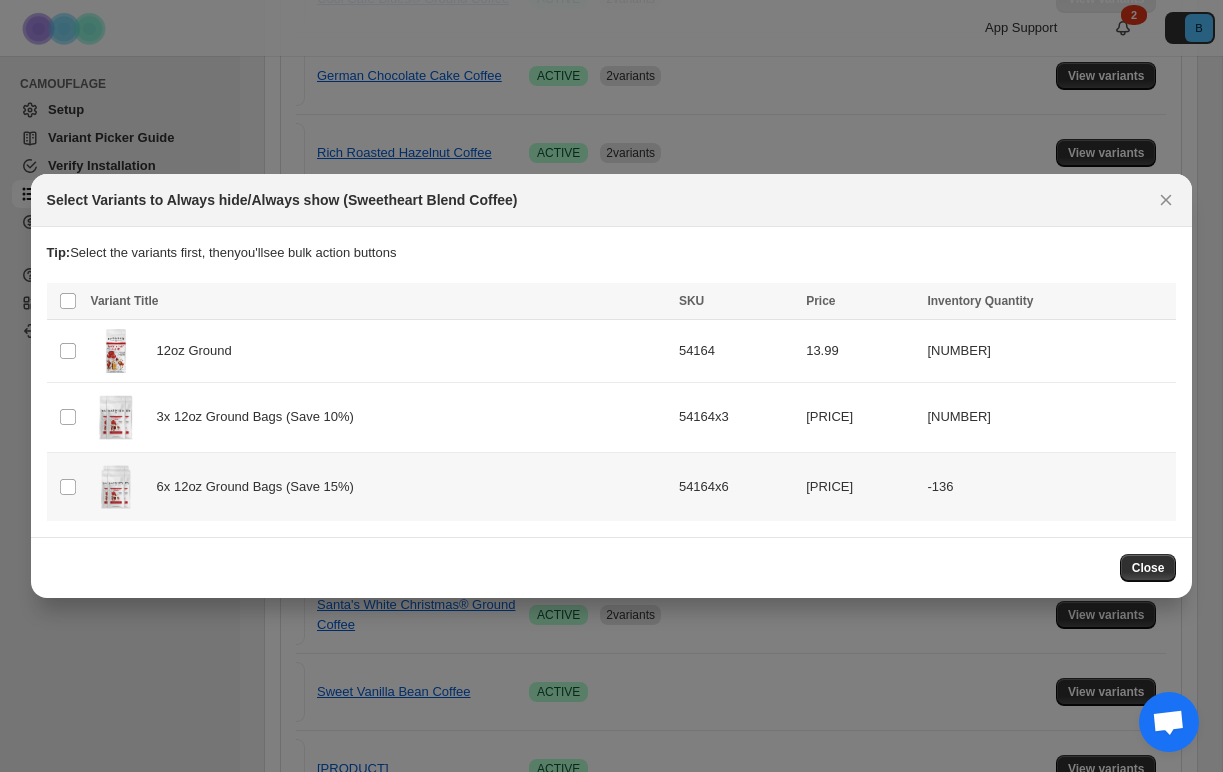 click on "Select product variant" at bounding box center [66, 486] 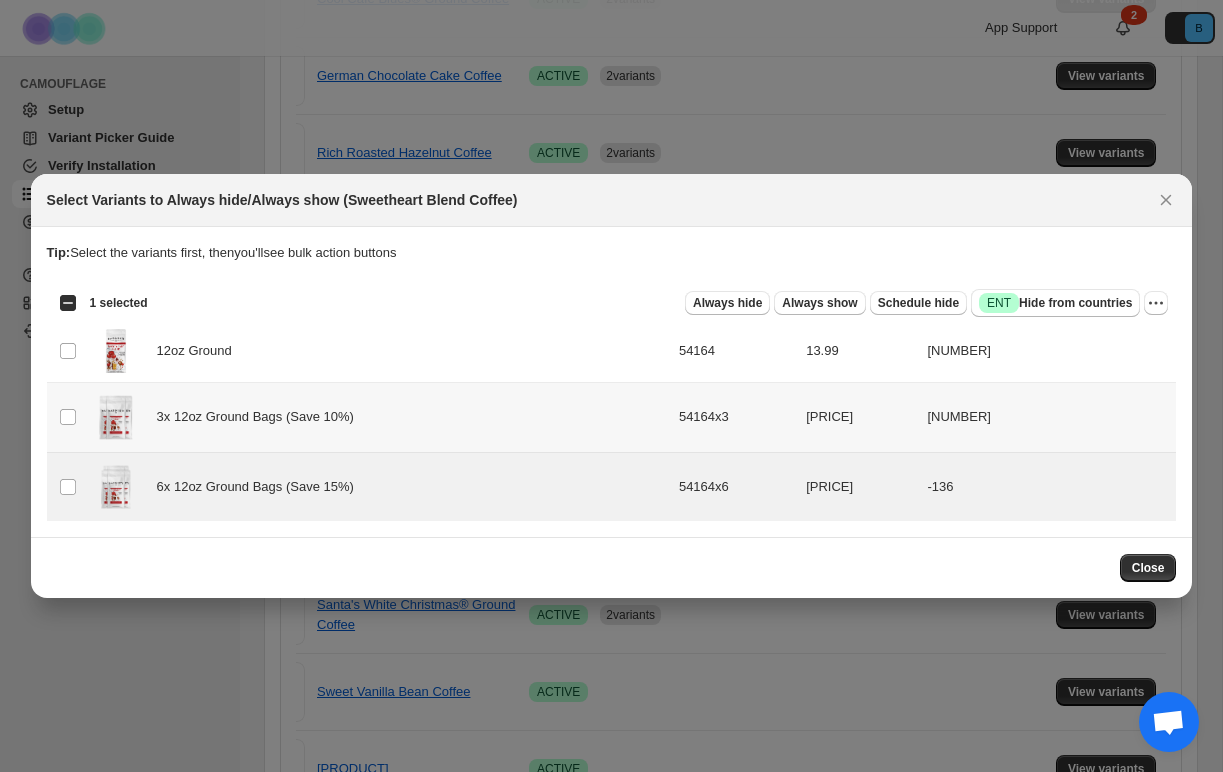 click on "Select product variant" at bounding box center (66, 417) 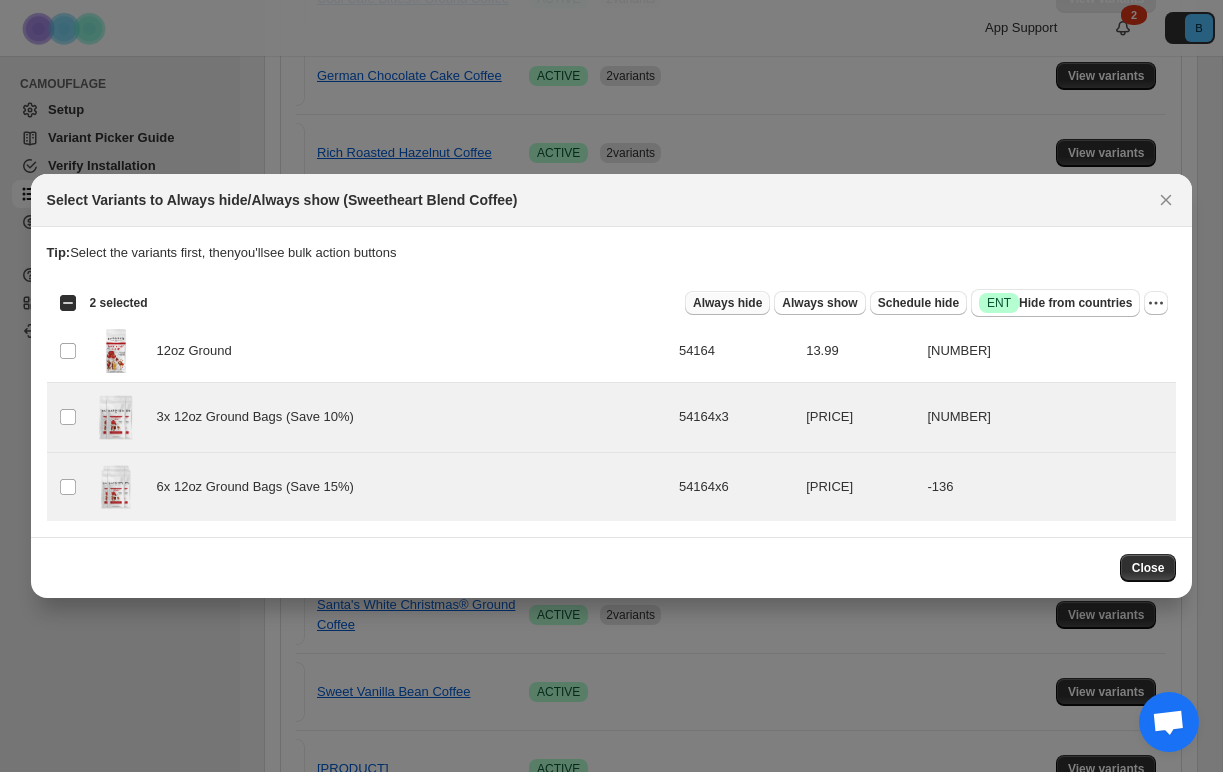 click on "Always hide" at bounding box center (727, 303) 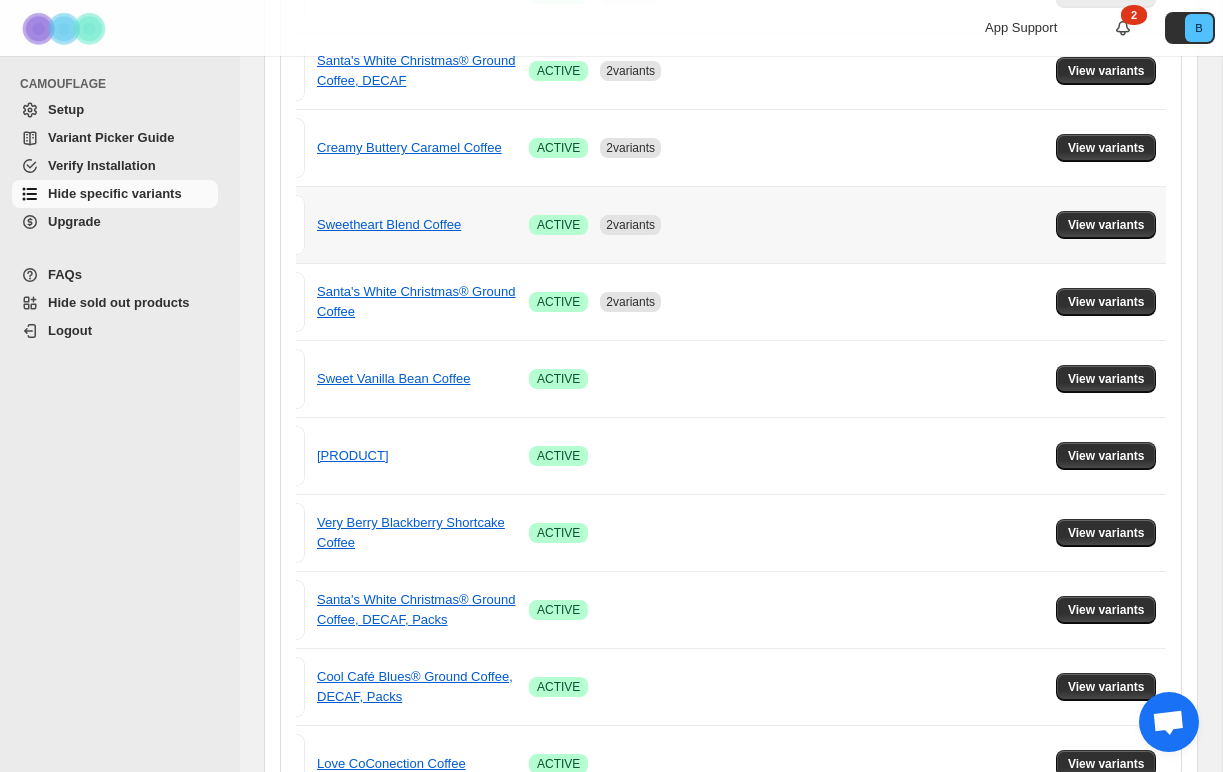 scroll, scrollTop: 939, scrollLeft: 0, axis: vertical 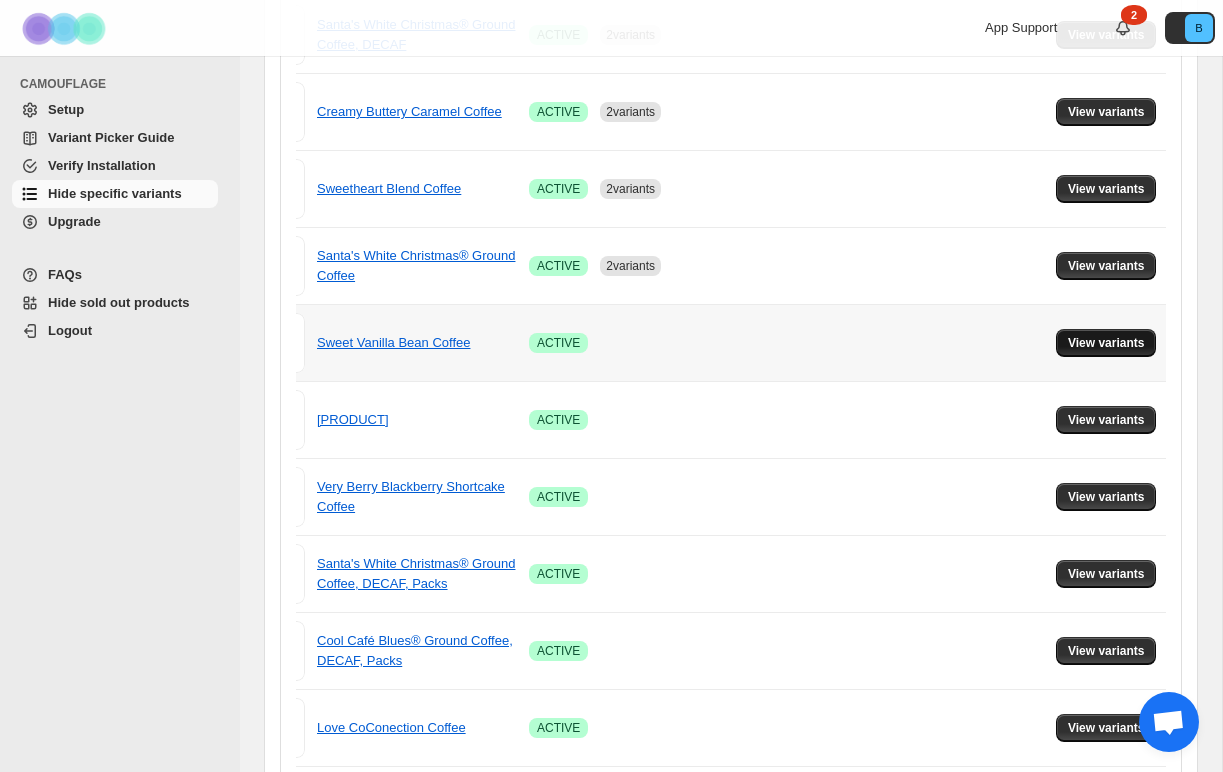 click on "View variants" at bounding box center (1106, 343) 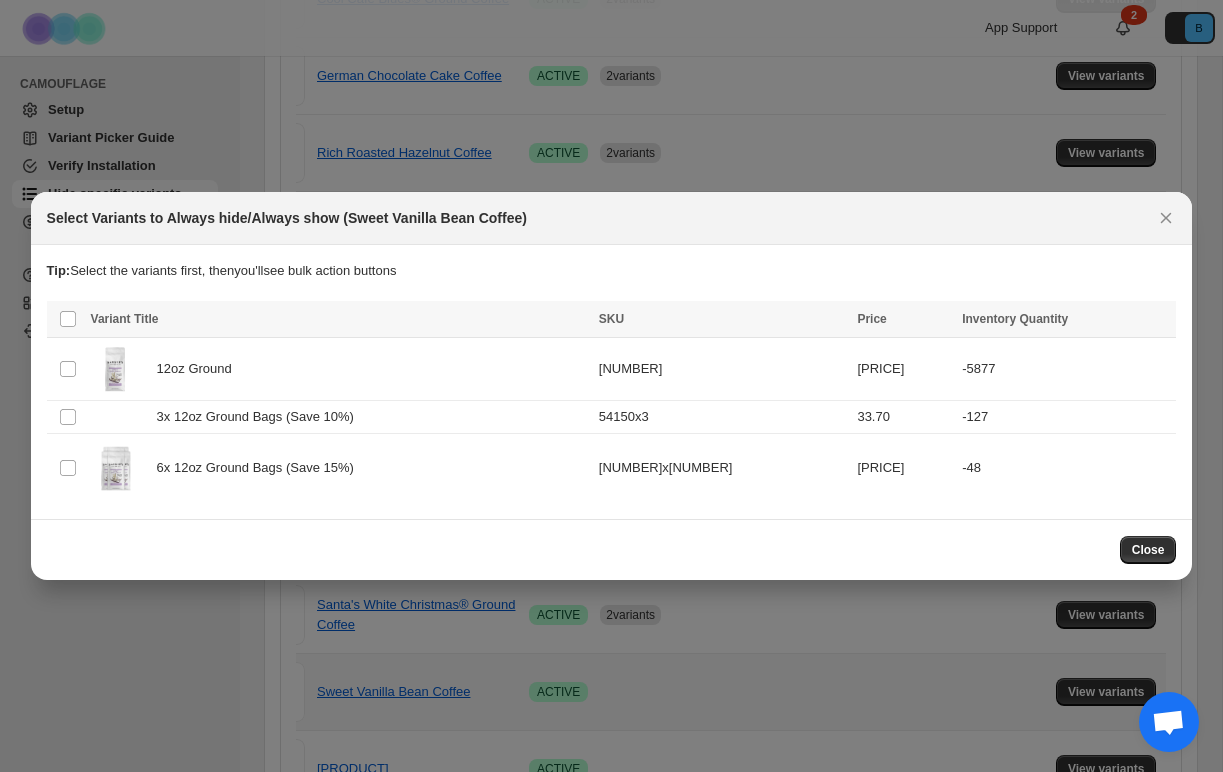 scroll, scrollTop: 0, scrollLeft: 0, axis: both 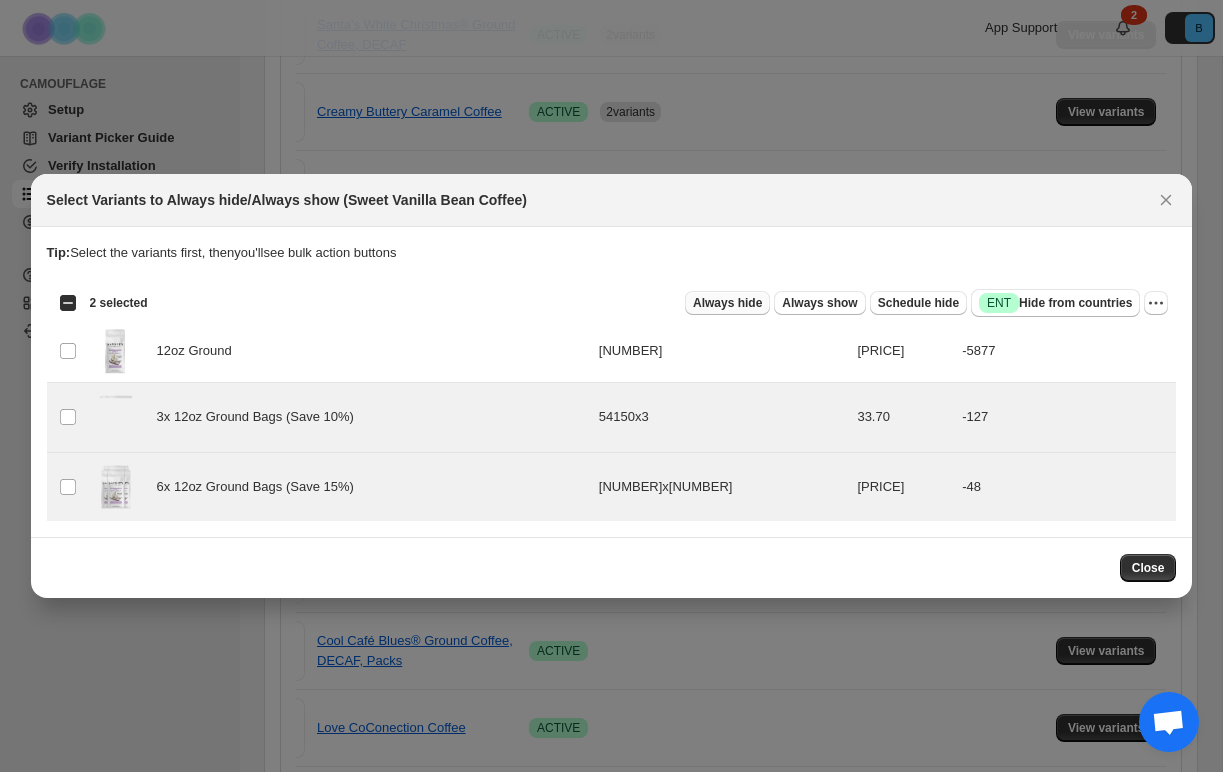 click on "Always hide" at bounding box center [727, 303] 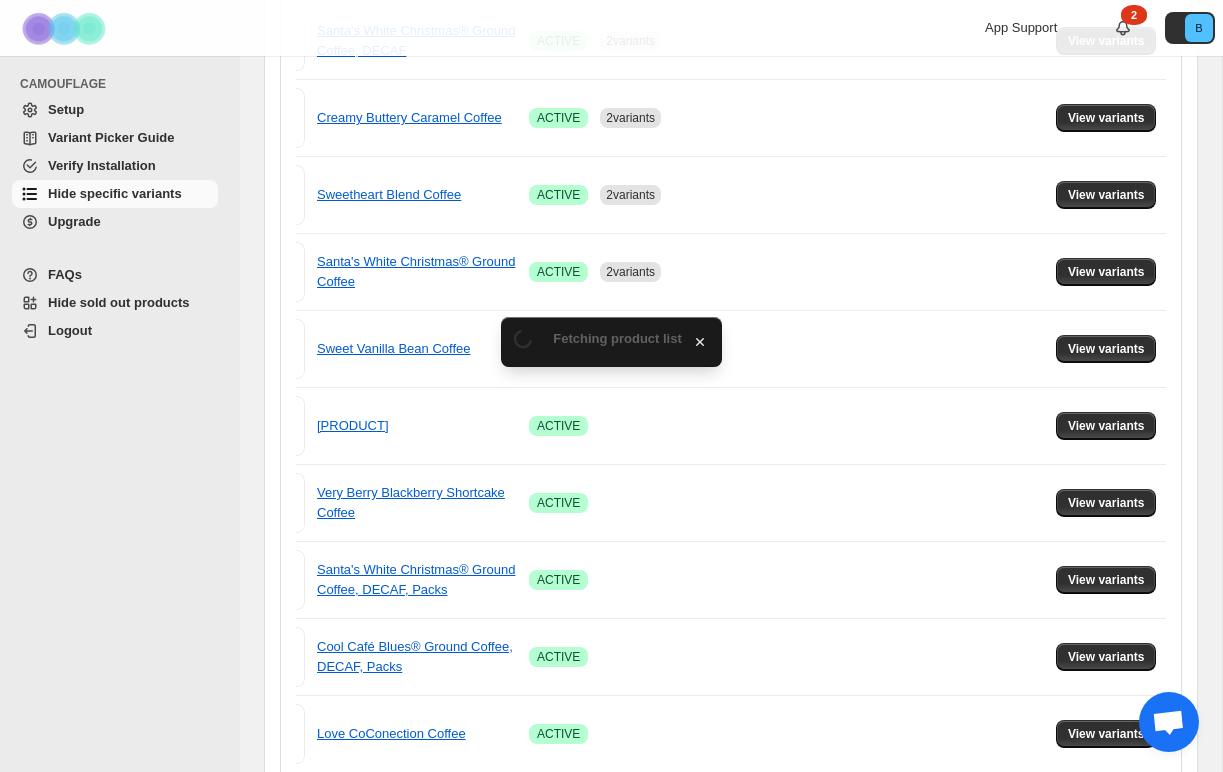 scroll, scrollTop: 939, scrollLeft: 0, axis: vertical 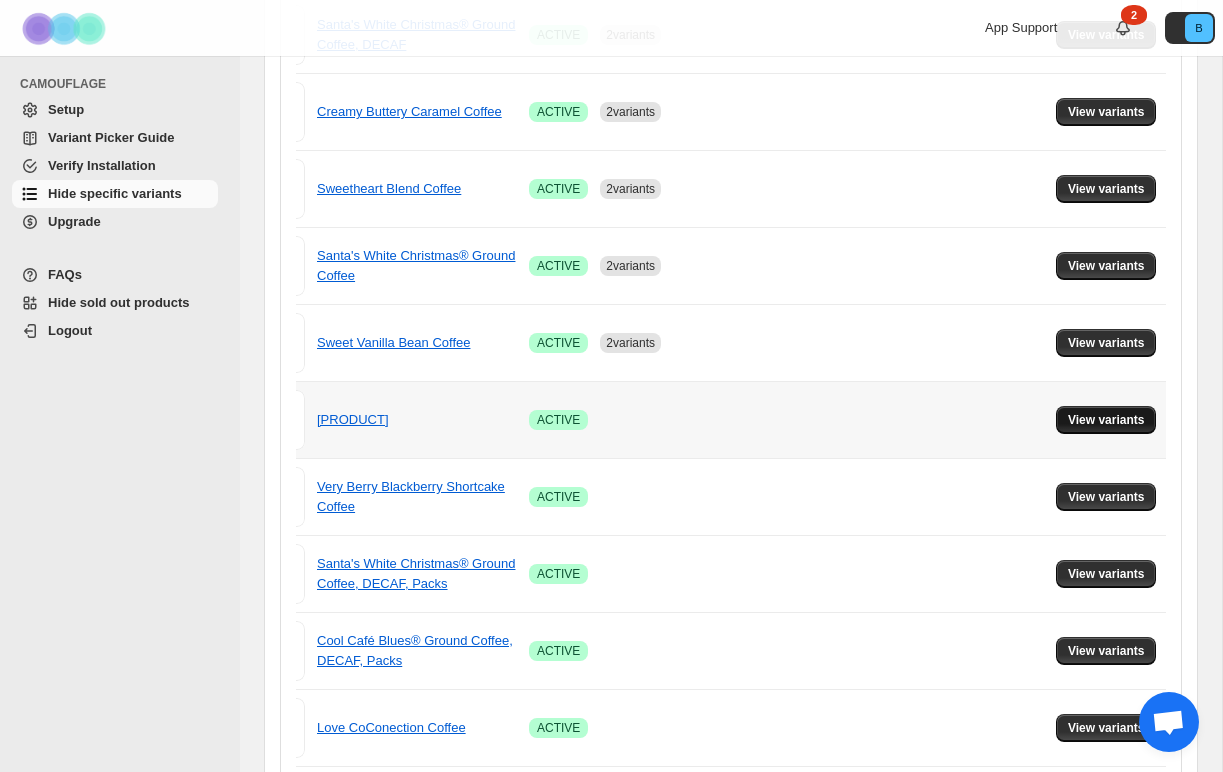 click on "View variants" at bounding box center [1106, 420] 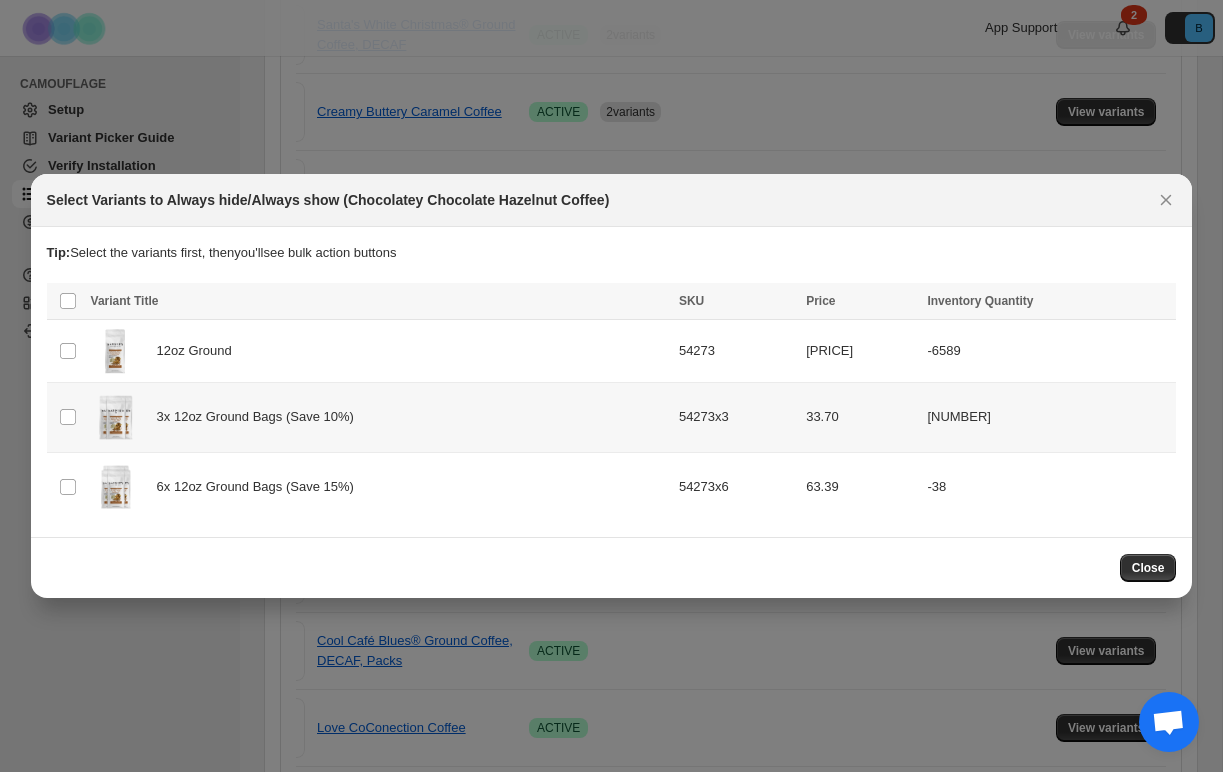 scroll, scrollTop: 0, scrollLeft: 0, axis: both 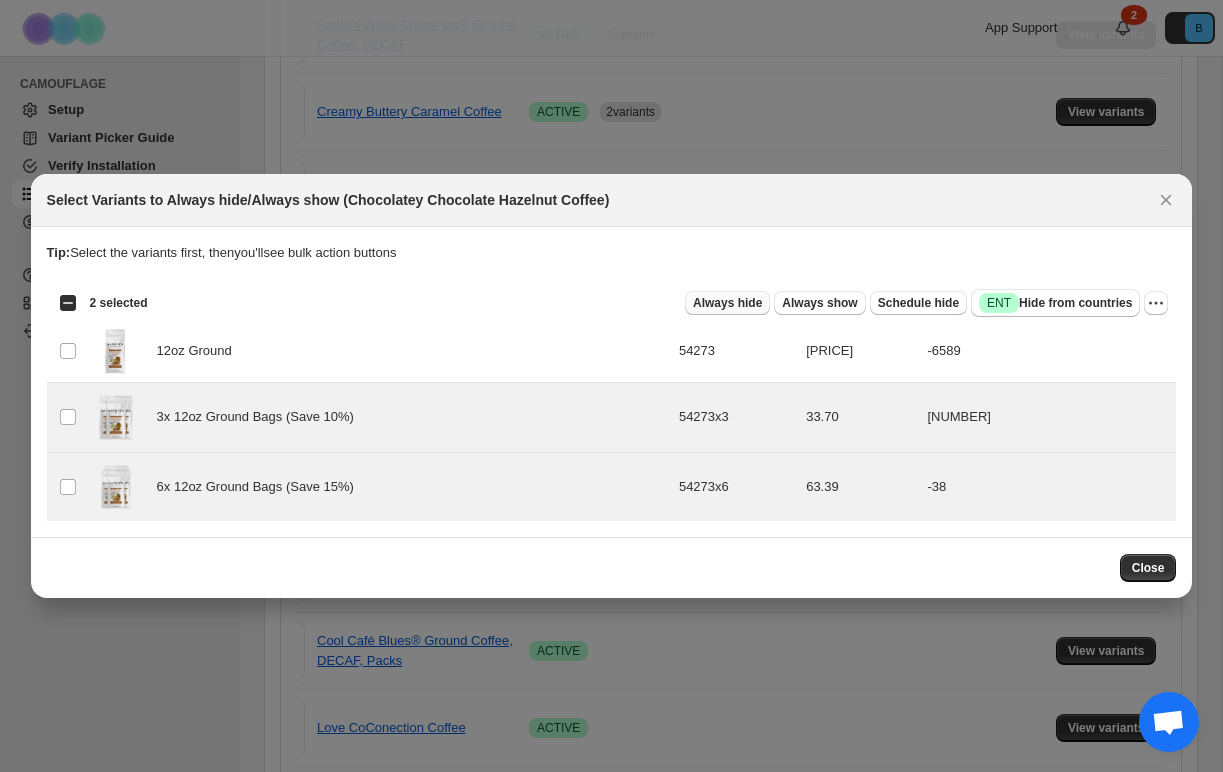 click on "Always hide" at bounding box center (727, 303) 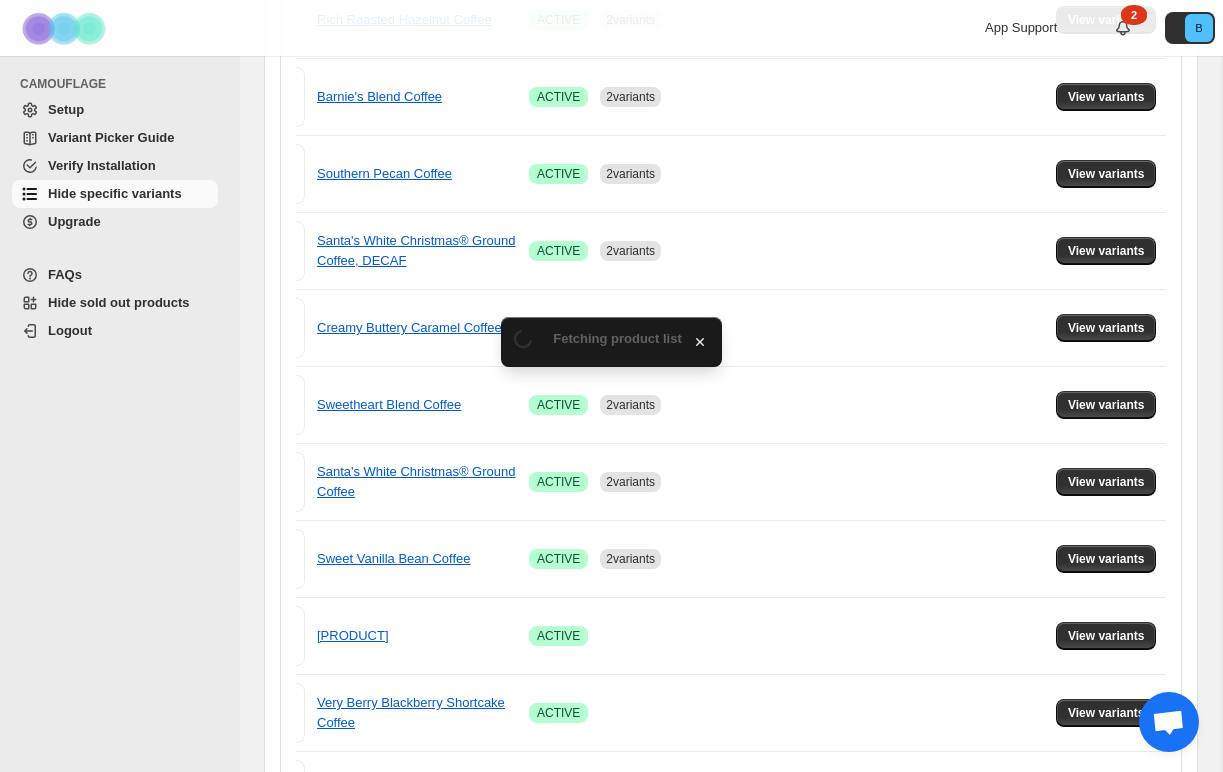 scroll, scrollTop: 939, scrollLeft: 0, axis: vertical 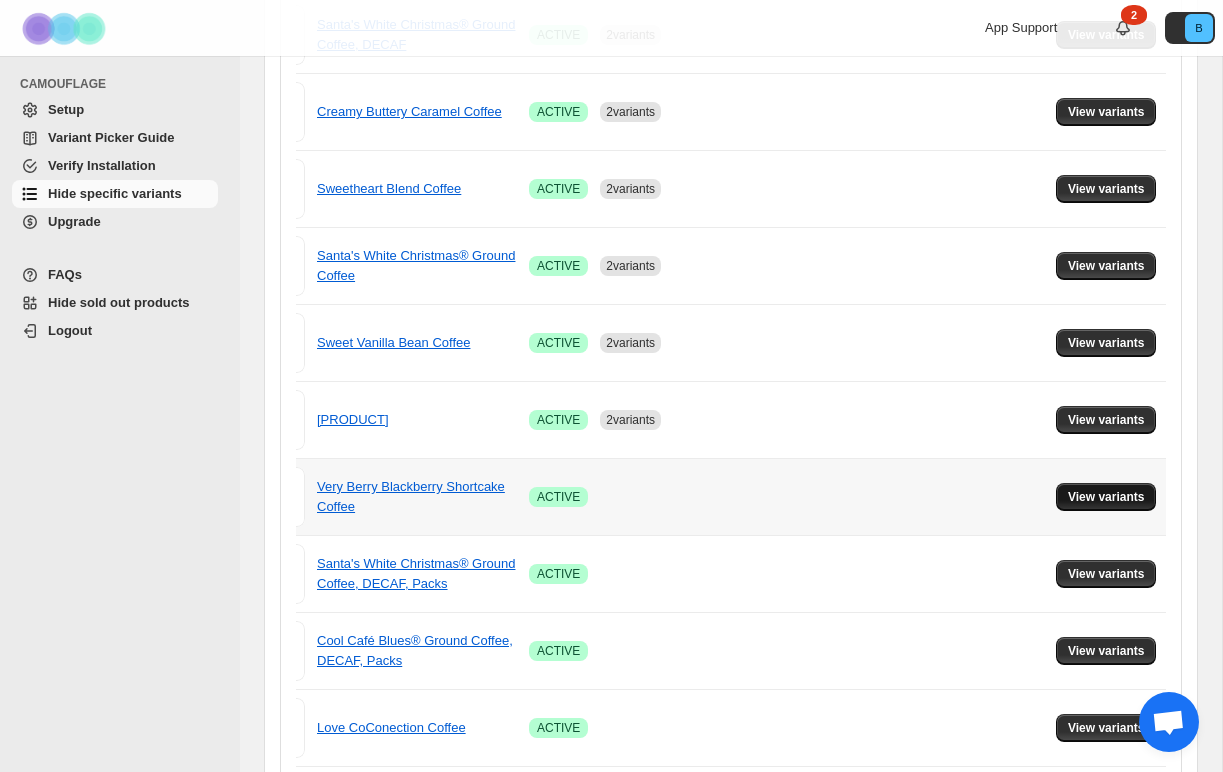 click on "View variants" at bounding box center [1106, 497] 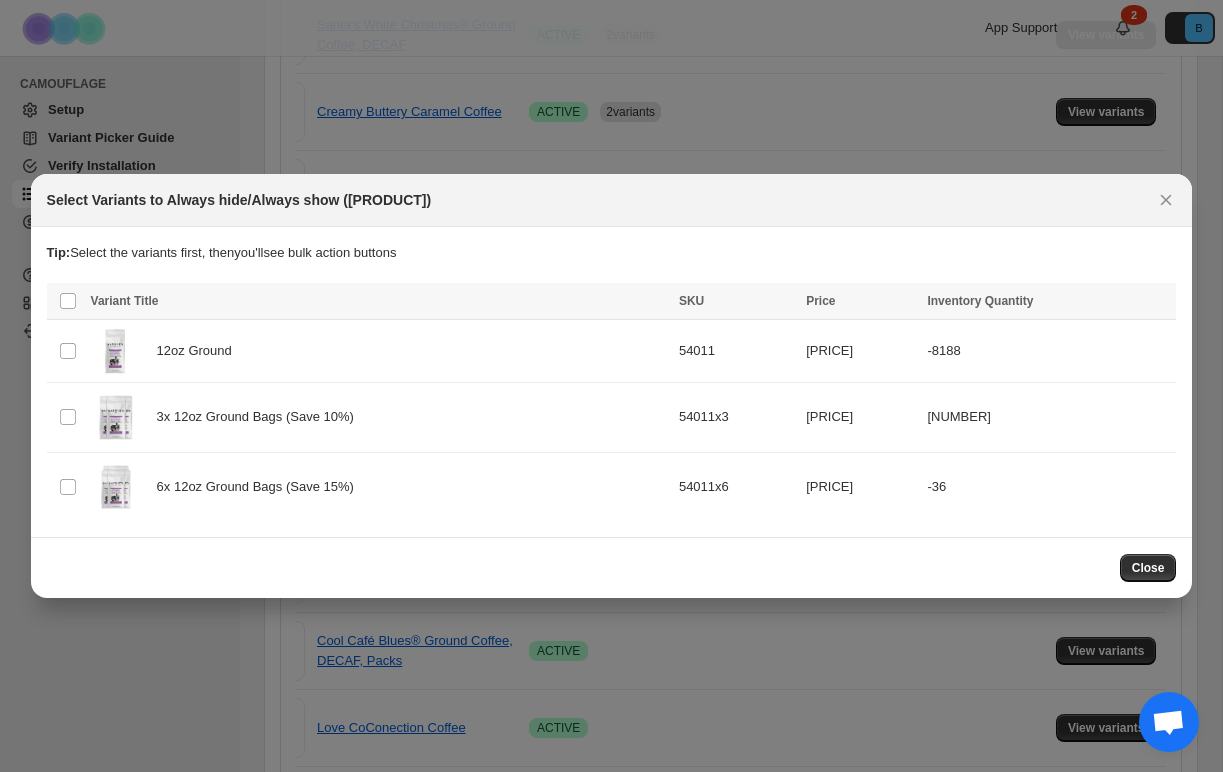 scroll, scrollTop: 0, scrollLeft: 0, axis: both 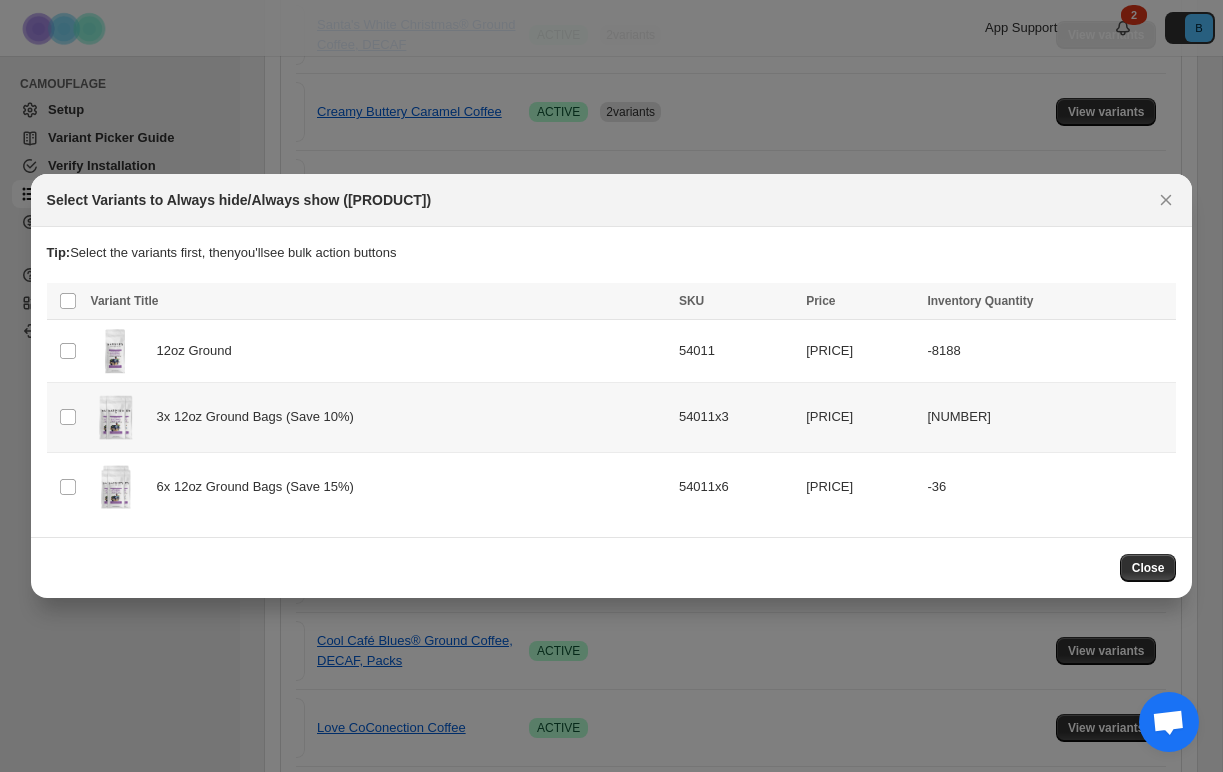 click on "3x 12oz Ground Bags (Save 10%)" at bounding box center (59, 283) 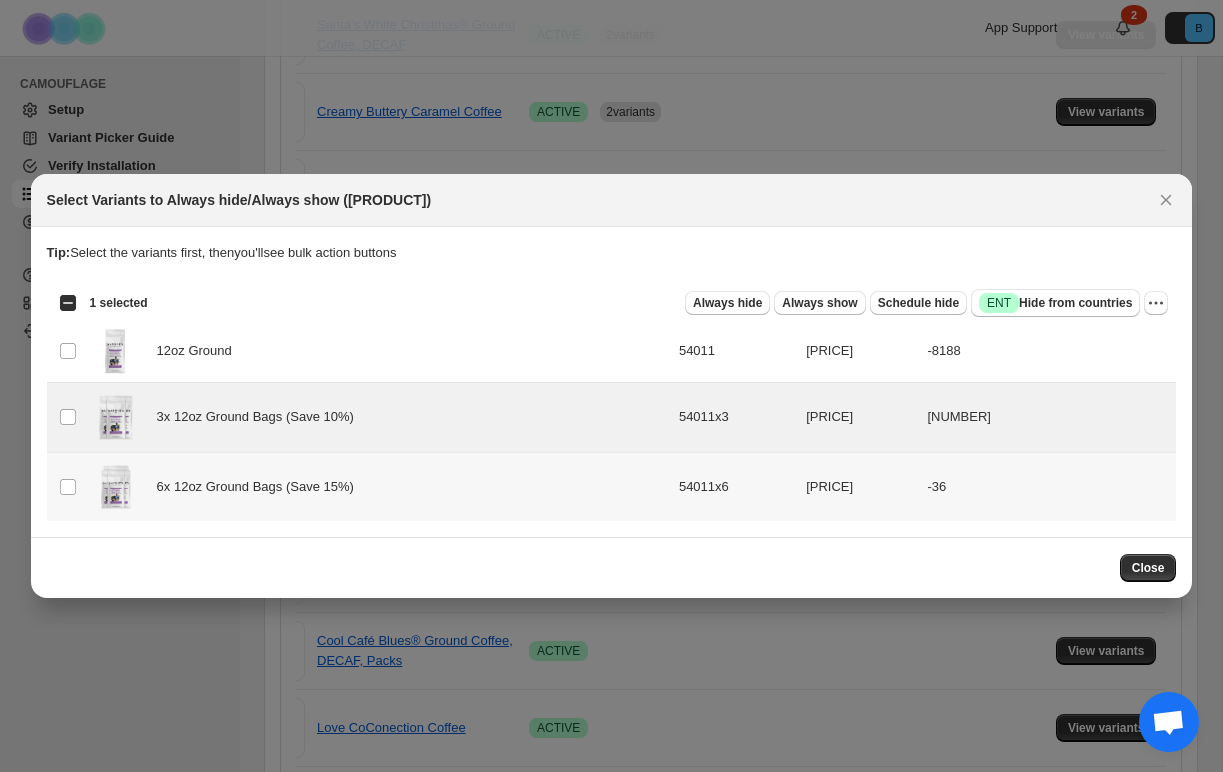 click on "6x 12oz Ground Bags (Save 15%)" at bounding box center [59, 283] 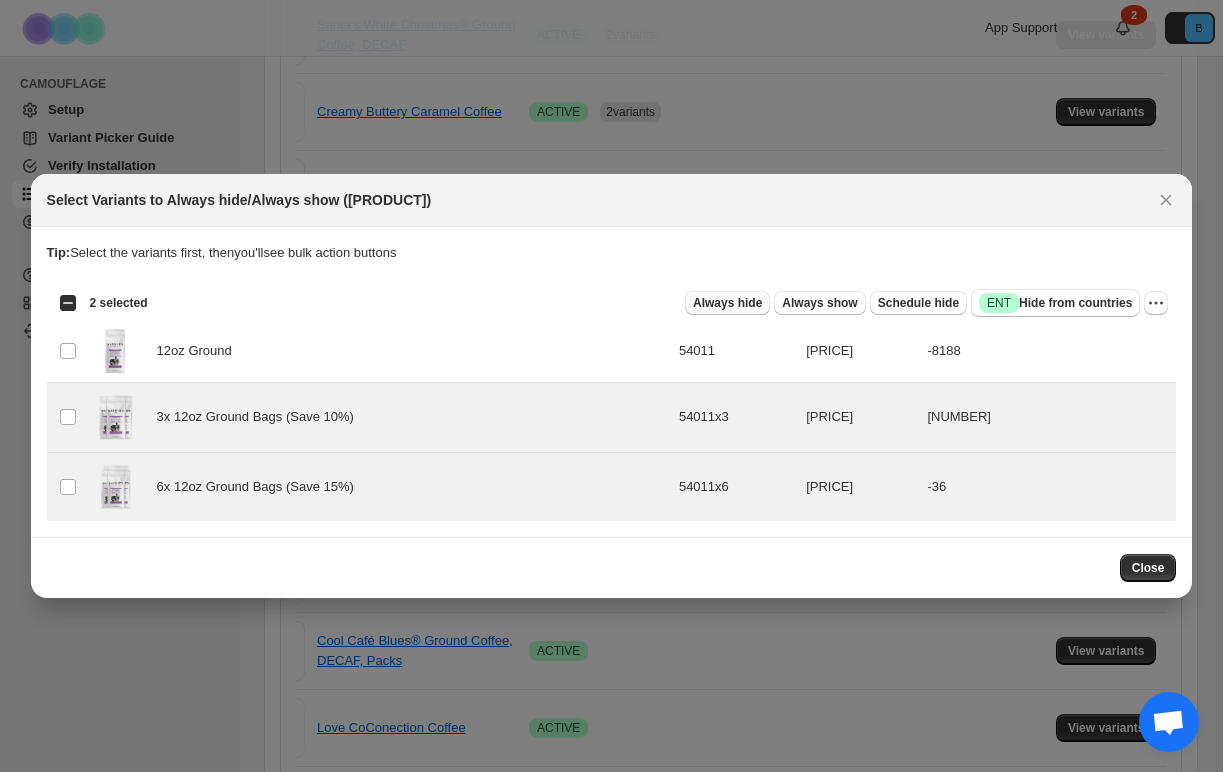 click on "Always hide" at bounding box center (727, 303) 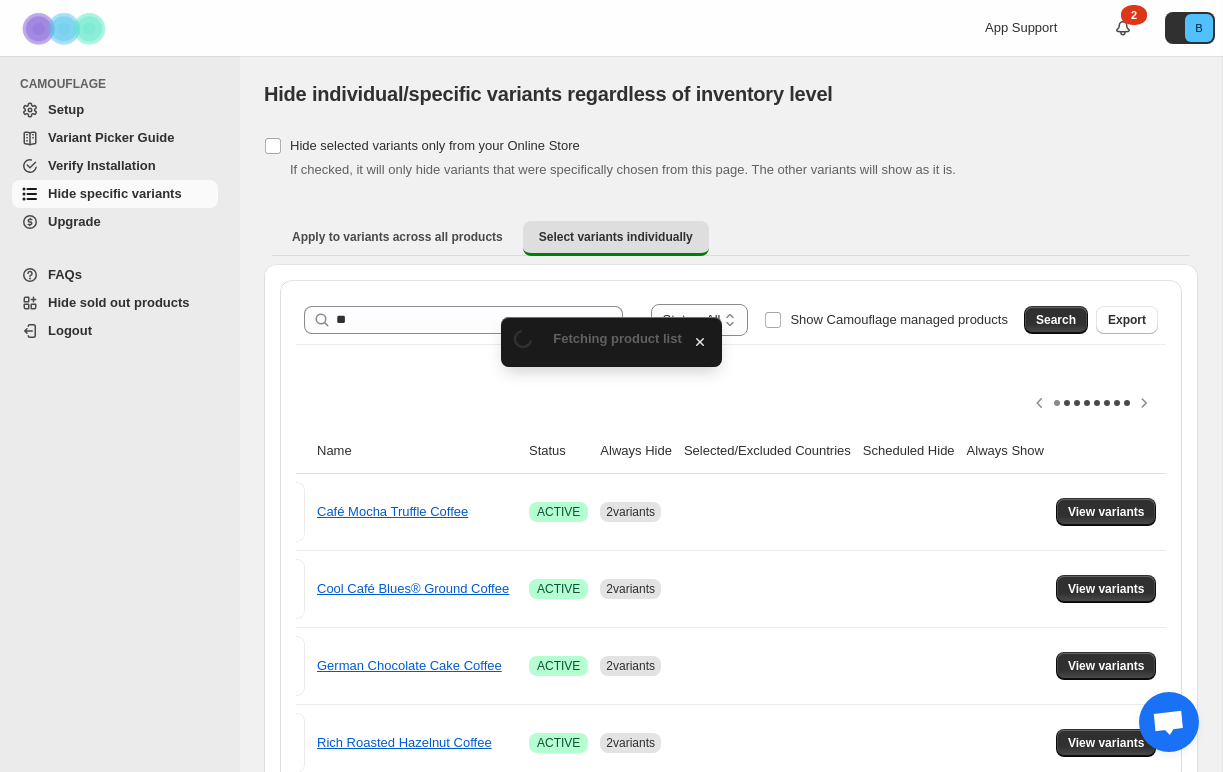 scroll, scrollTop: 939, scrollLeft: 0, axis: vertical 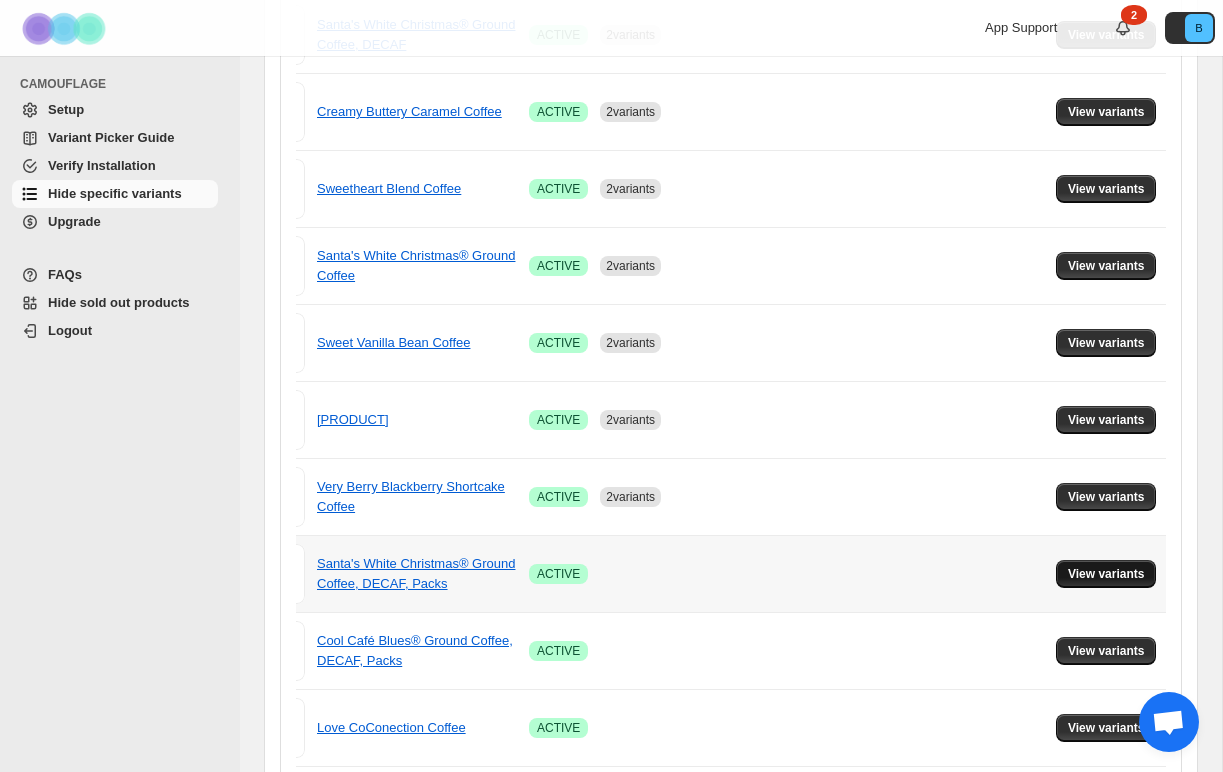 click on "View variants" at bounding box center (1106, 574) 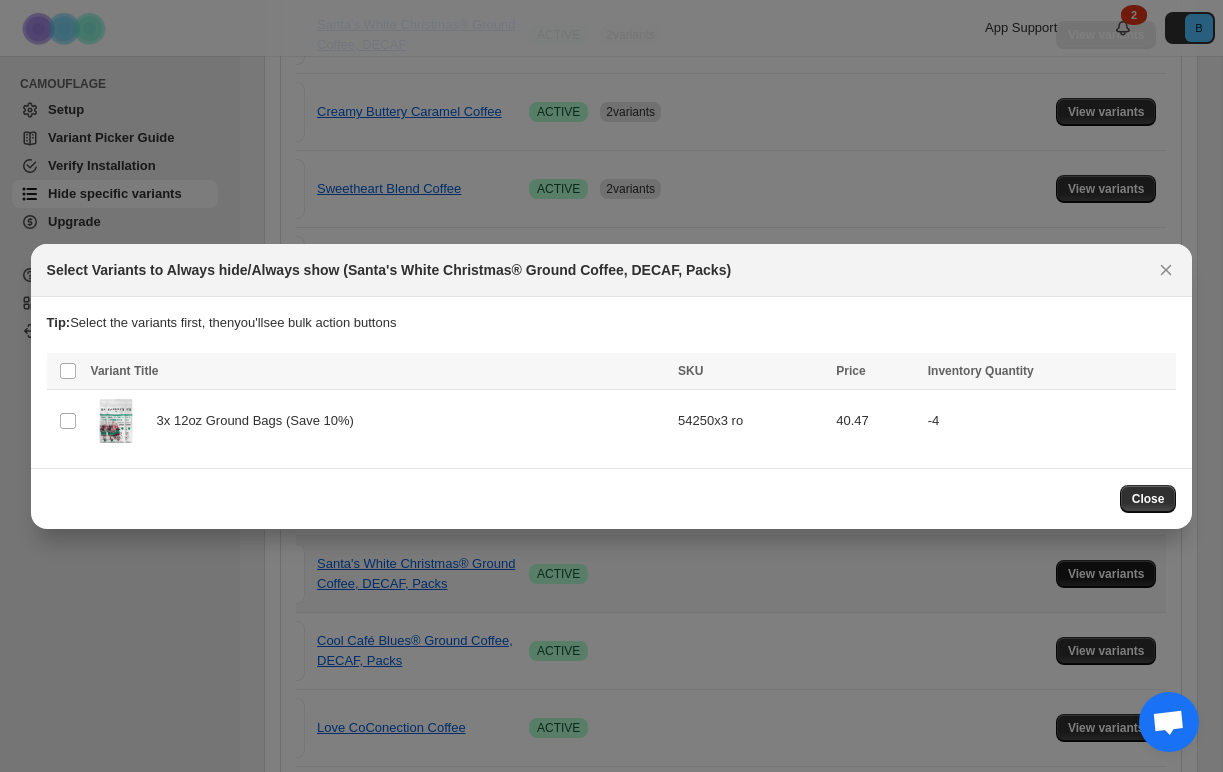 scroll, scrollTop: 0, scrollLeft: 0, axis: both 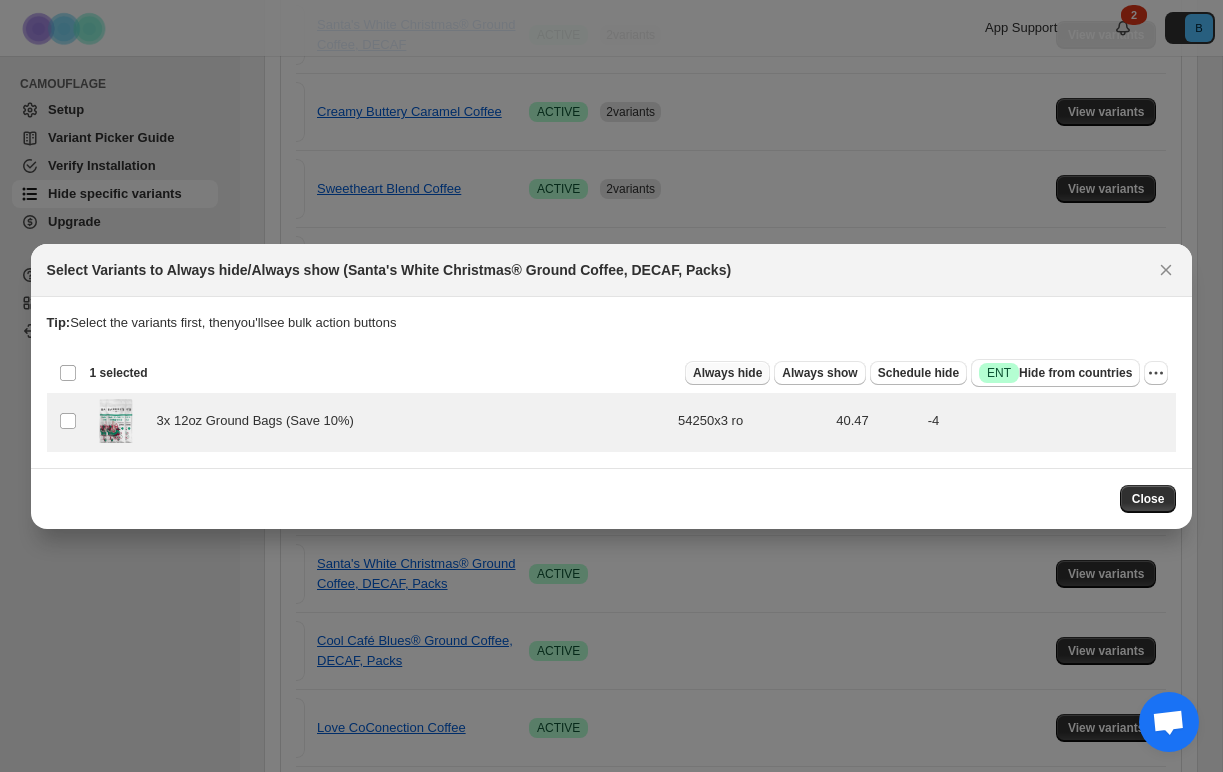 click on "Always hide" at bounding box center [727, 373] 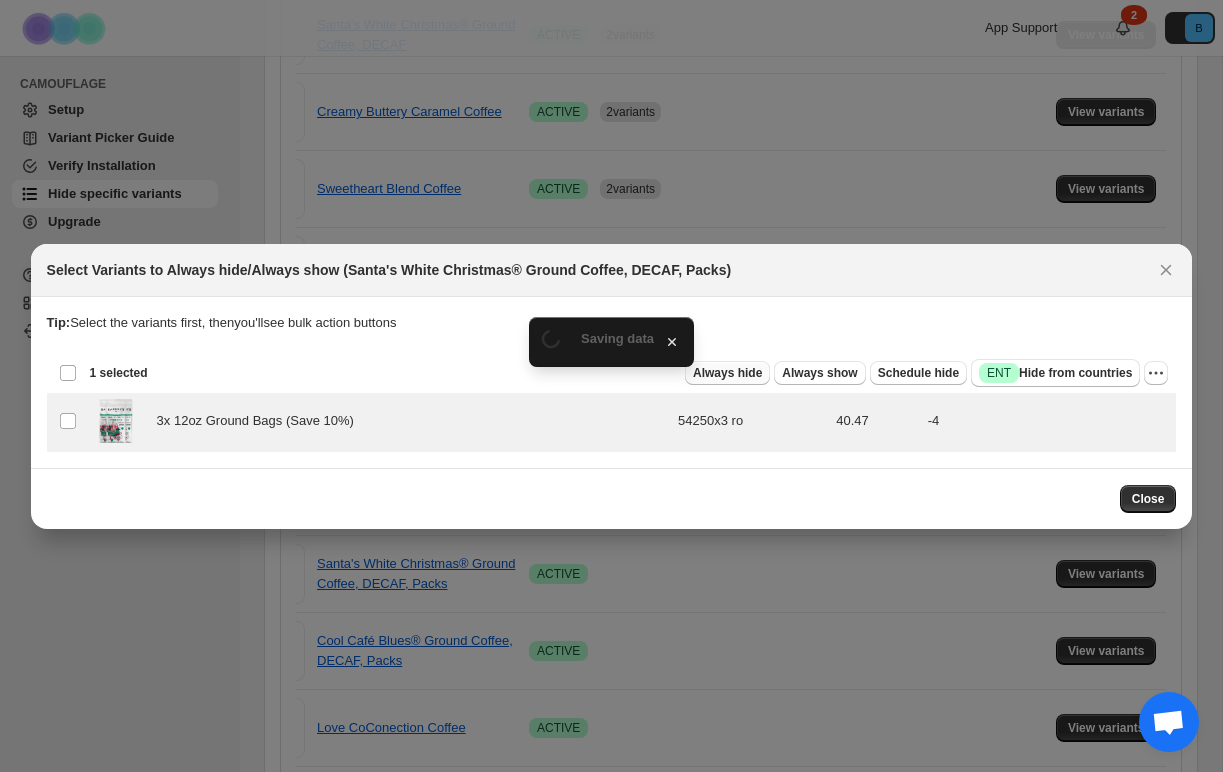click on "Always hide" at bounding box center (727, 373) 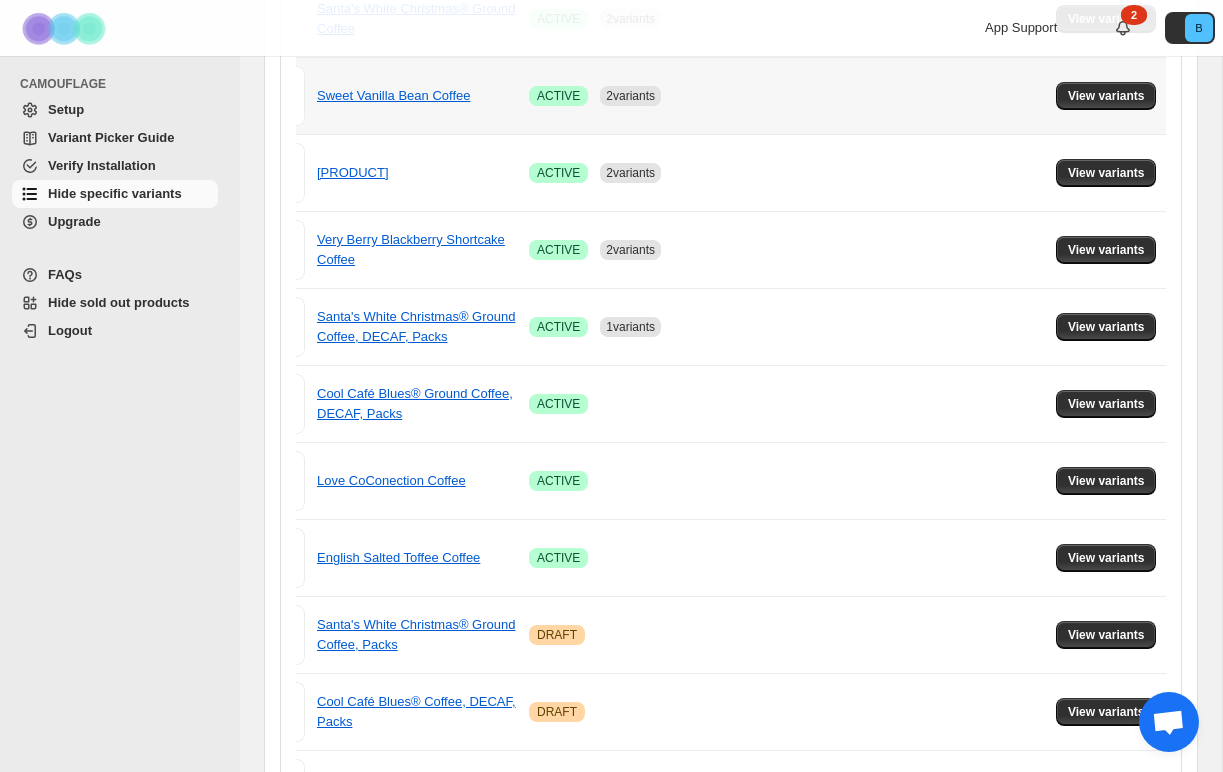 scroll, scrollTop: 1251, scrollLeft: 0, axis: vertical 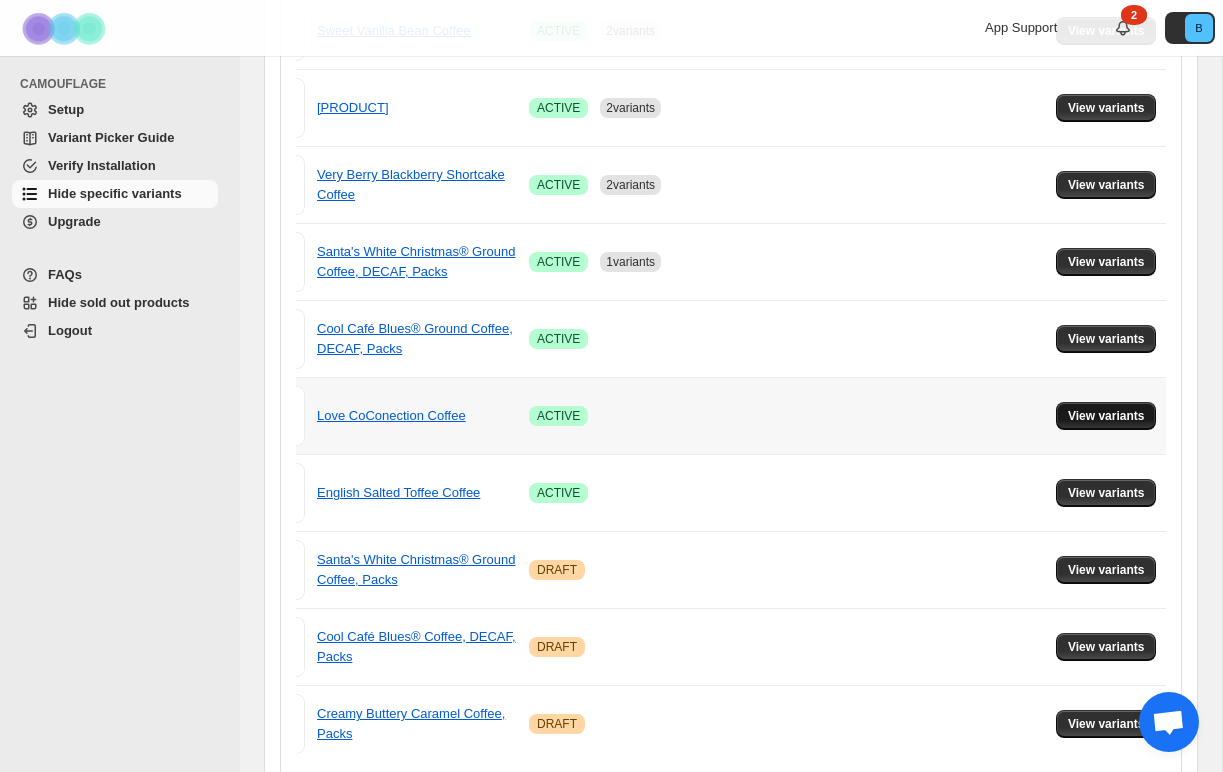 click on "View variants" at bounding box center (1106, 416) 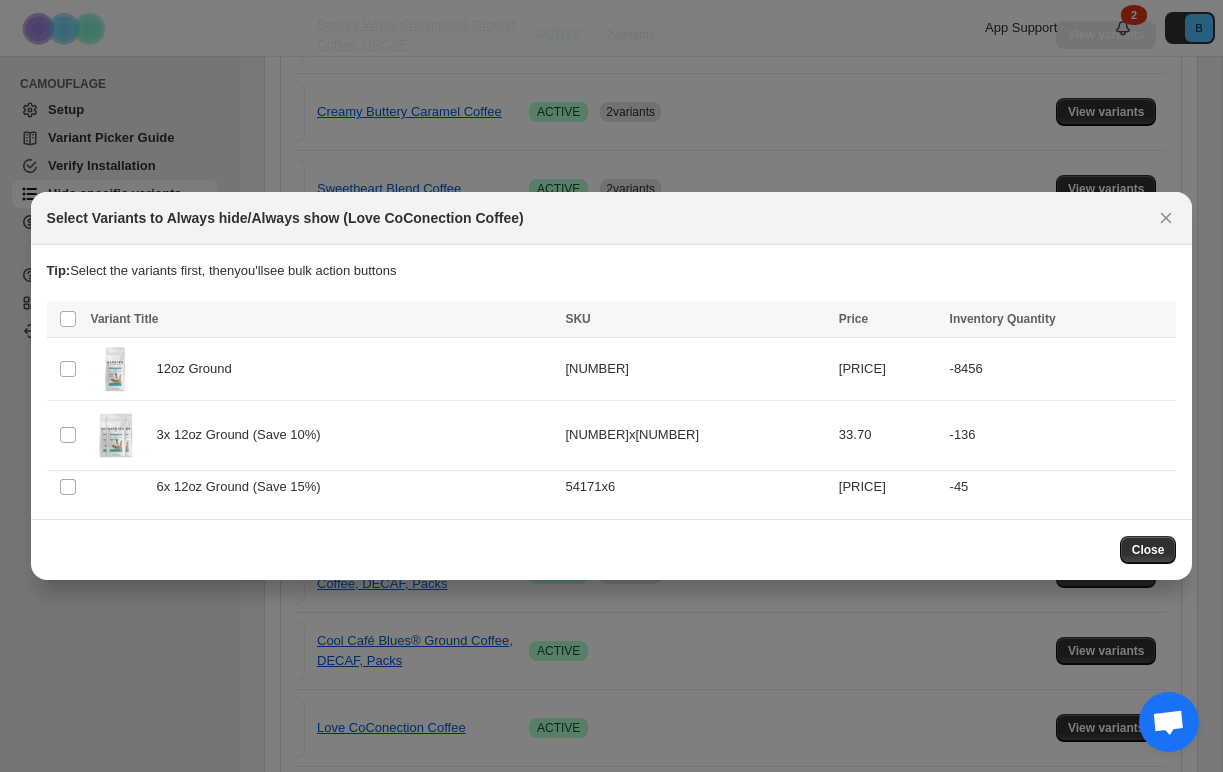scroll, scrollTop: 0, scrollLeft: 0, axis: both 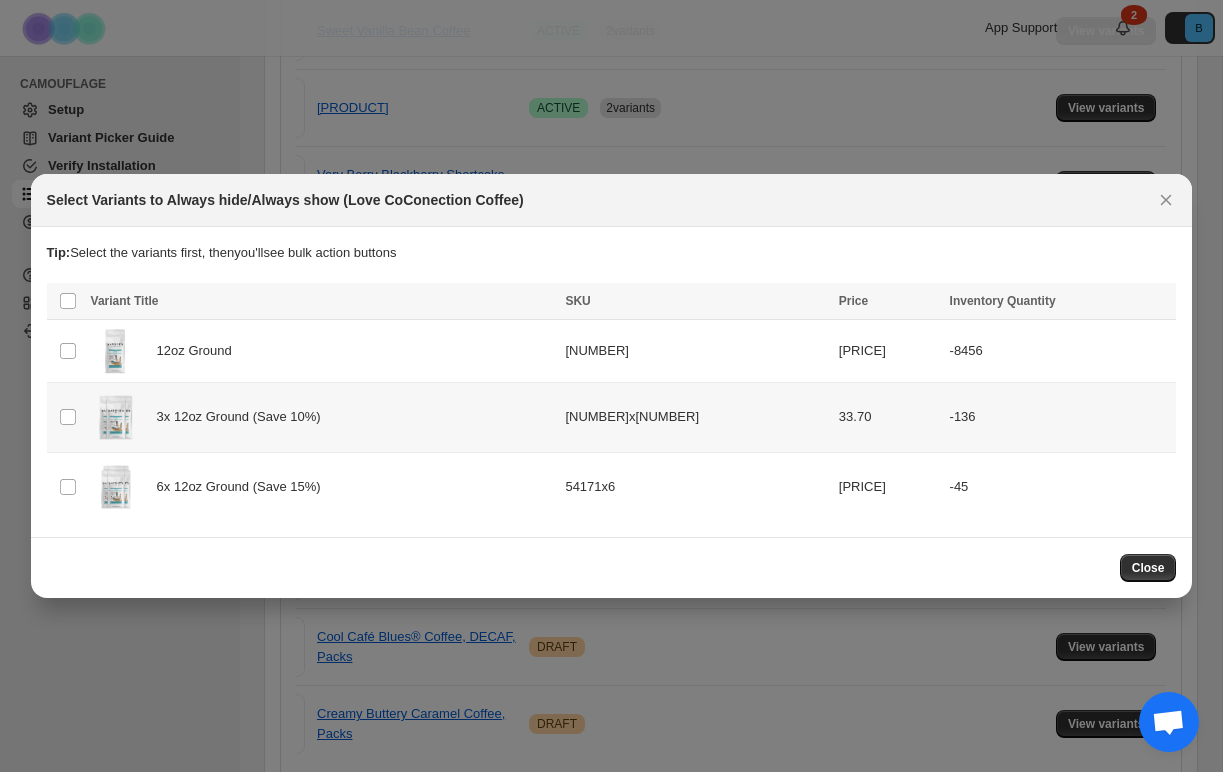 click on "3x 12oz Ground (Save 10%)" at bounding box center [59, 283] 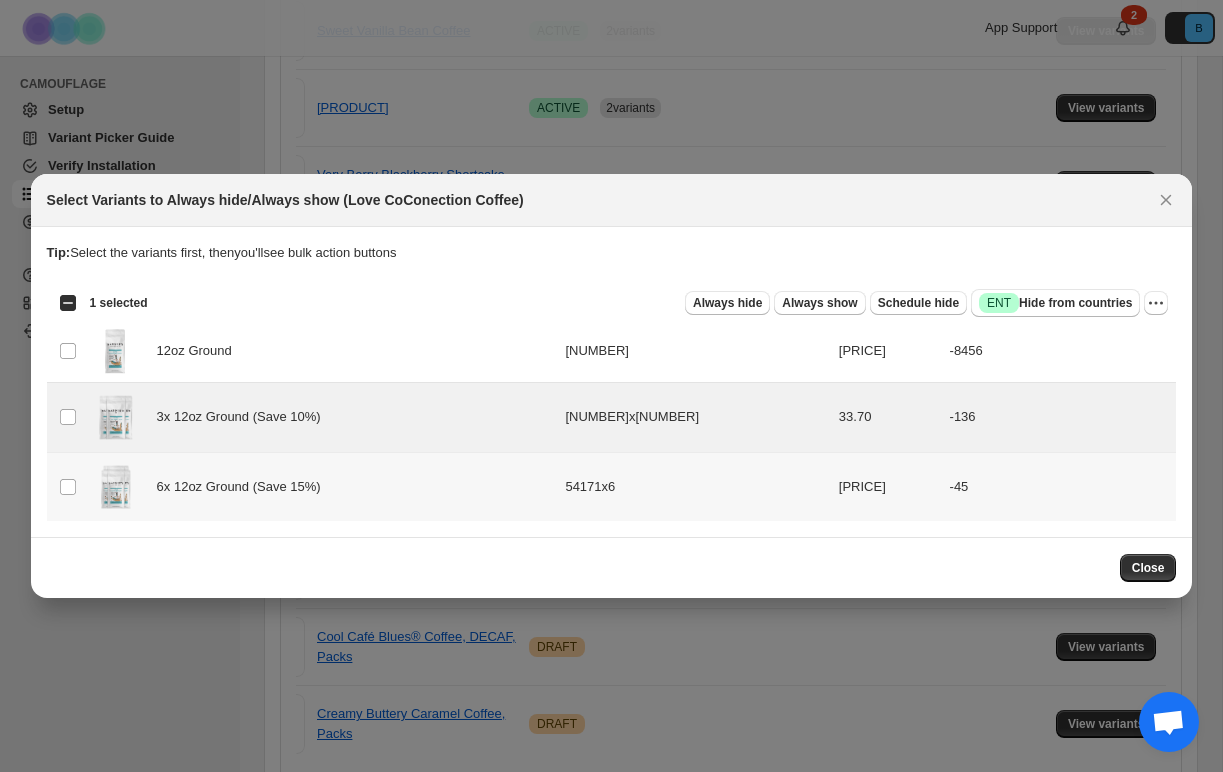 click on "6x 12oz Ground (Save 15%)" at bounding box center (59, 283) 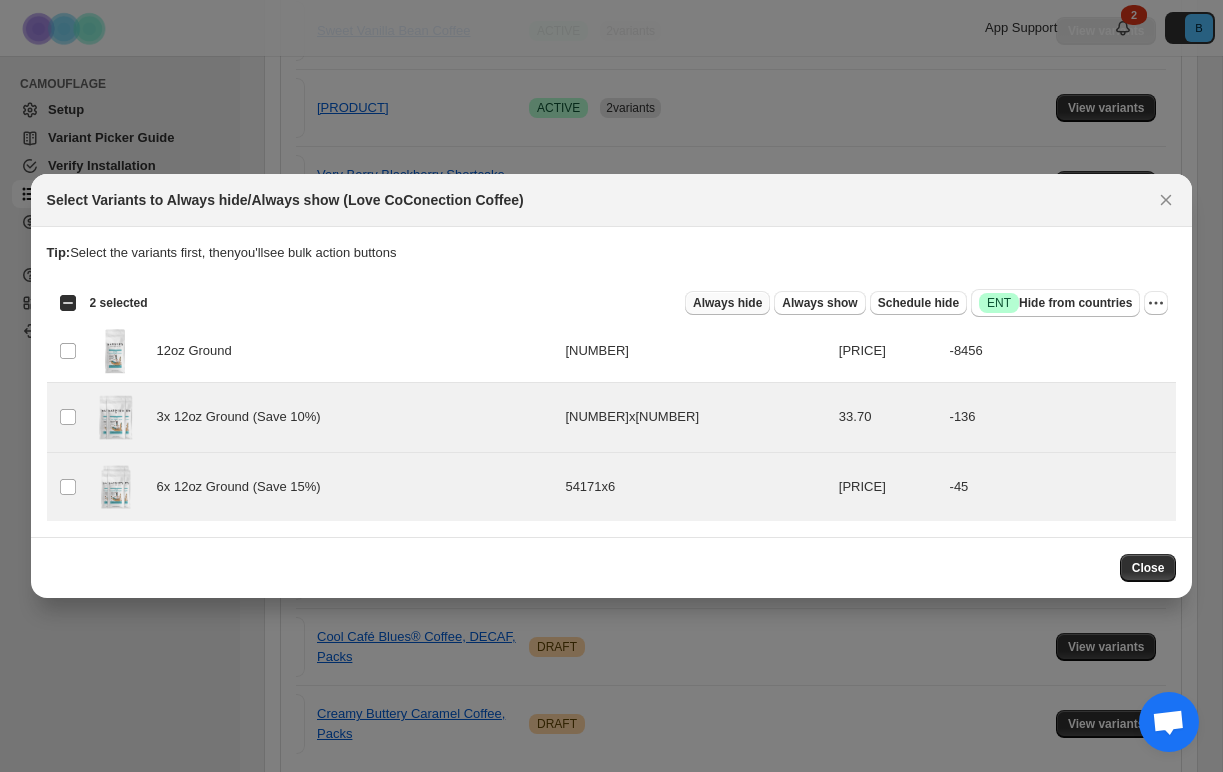 click on "Always hide" at bounding box center (727, 303) 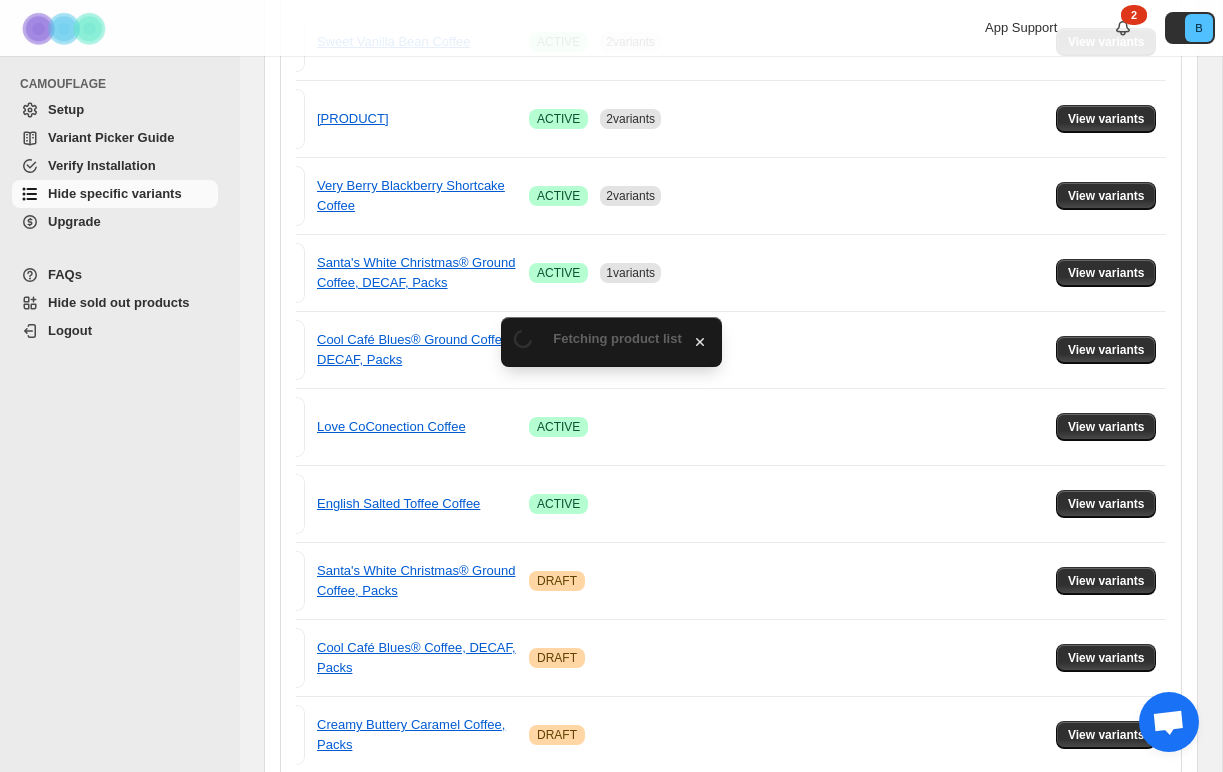 scroll, scrollTop: 1251, scrollLeft: 0, axis: vertical 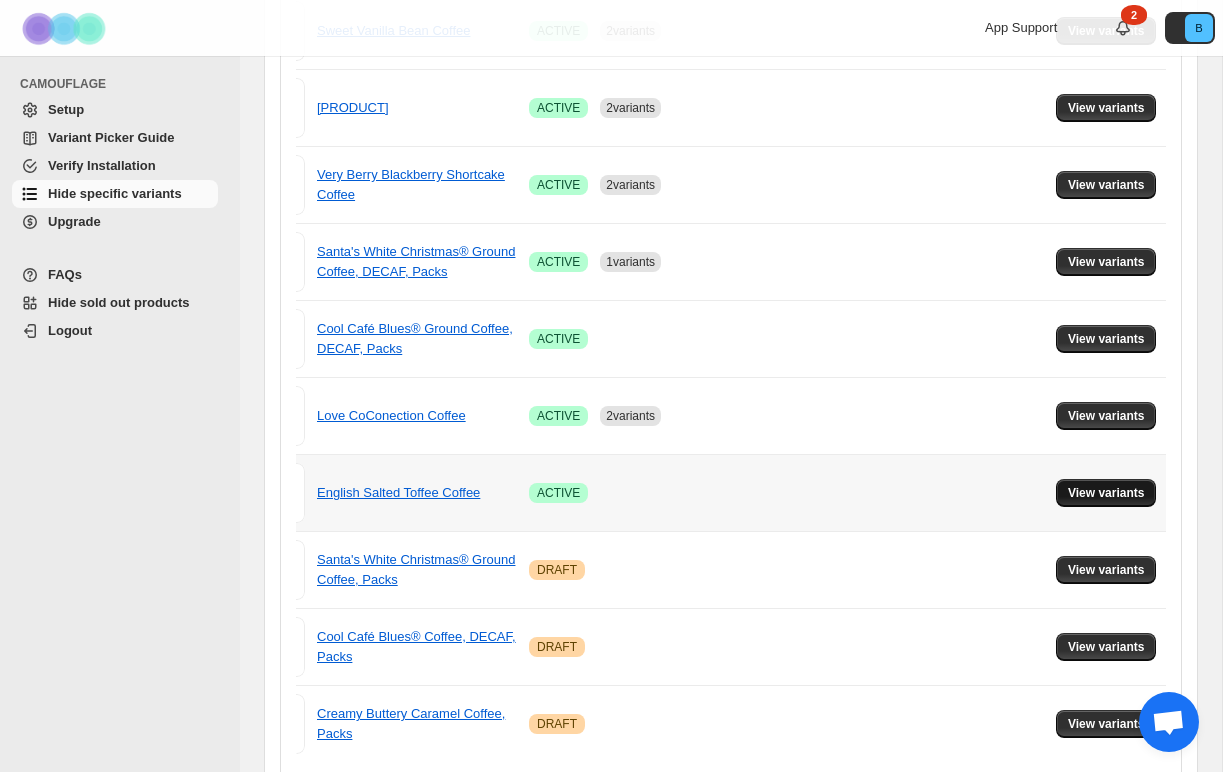 click on "View variants" at bounding box center (1106, 493) 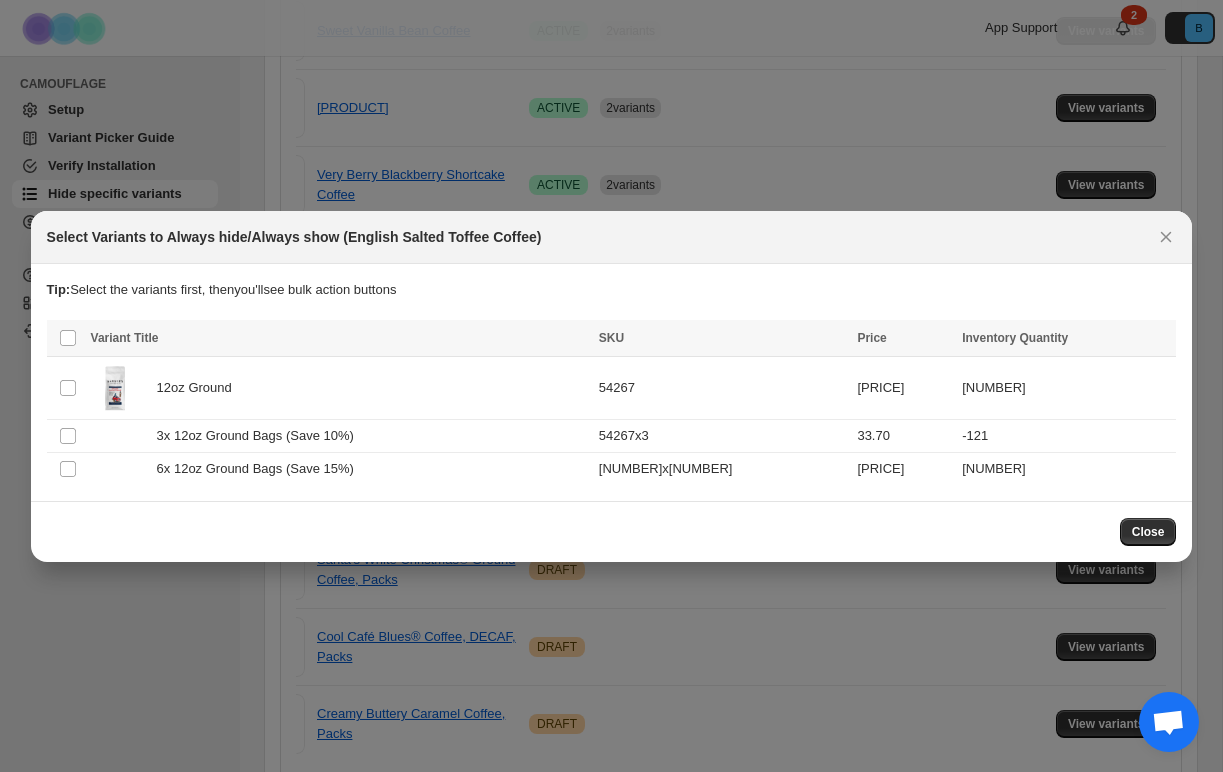 scroll, scrollTop: 0, scrollLeft: 0, axis: both 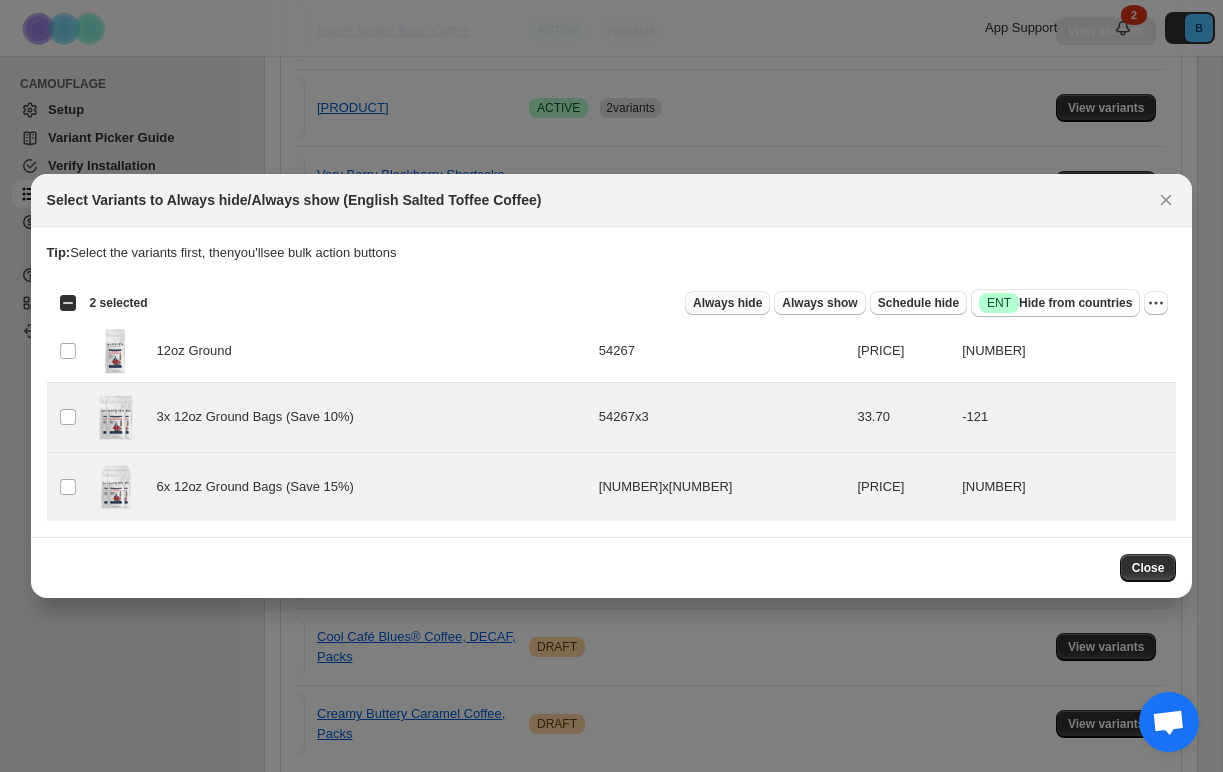 click on "Always hide" at bounding box center (727, 303) 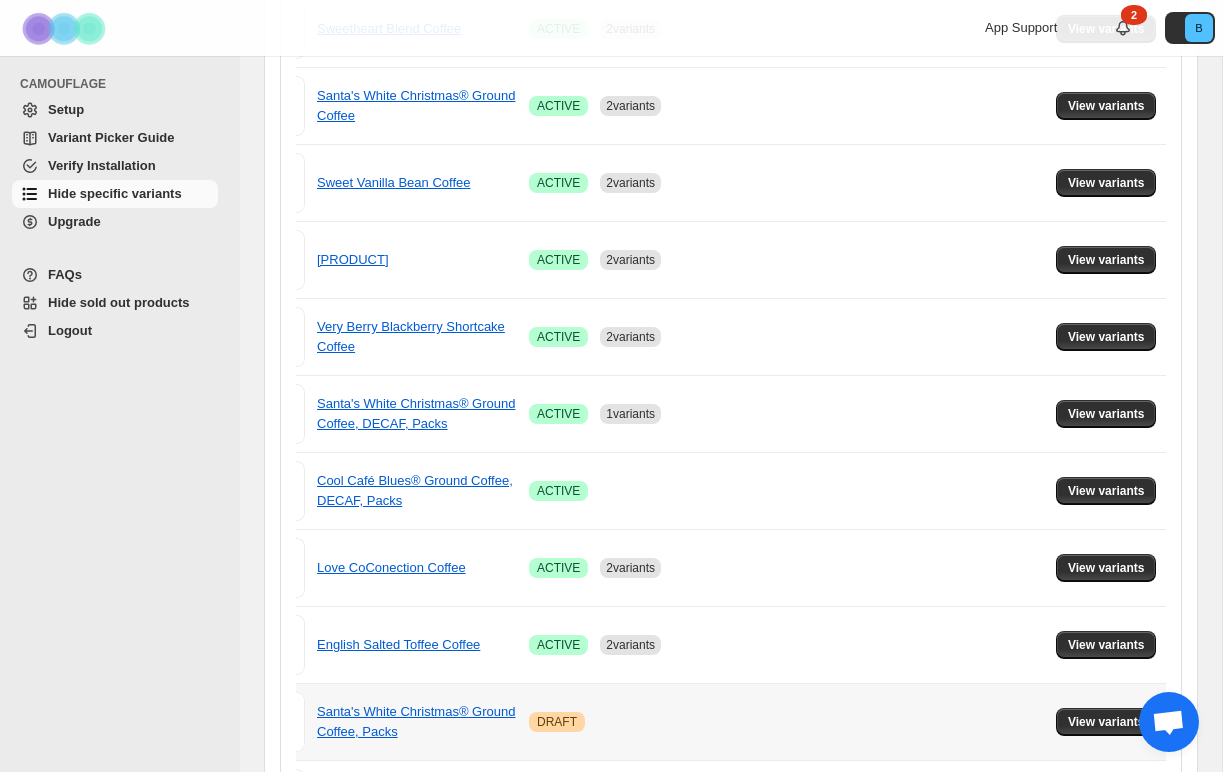 scroll, scrollTop: 1053, scrollLeft: 0, axis: vertical 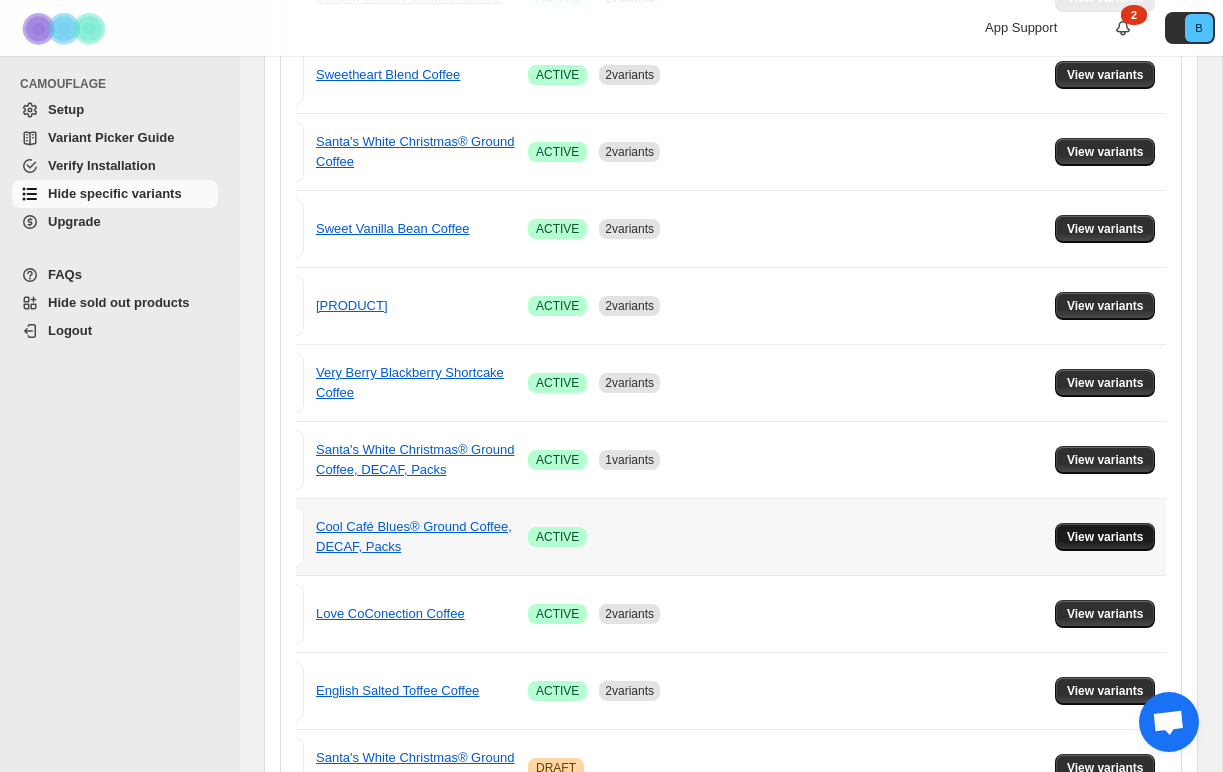 click on "View variants" at bounding box center [1105, 537] 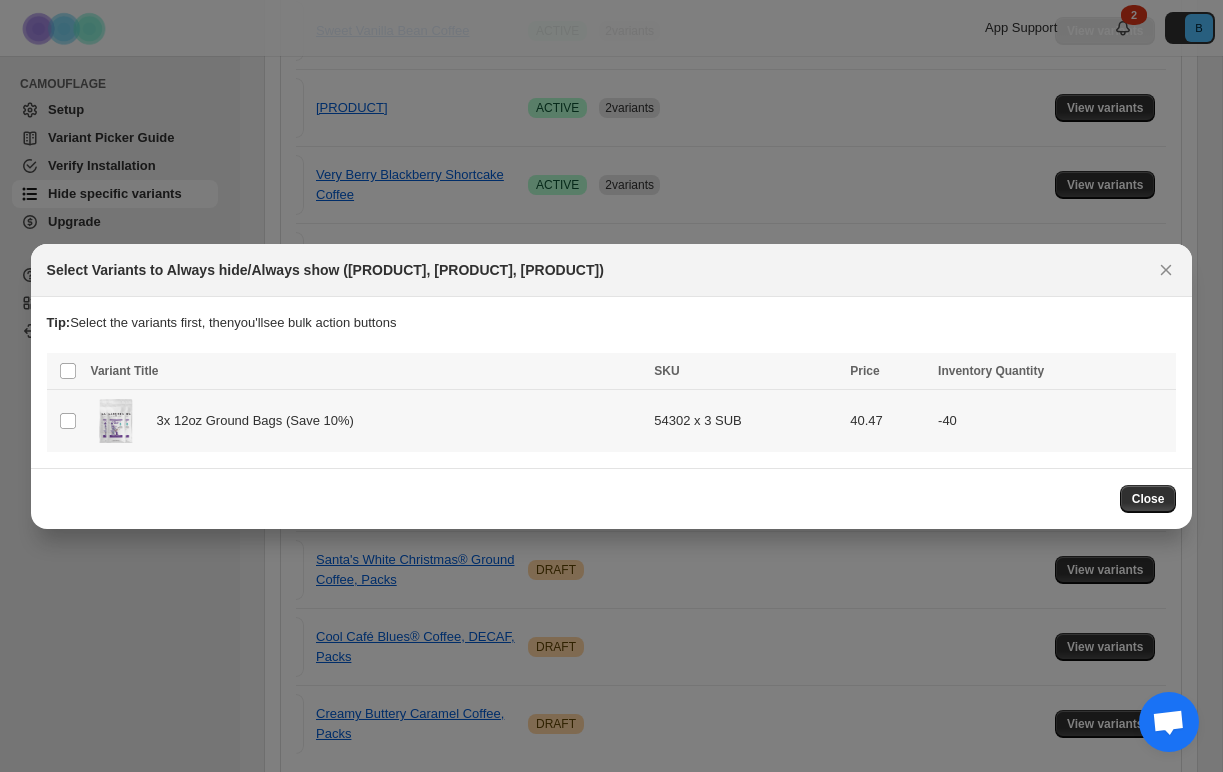 scroll, scrollTop: 0, scrollLeft: 0, axis: both 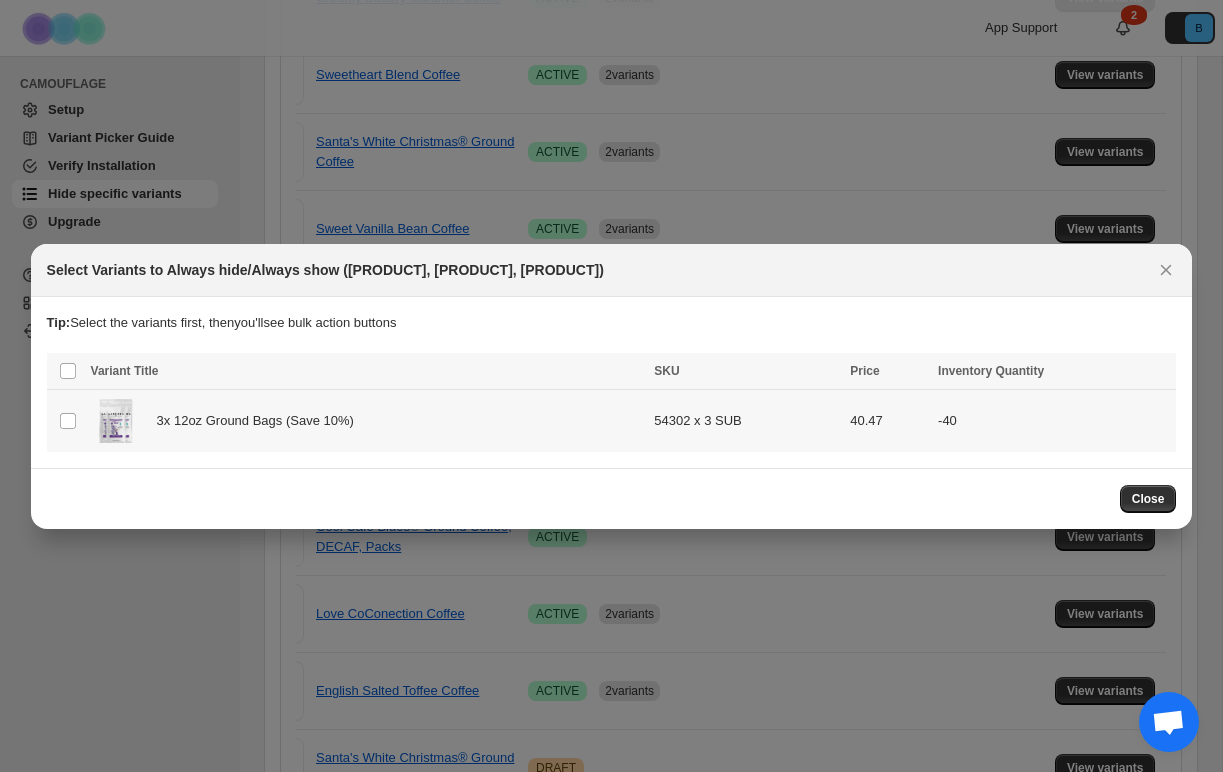 click on "3x 12oz Ground Bags (Save 10%)" at bounding box center [59, 353] 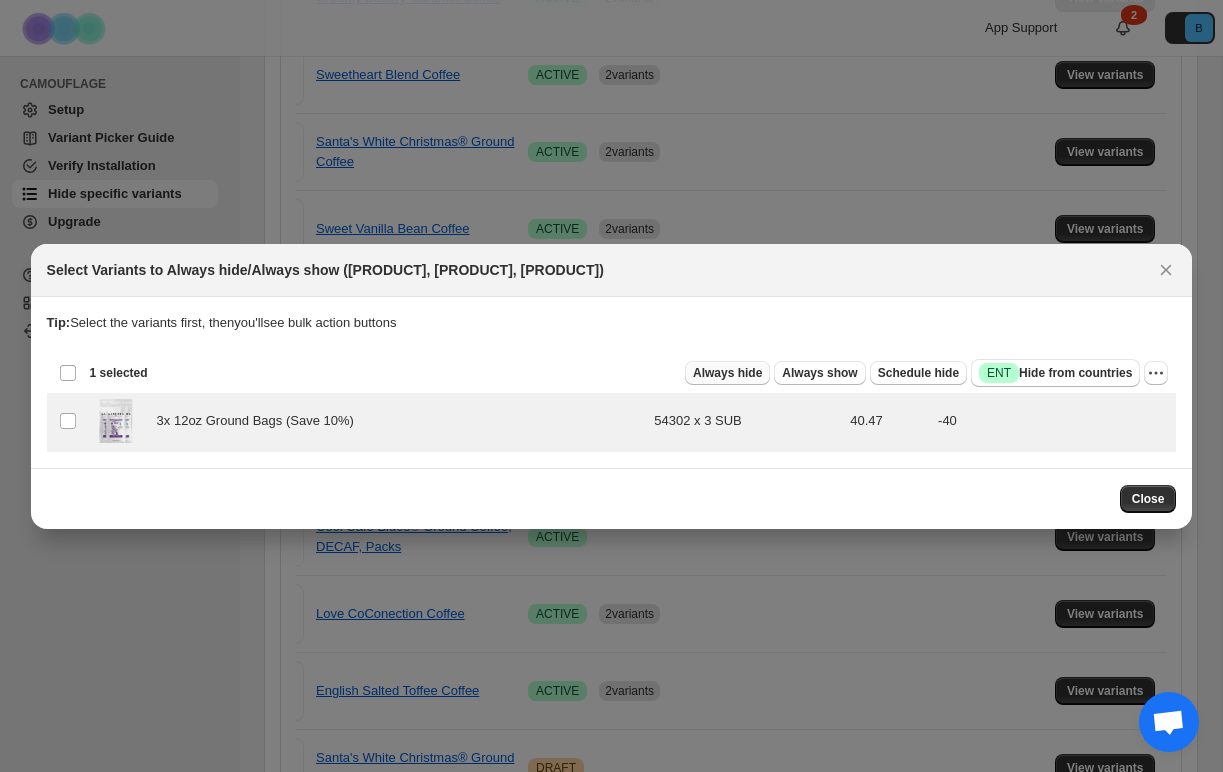 click on "Always hide" at bounding box center (727, 373) 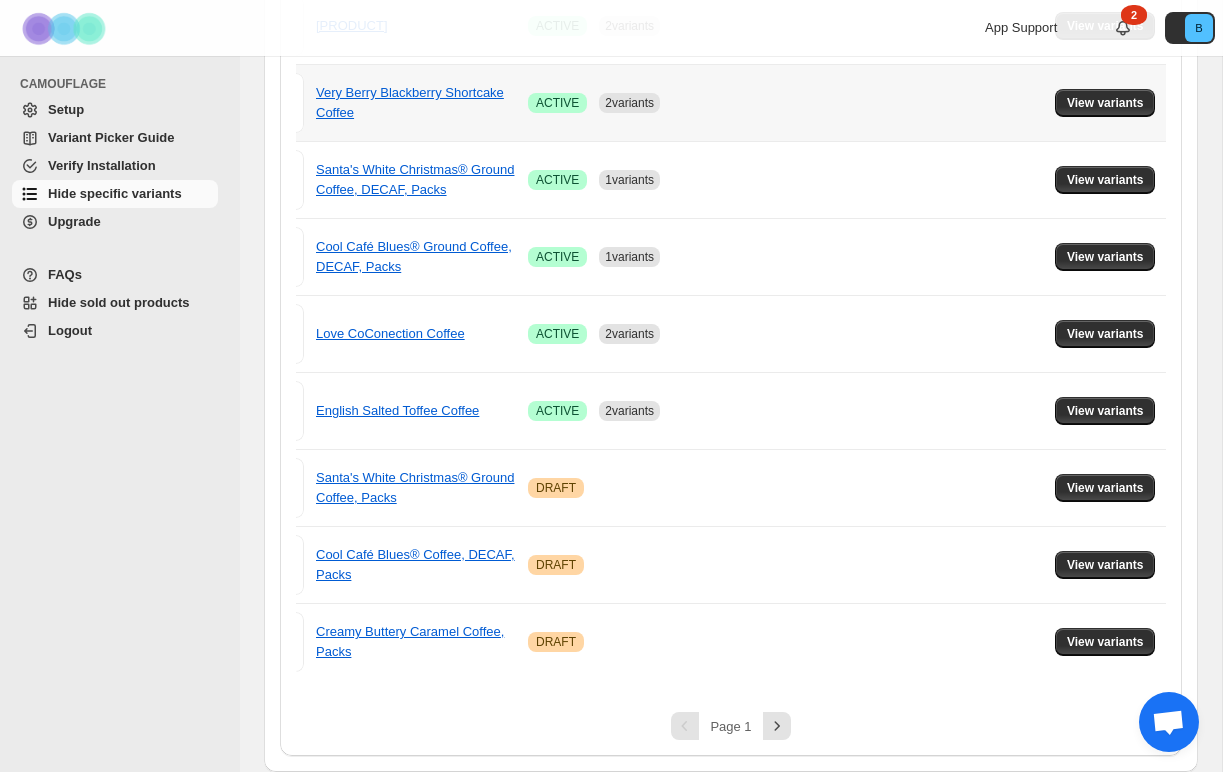 scroll, scrollTop: 1333, scrollLeft: 0, axis: vertical 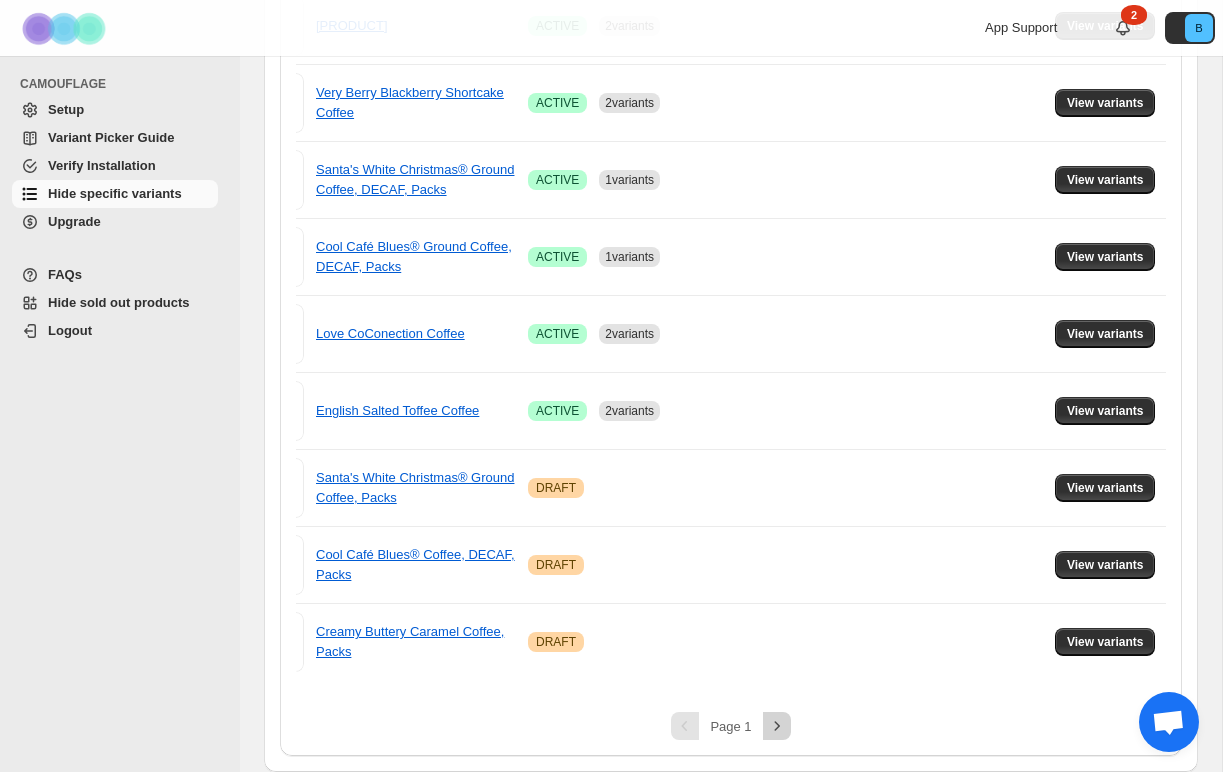 click at bounding box center [777, 726] 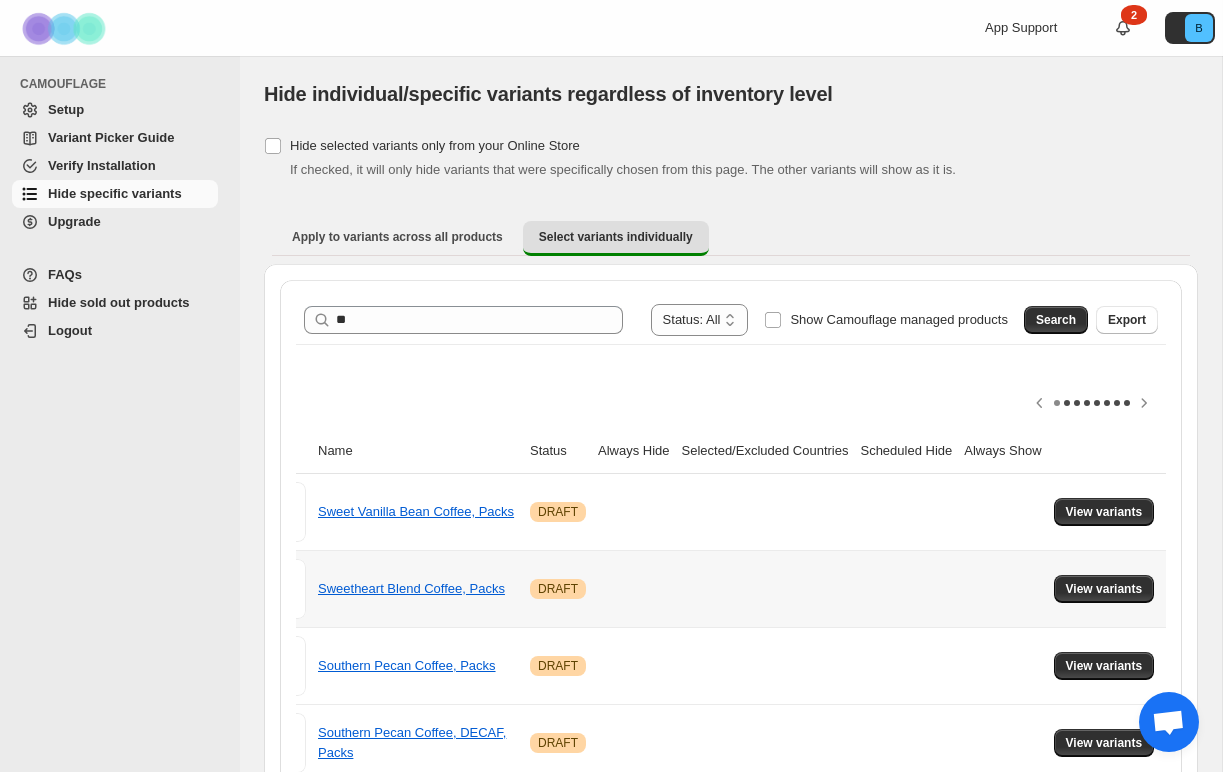 scroll, scrollTop: 0, scrollLeft: 0, axis: both 